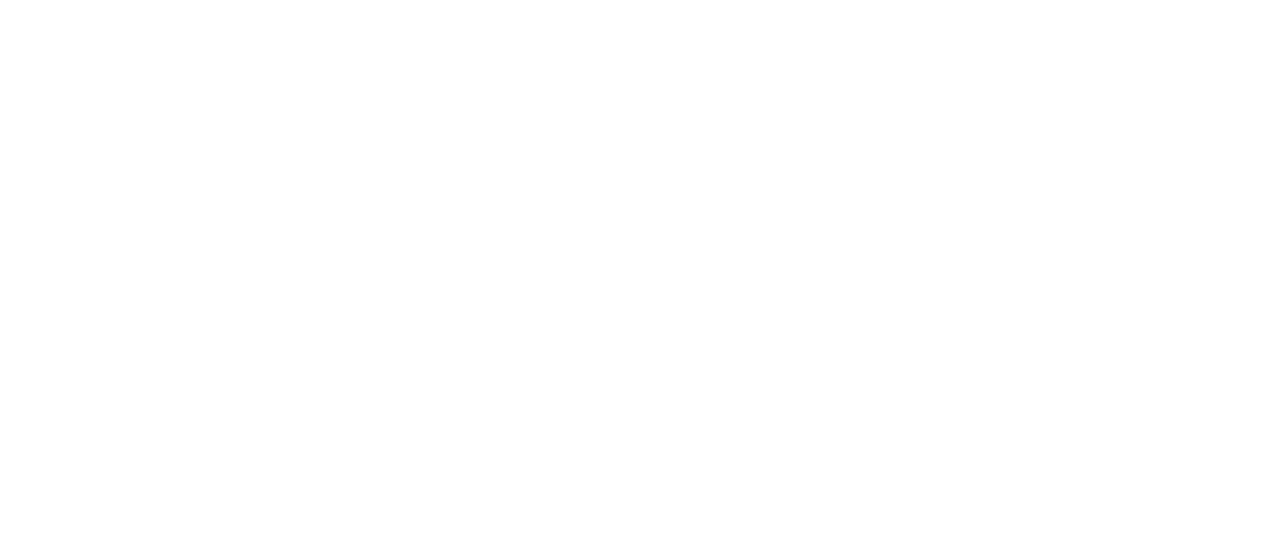 scroll, scrollTop: 0, scrollLeft: 0, axis: both 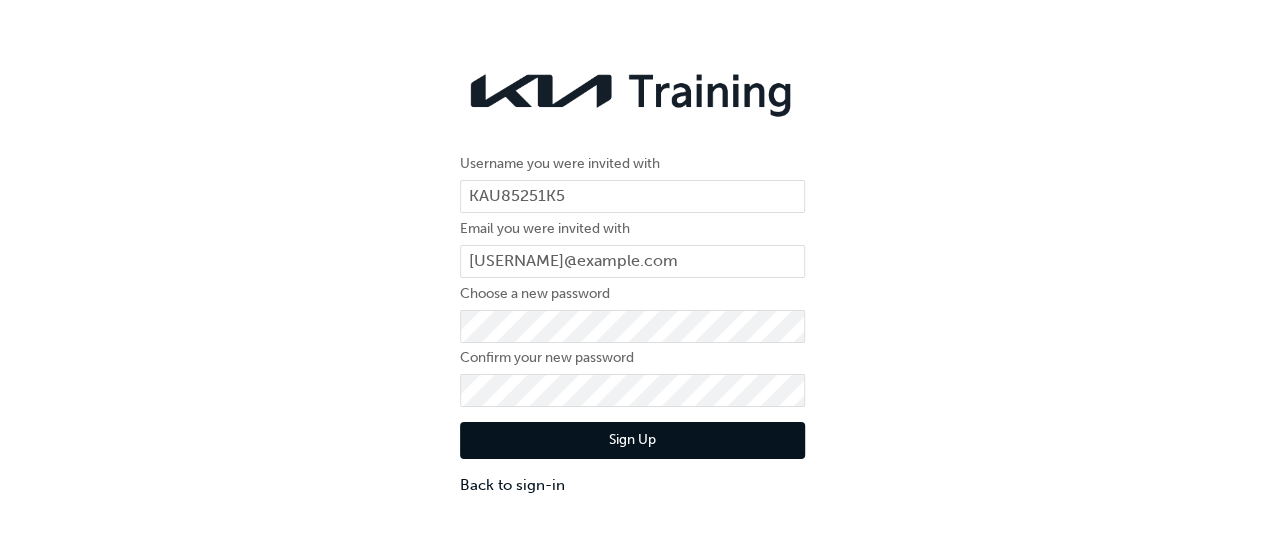 click on "Sign Up" at bounding box center (632, 441) 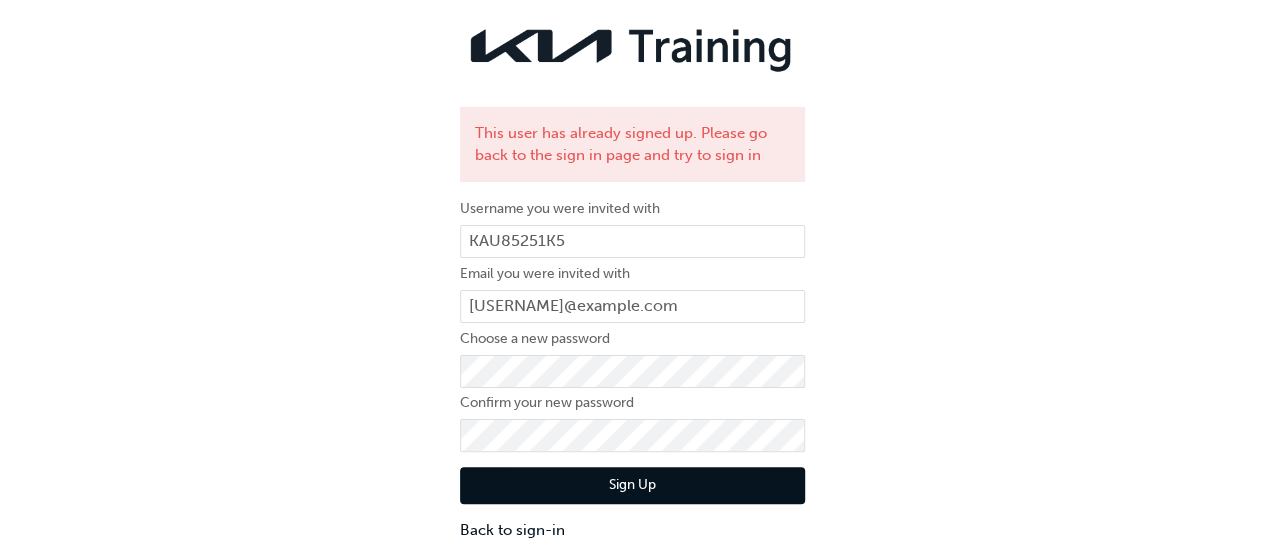 scroll, scrollTop: 44, scrollLeft: 0, axis: vertical 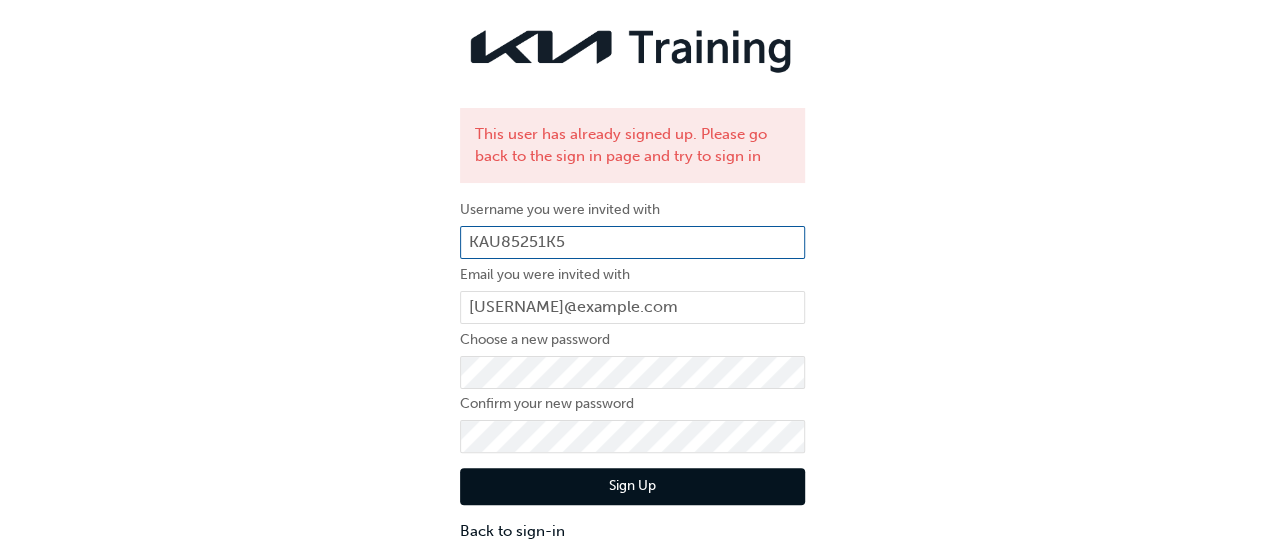 click on "KAU85251K5" at bounding box center (632, 243) 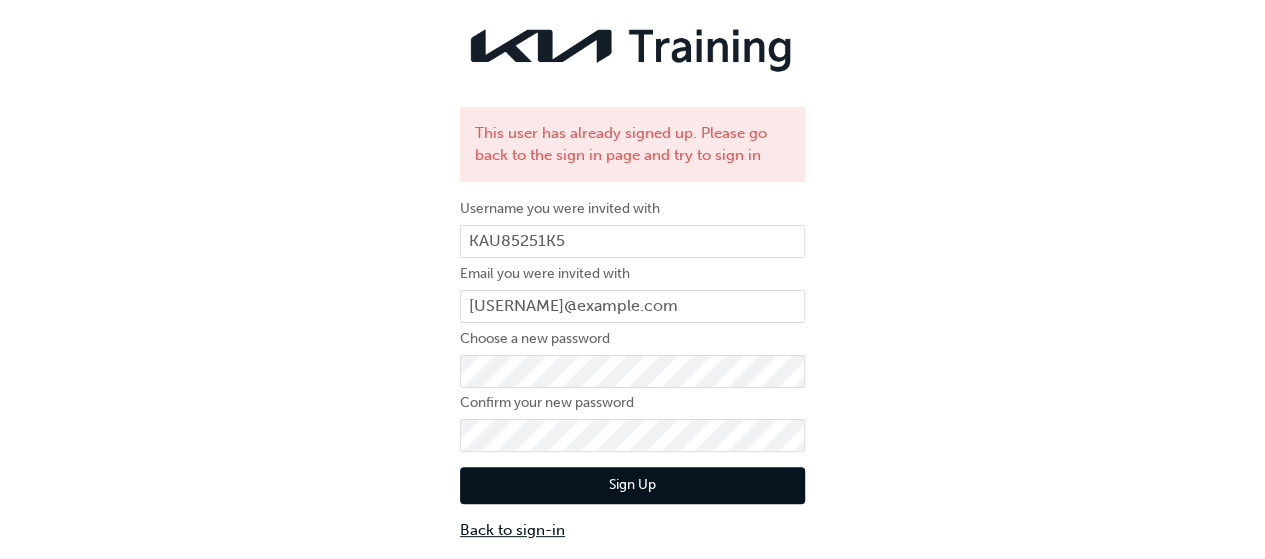 click on "Back to sign-in" at bounding box center (632, 530) 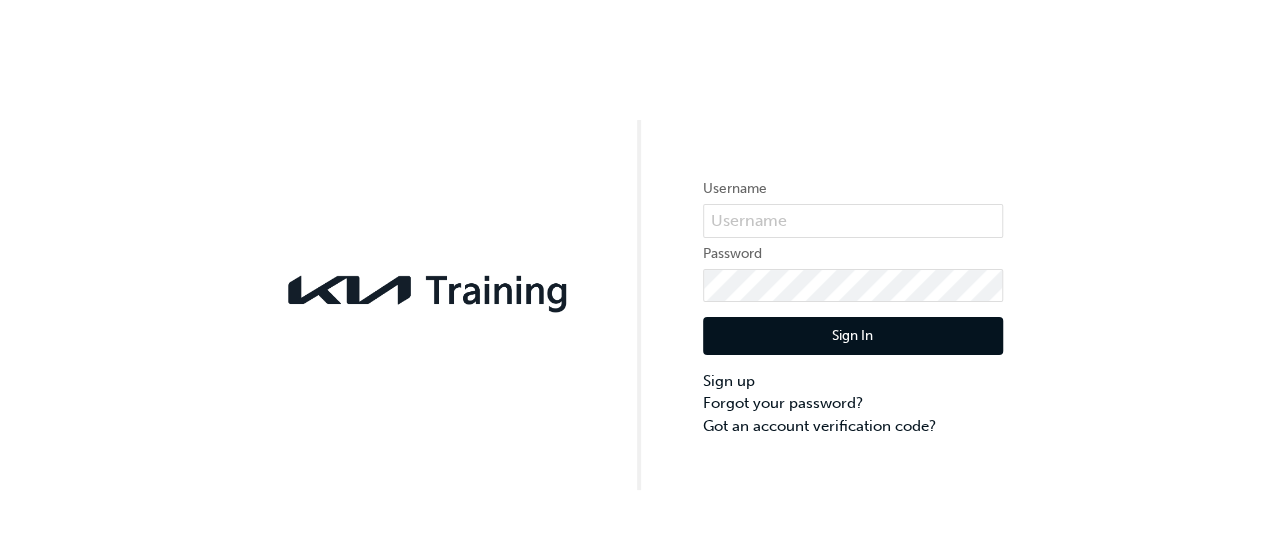scroll, scrollTop: 0, scrollLeft: 0, axis: both 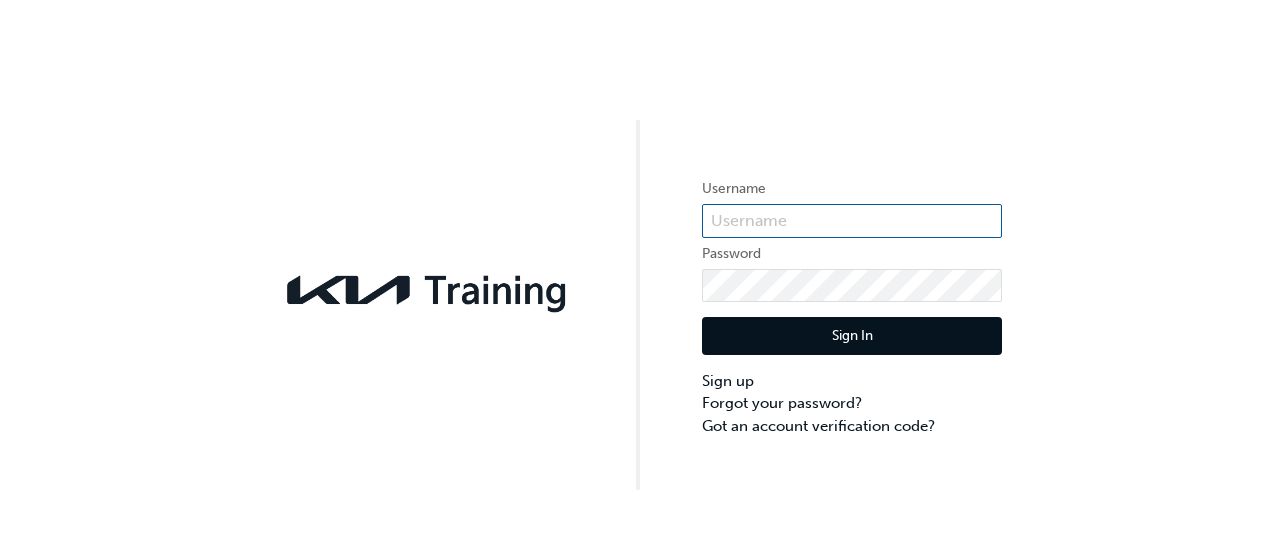 type on "KAU85251K5" 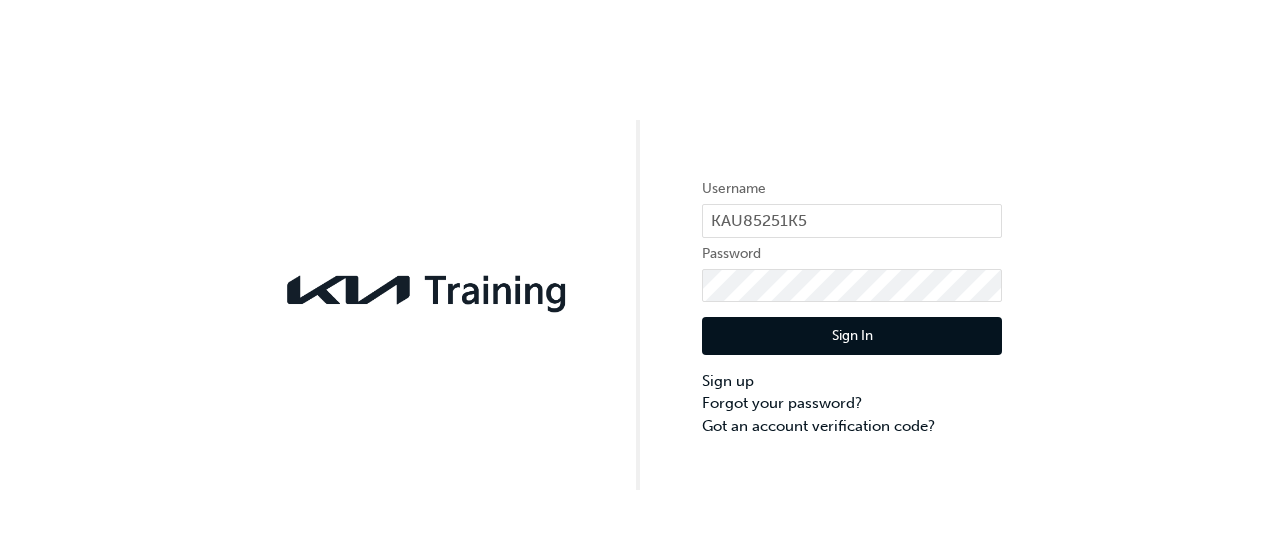 click on "Sign In" at bounding box center (852, 336) 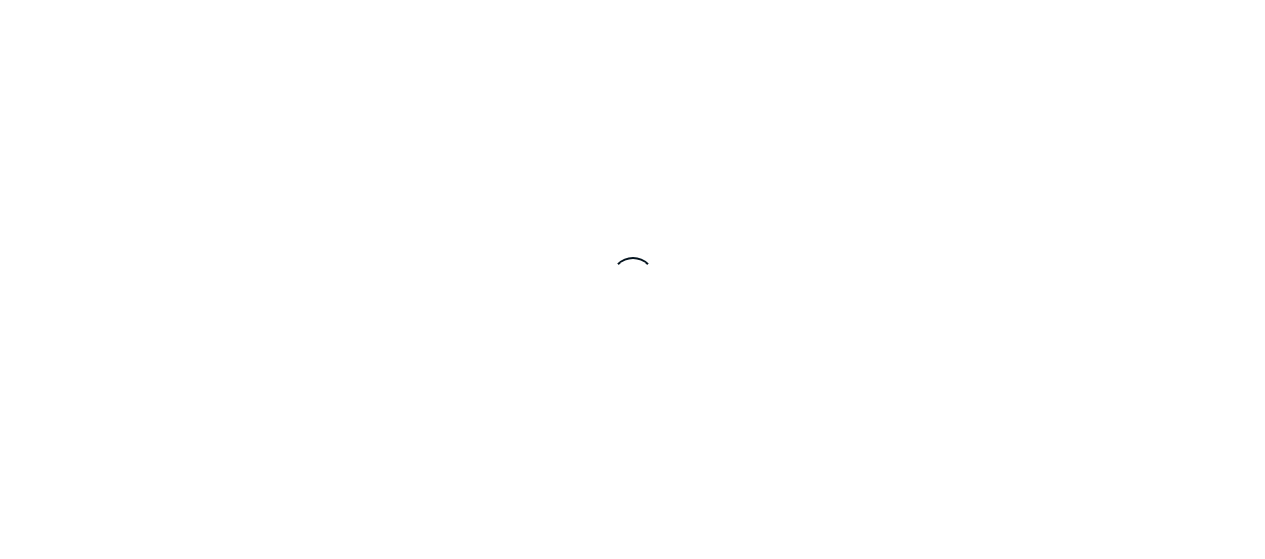 scroll, scrollTop: 0, scrollLeft: 0, axis: both 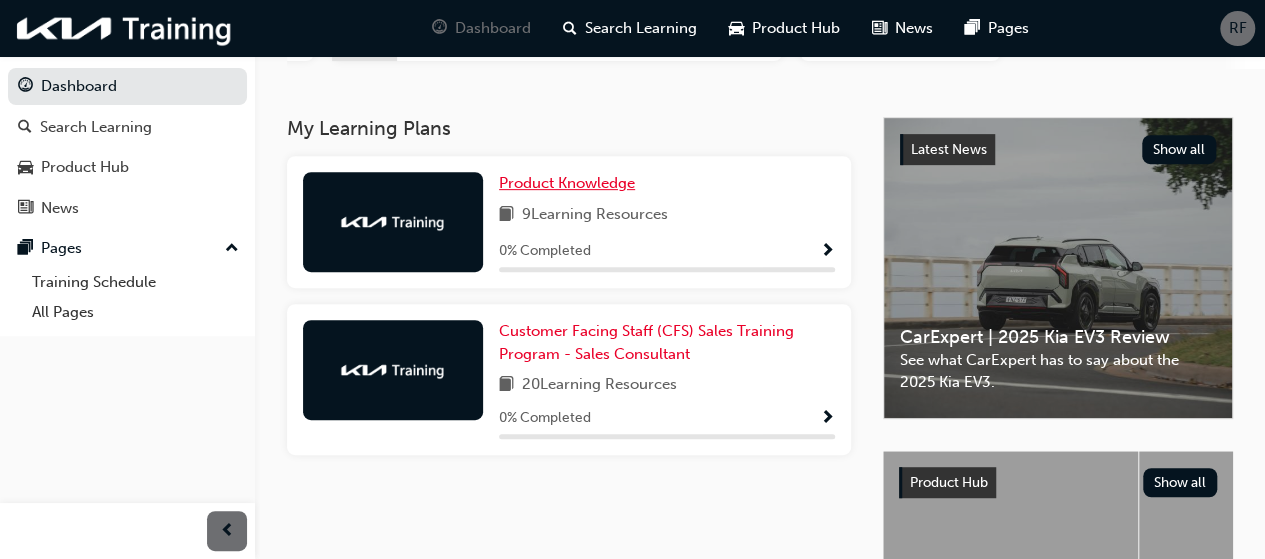 click on "Product Knowledge" at bounding box center (567, 183) 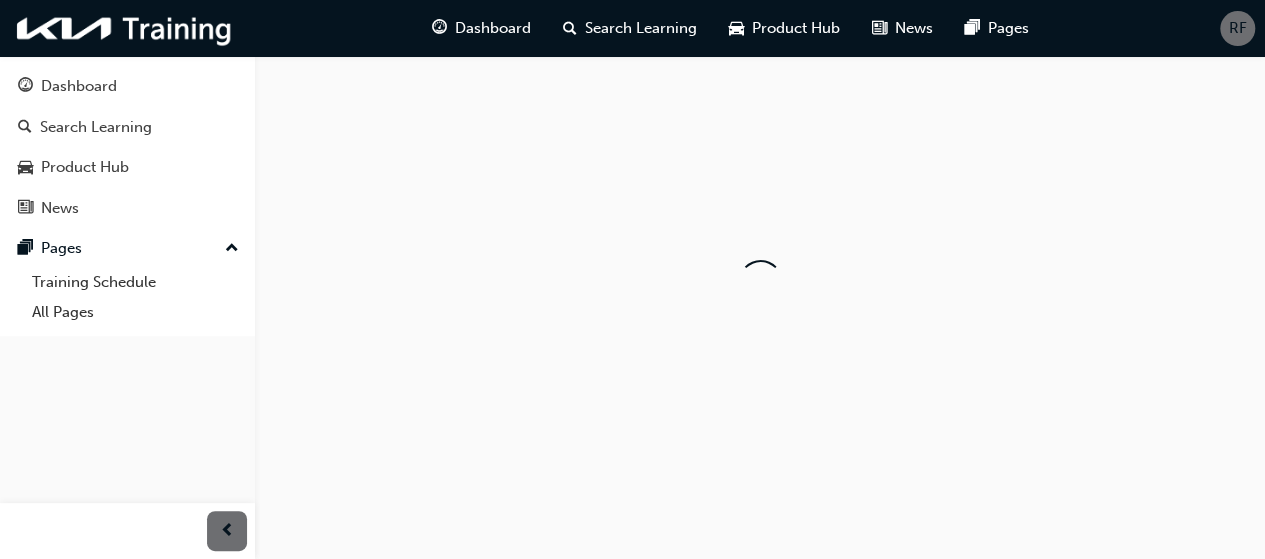scroll, scrollTop: 0, scrollLeft: 0, axis: both 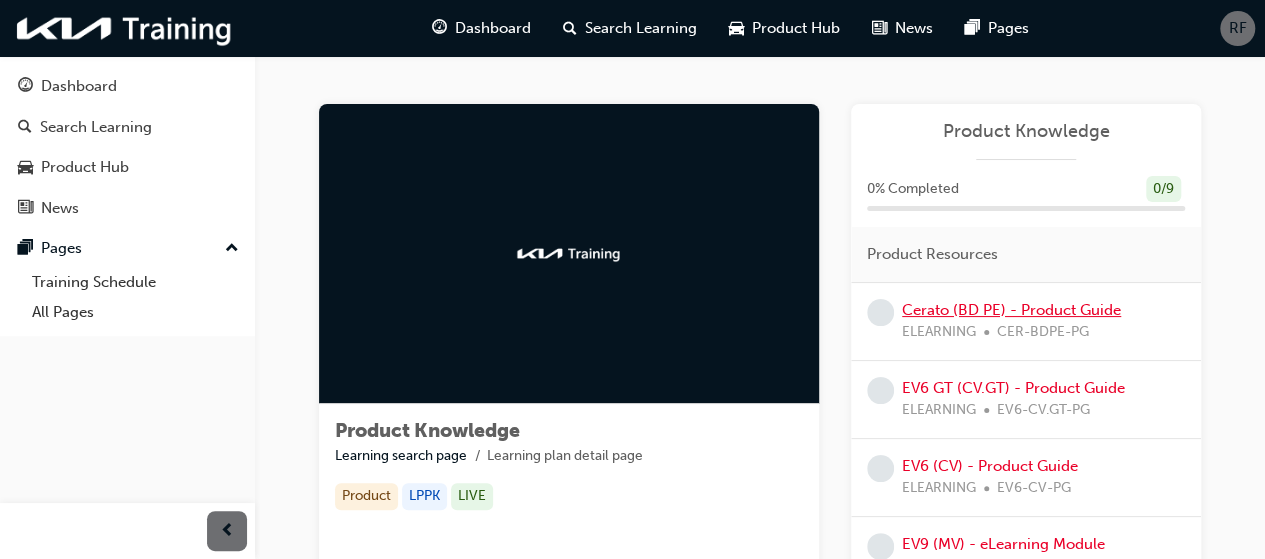 click on "Cerato (BD PE) - Product Guide" at bounding box center (1011, 310) 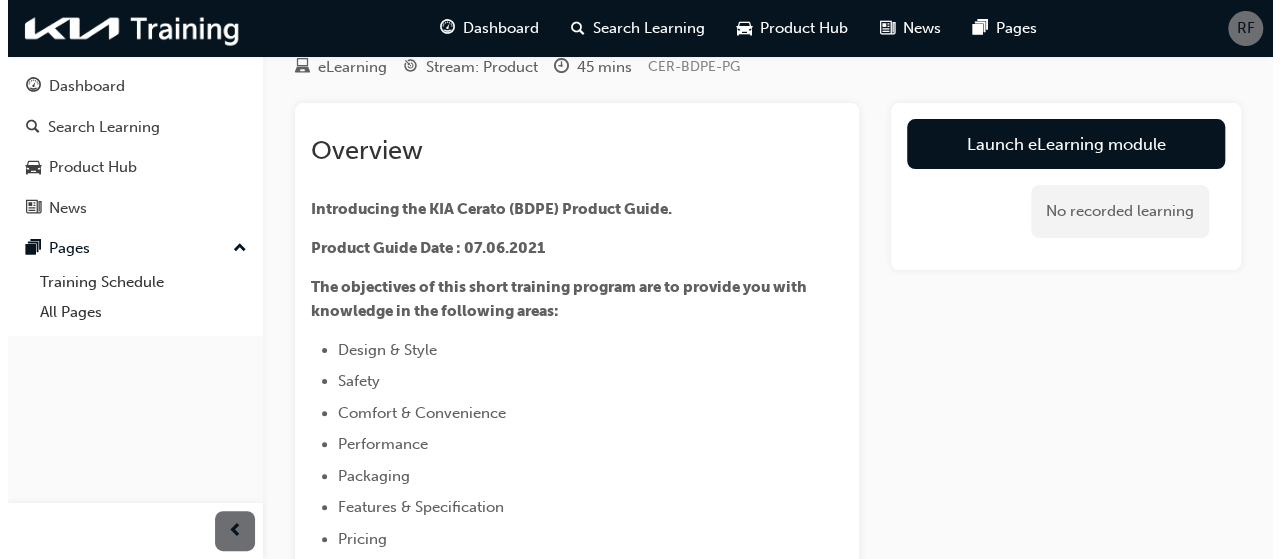 scroll, scrollTop: 0, scrollLeft: 0, axis: both 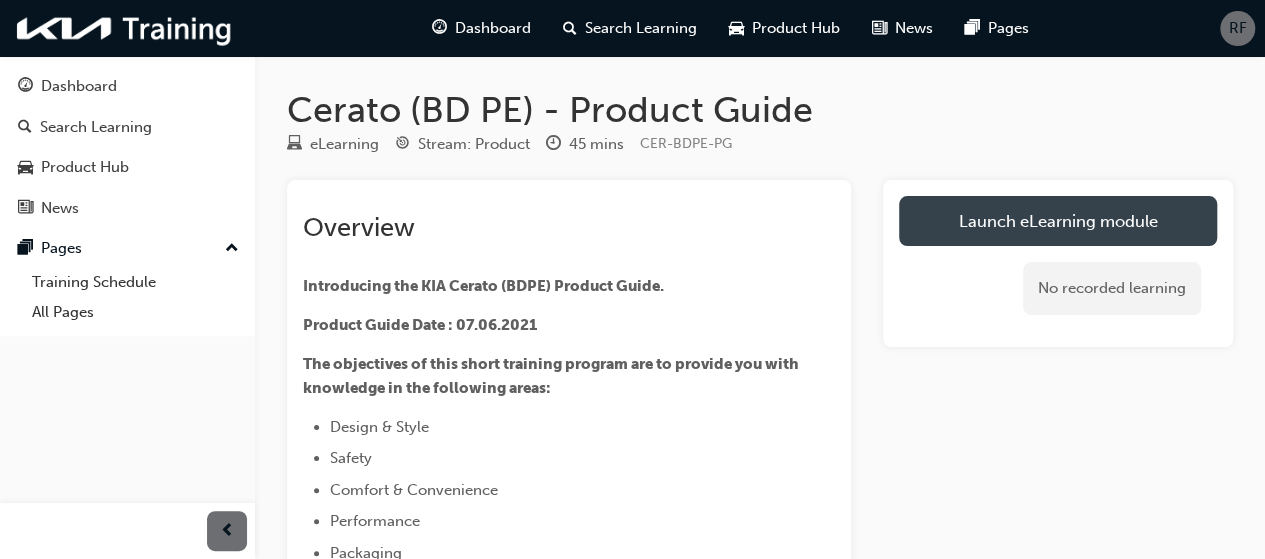 click on "Launch eLearning module" at bounding box center [1058, 221] 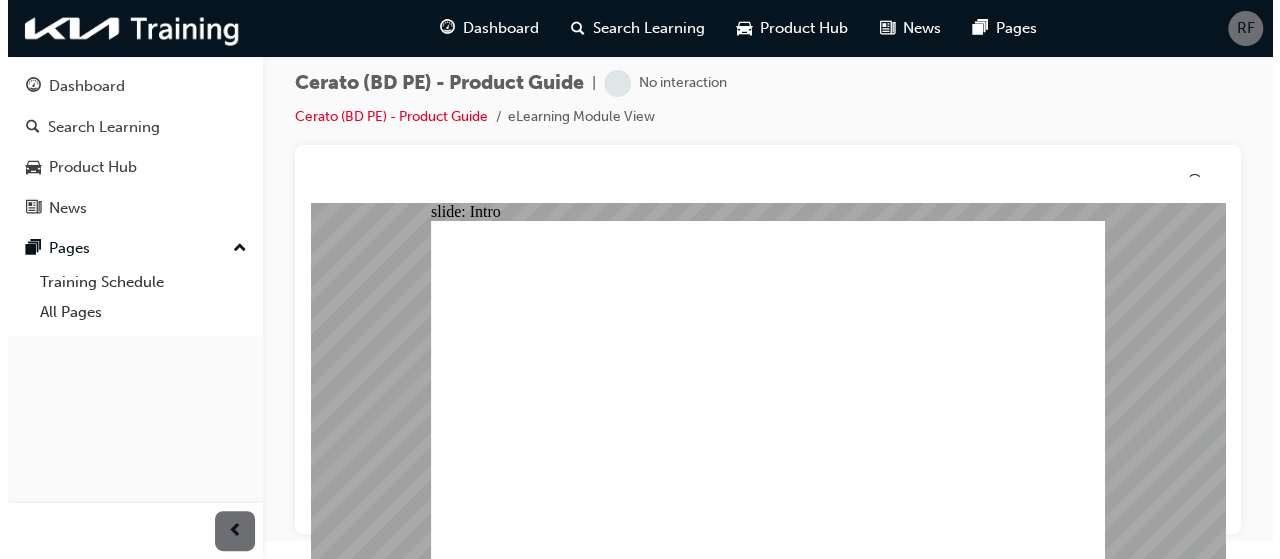 scroll, scrollTop: 0, scrollLeft: 0, axis: both 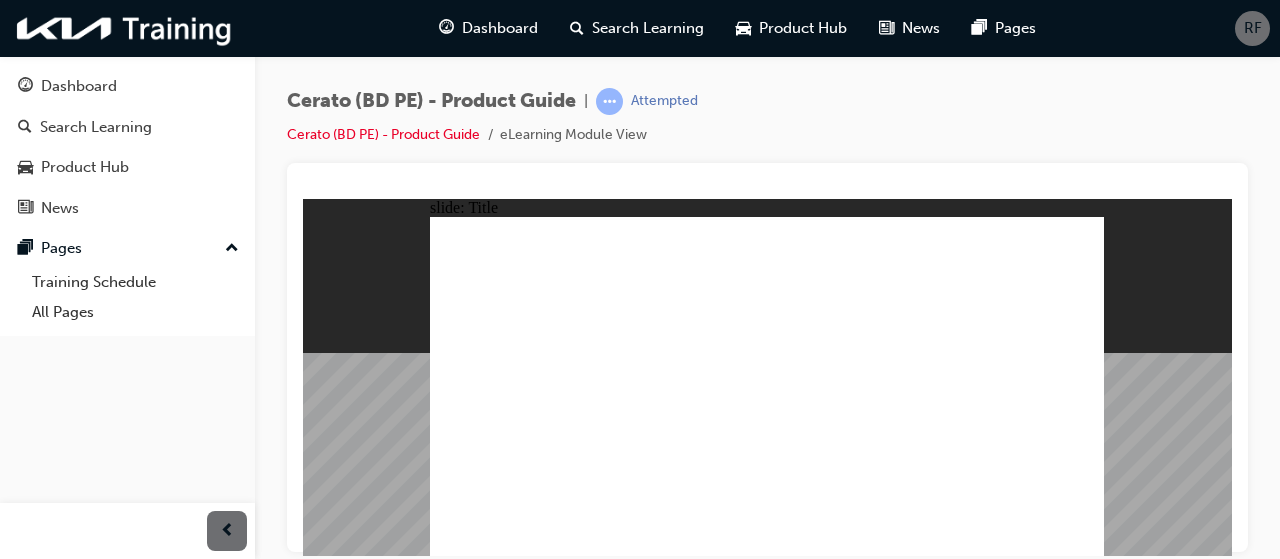 click 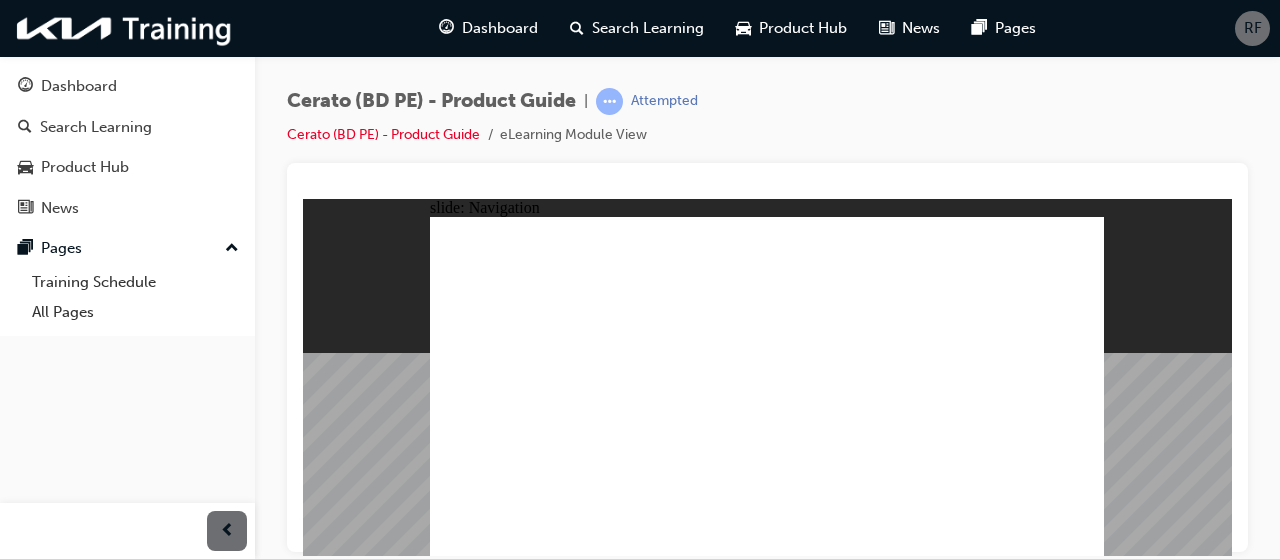 click 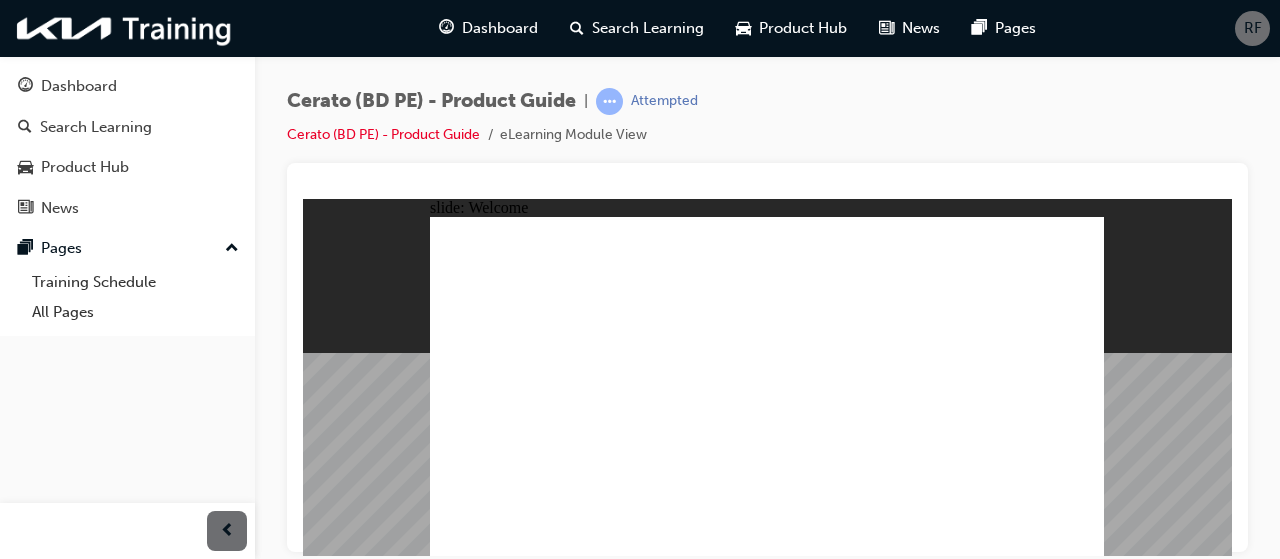 click 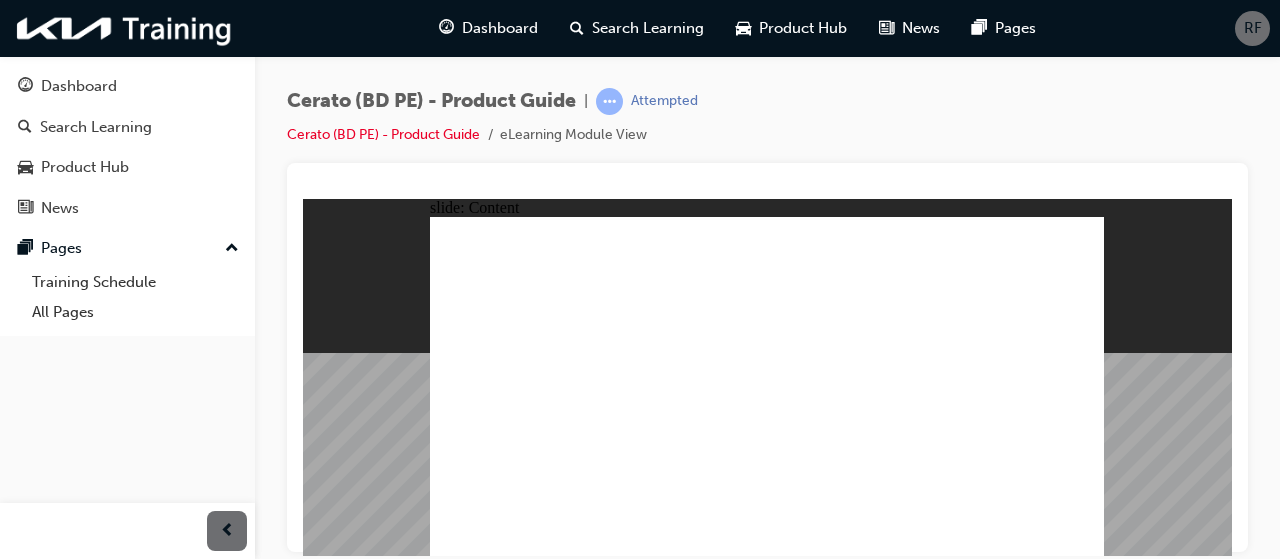 click 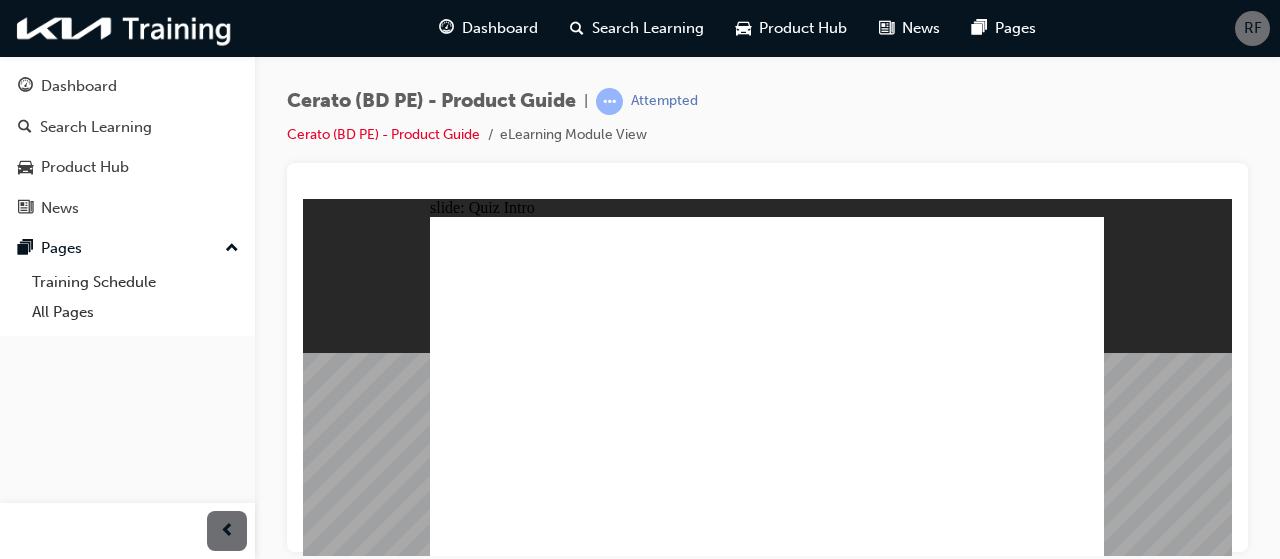 click 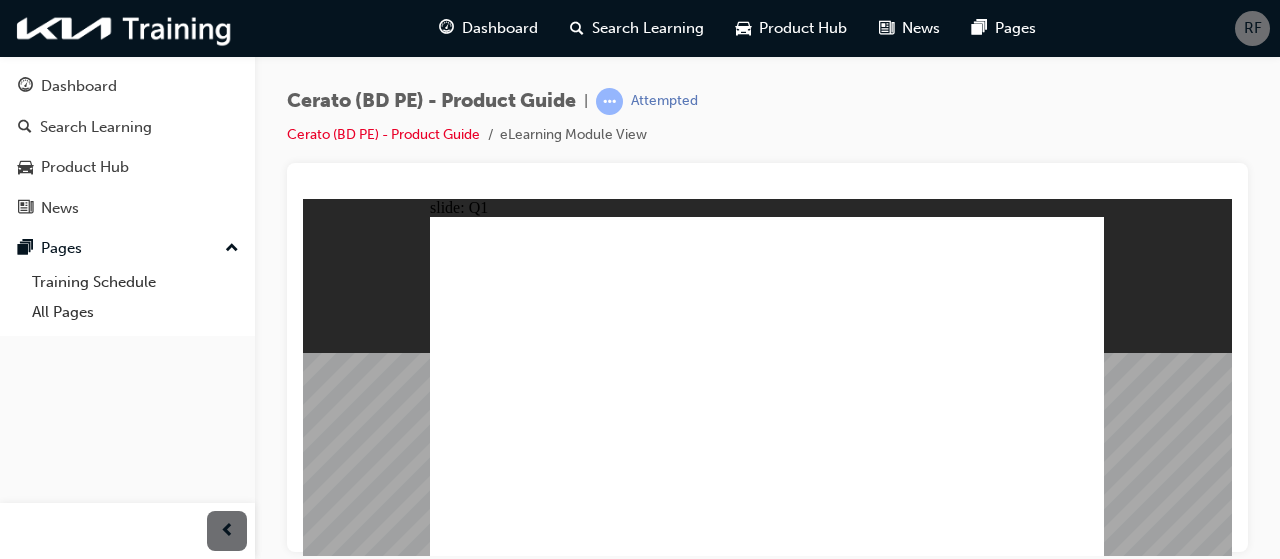 click at bounding box center [767, 1297] 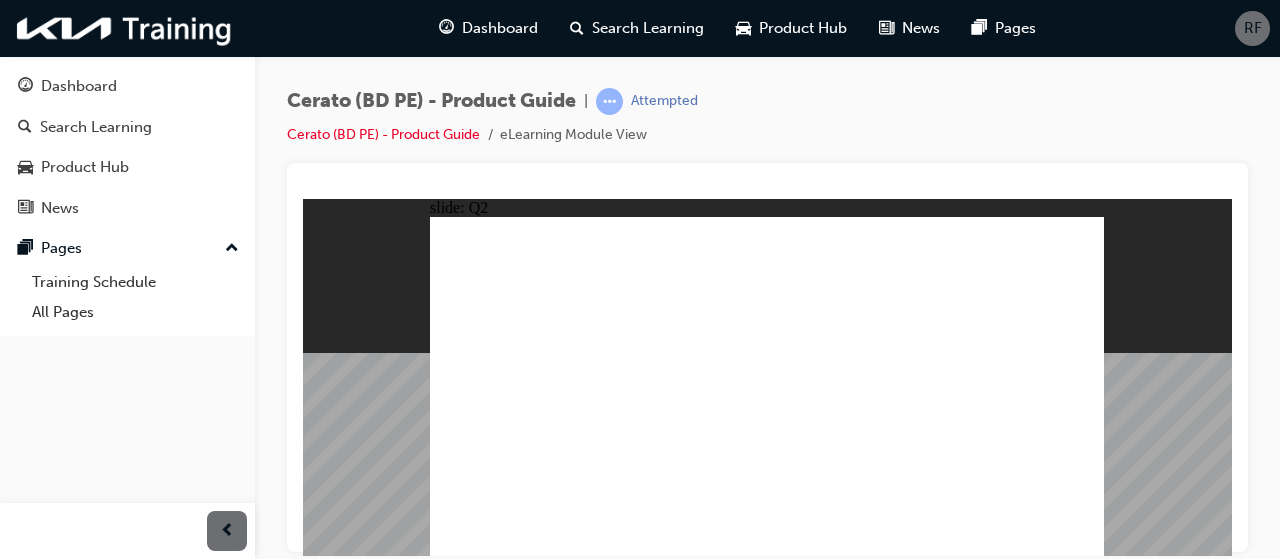 click 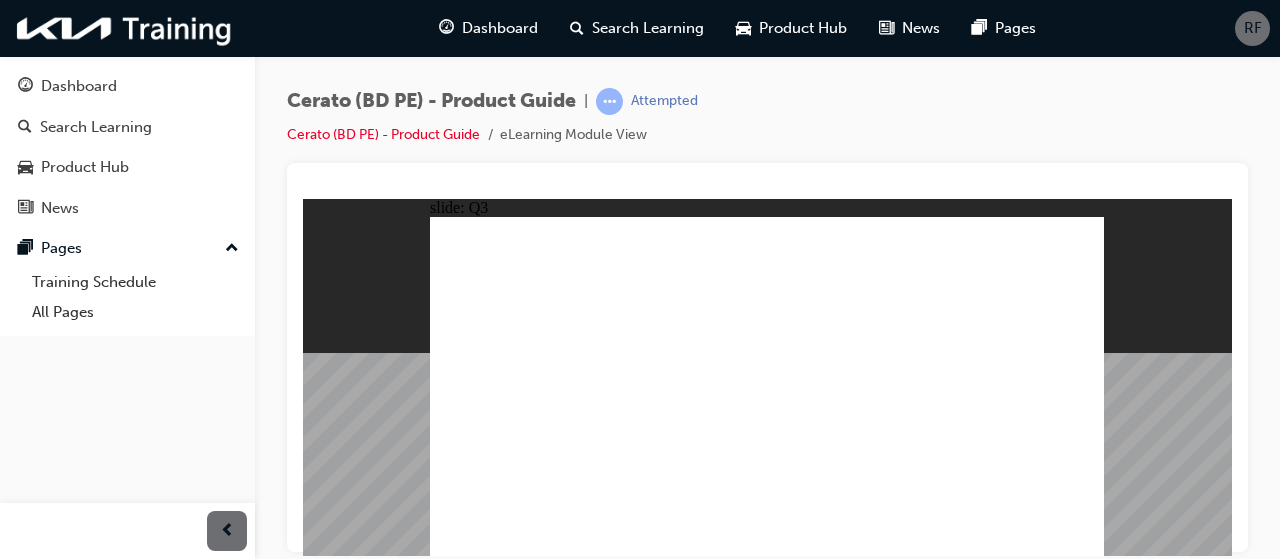 click 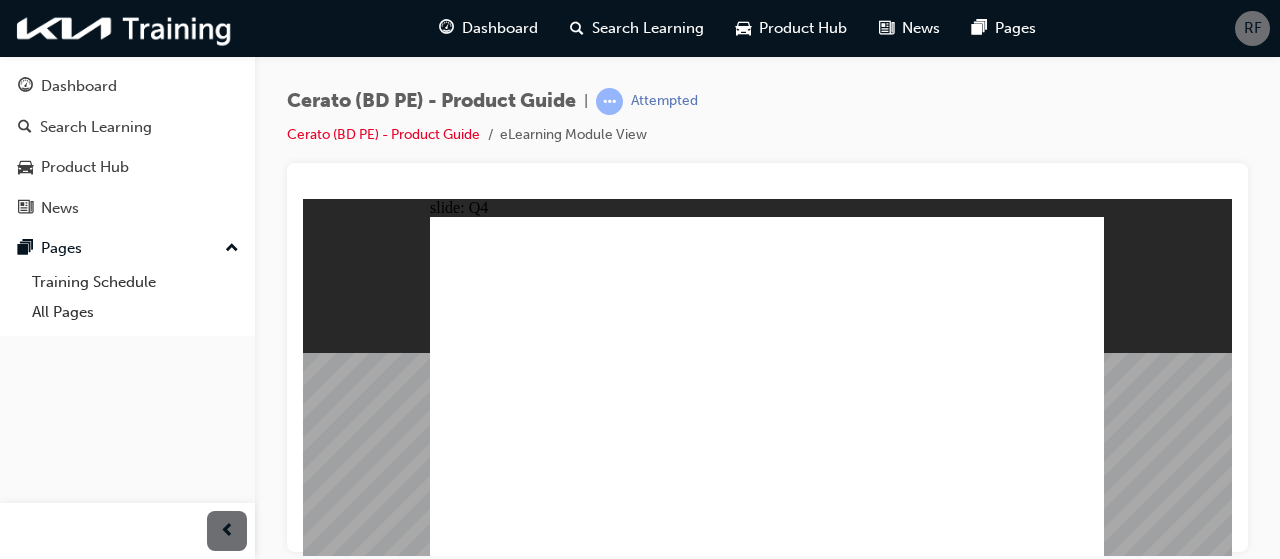 click 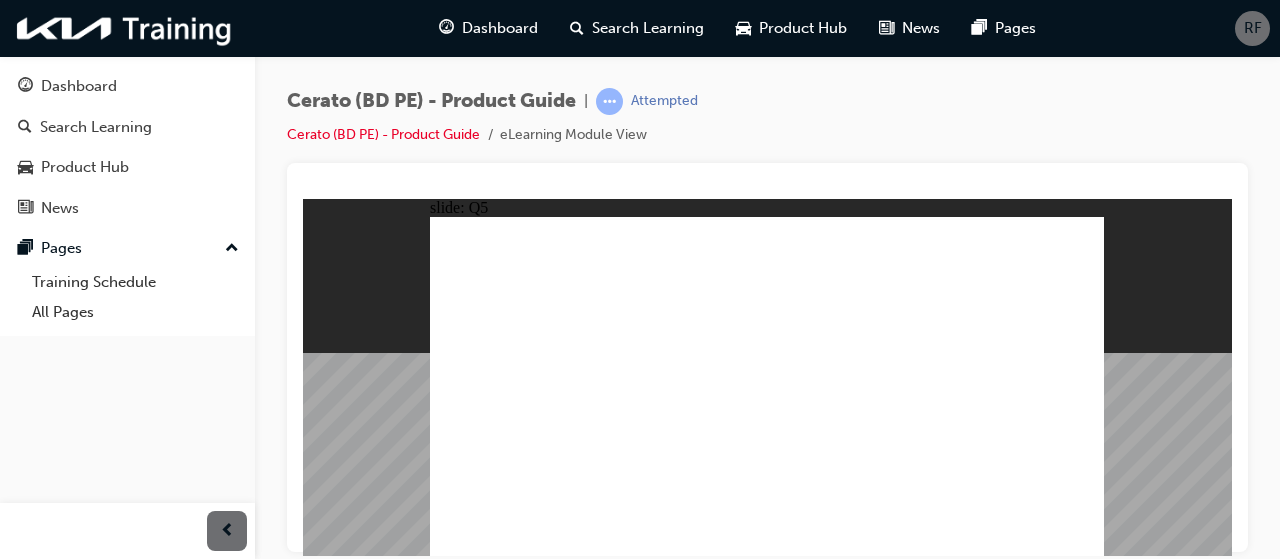 click 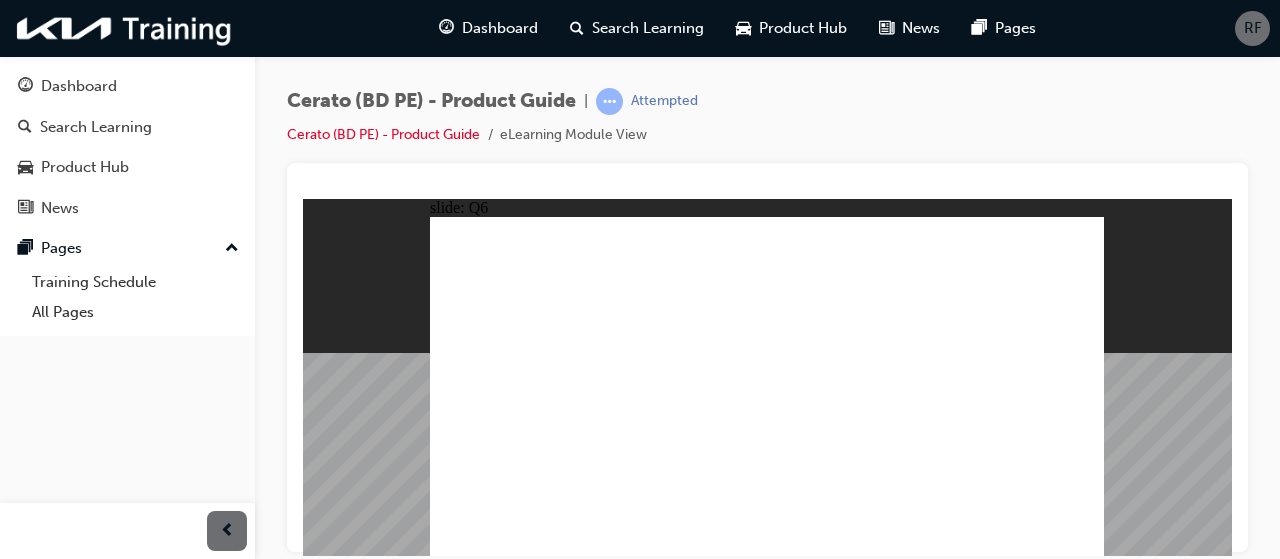 click 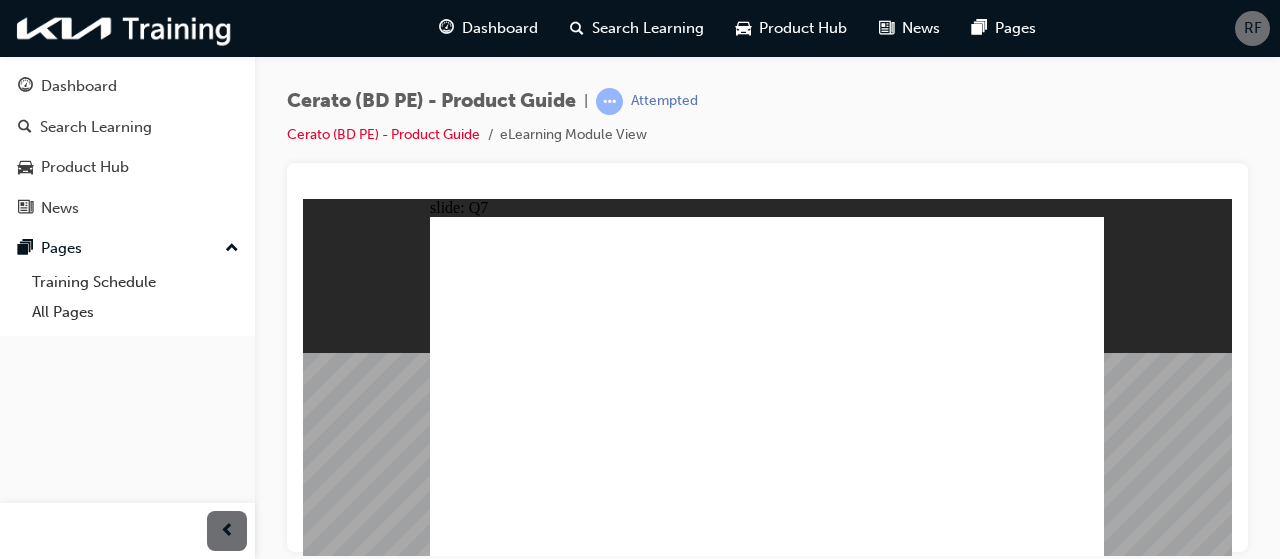 click 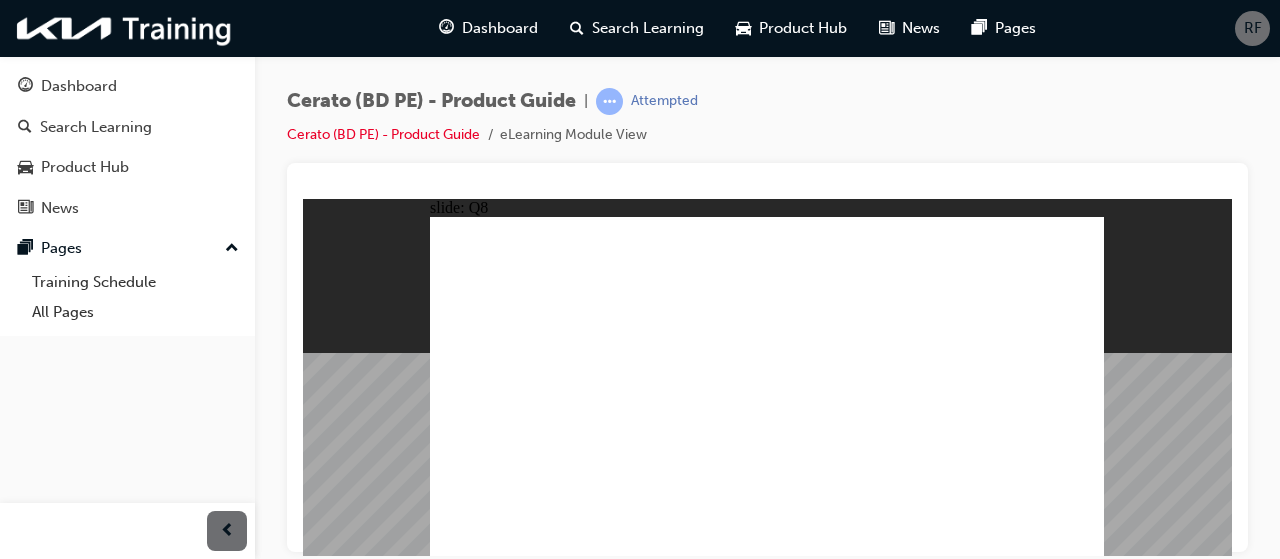 click 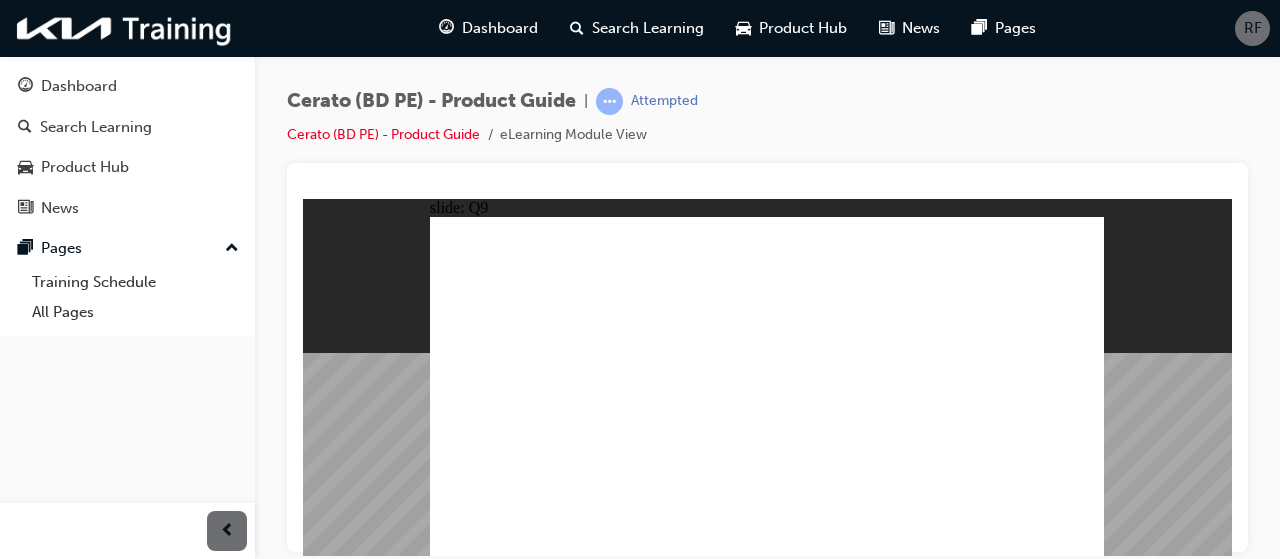 click 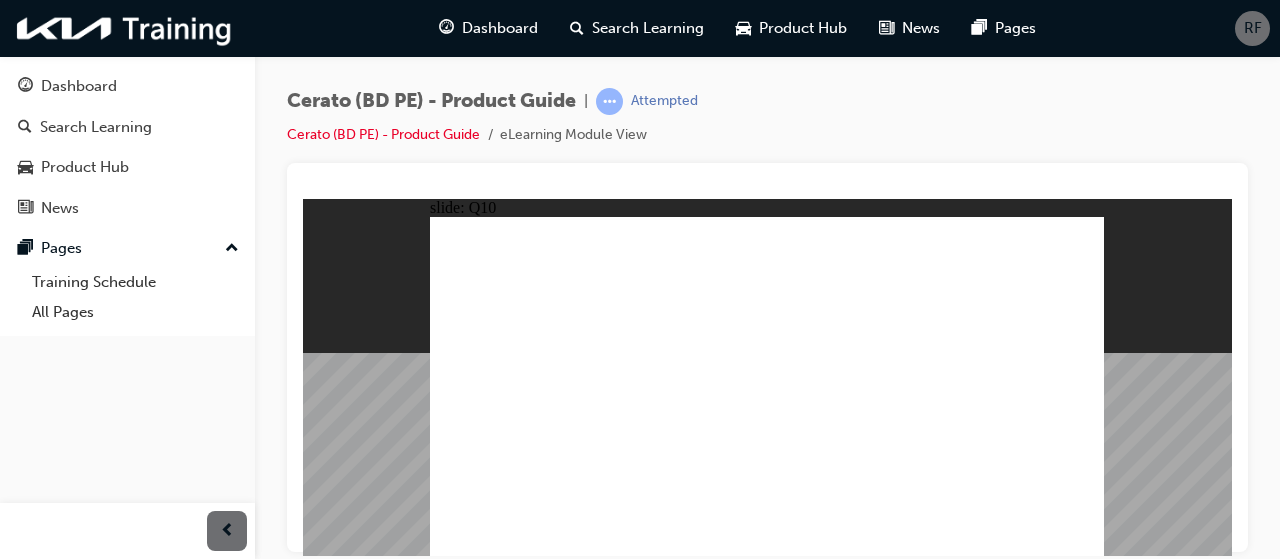 click 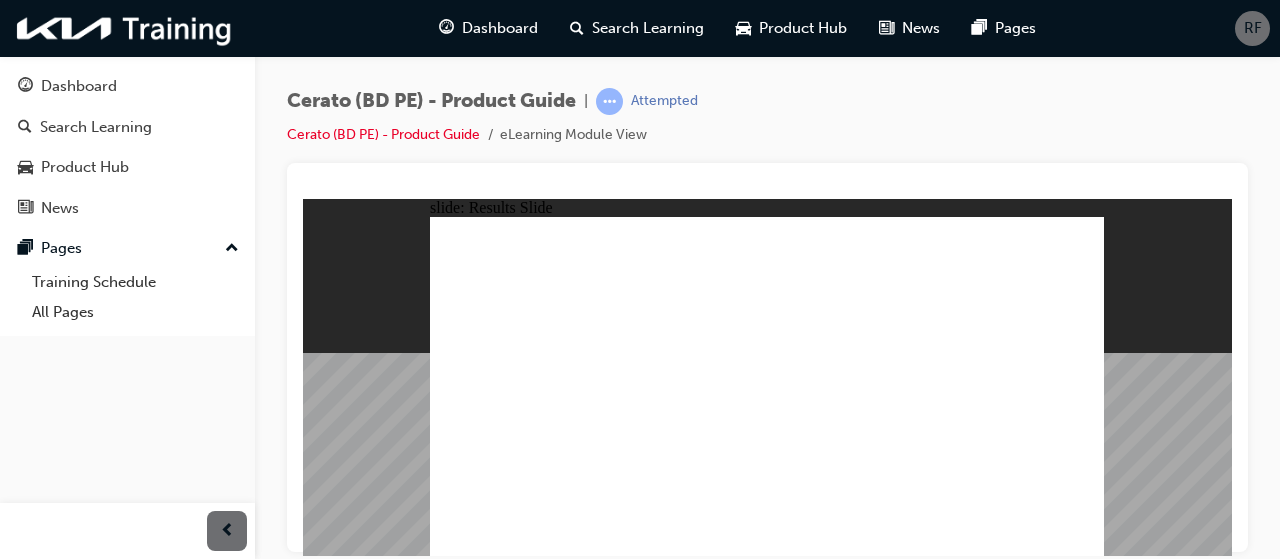 click 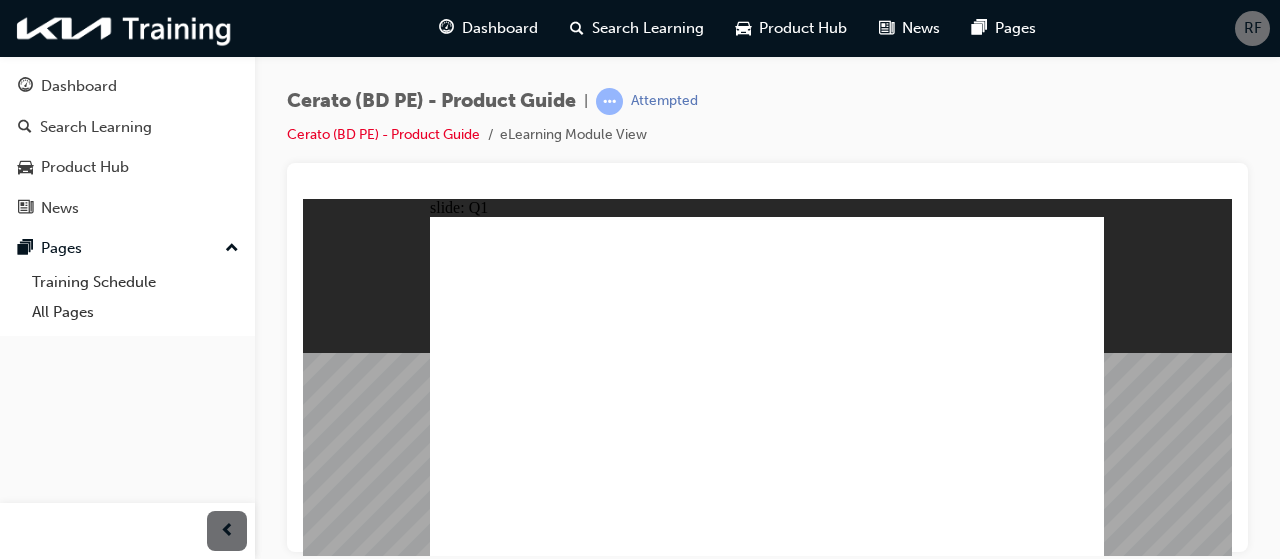 click 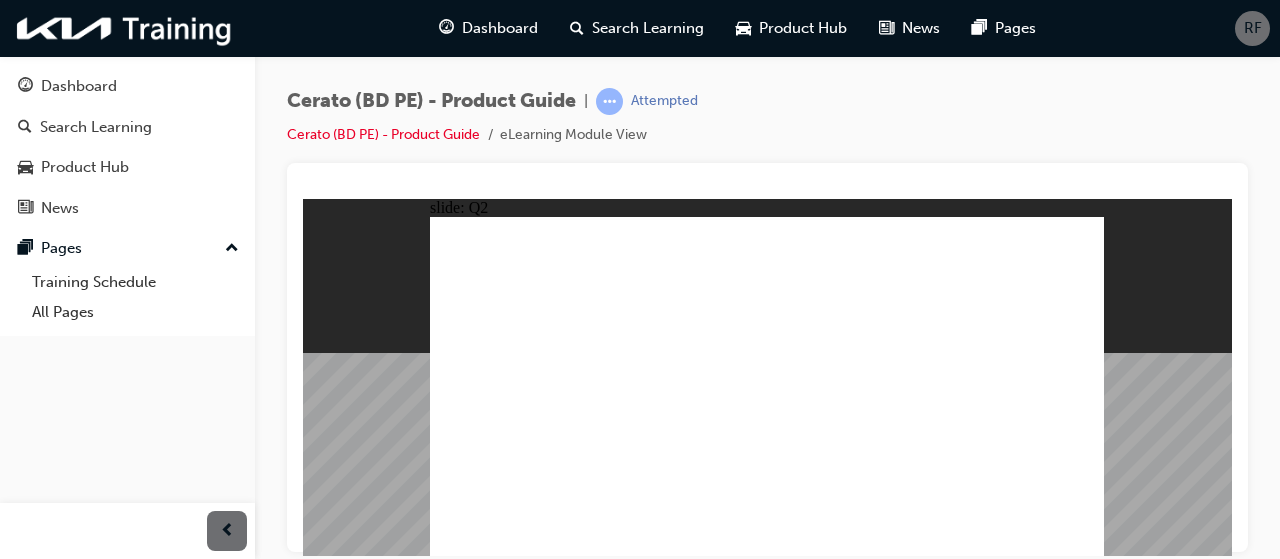 click 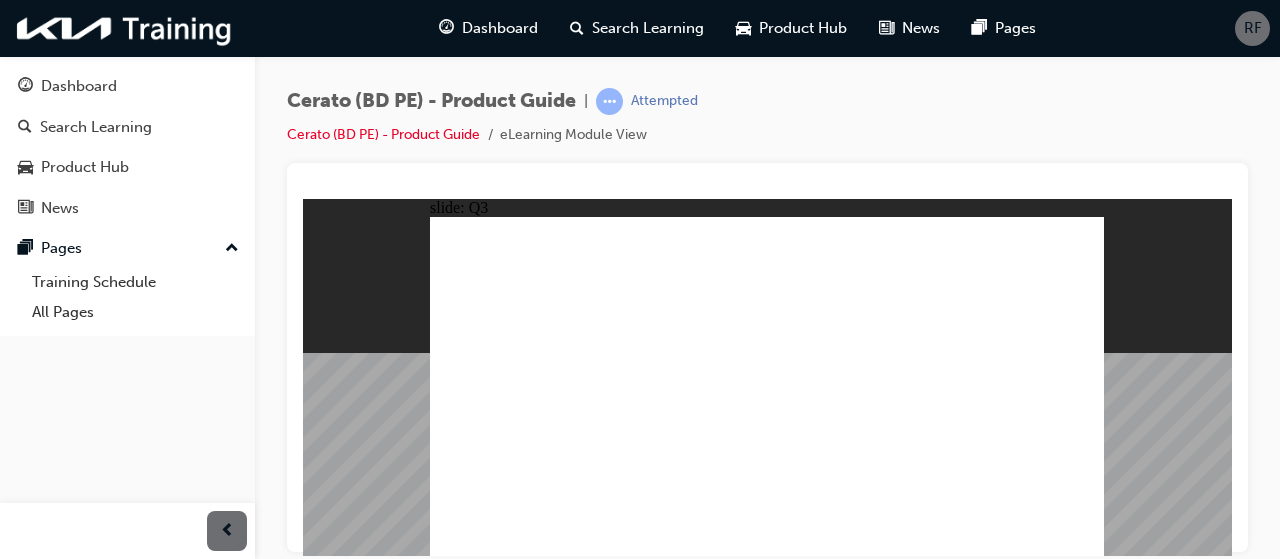 click 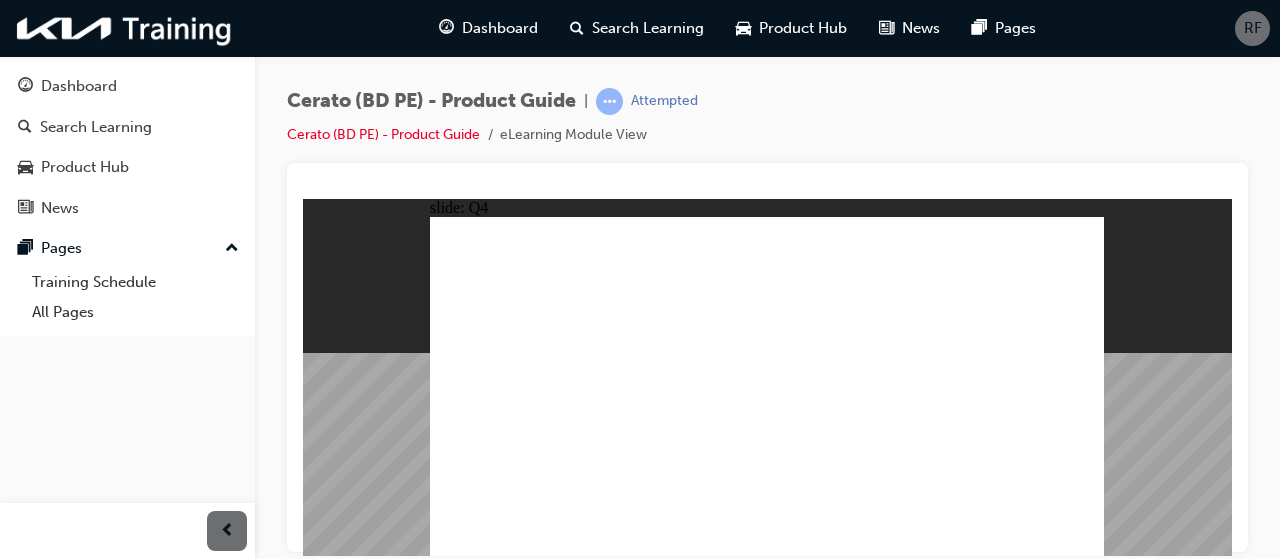 click 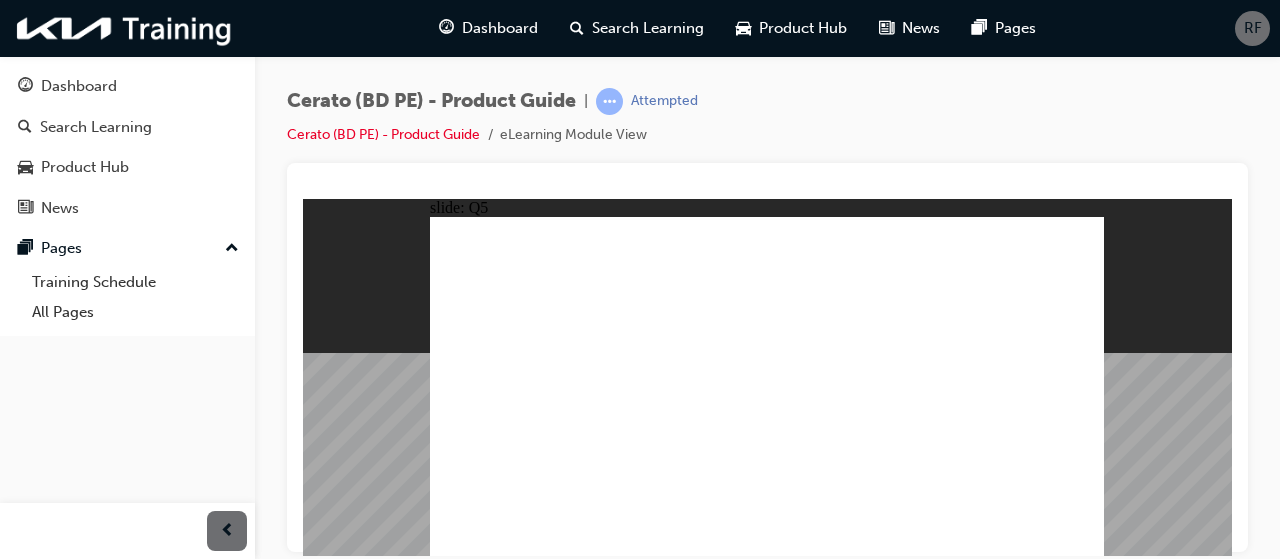 click 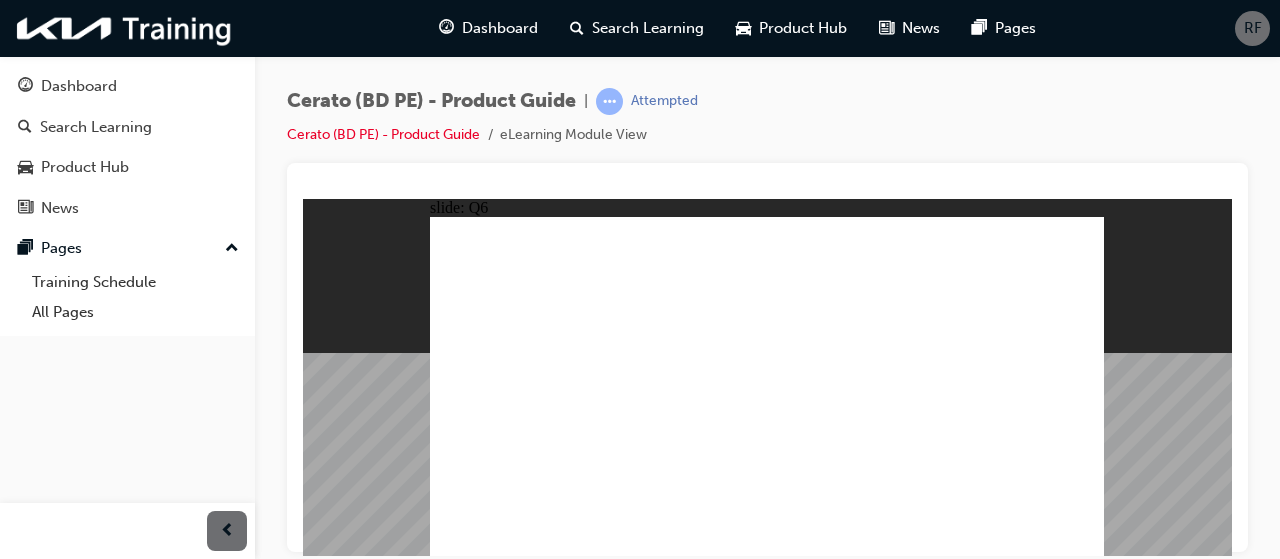 click 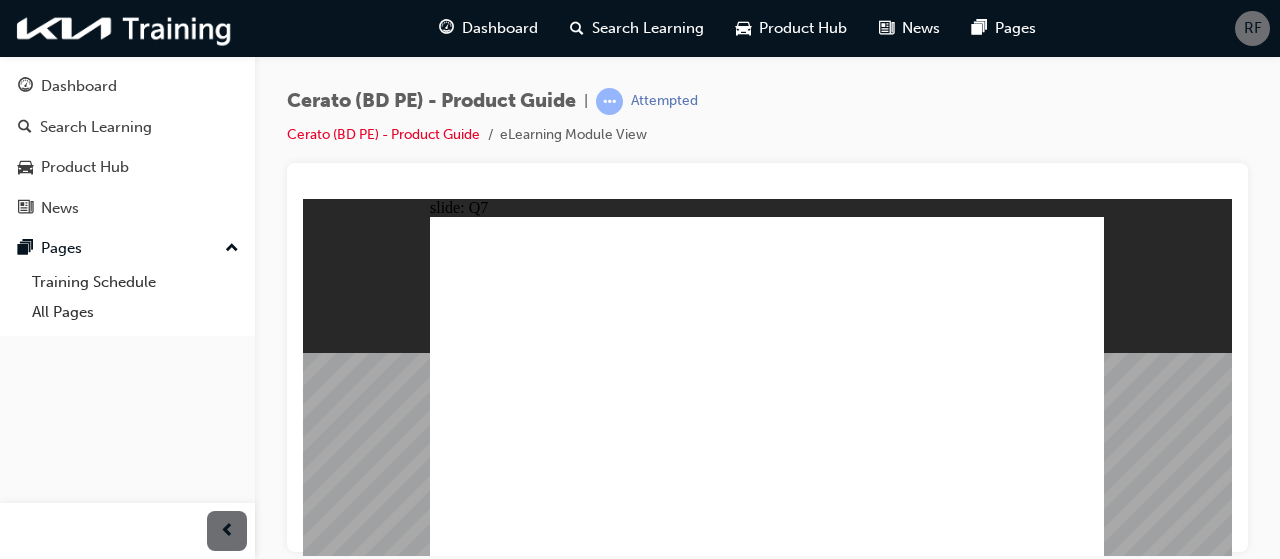 click 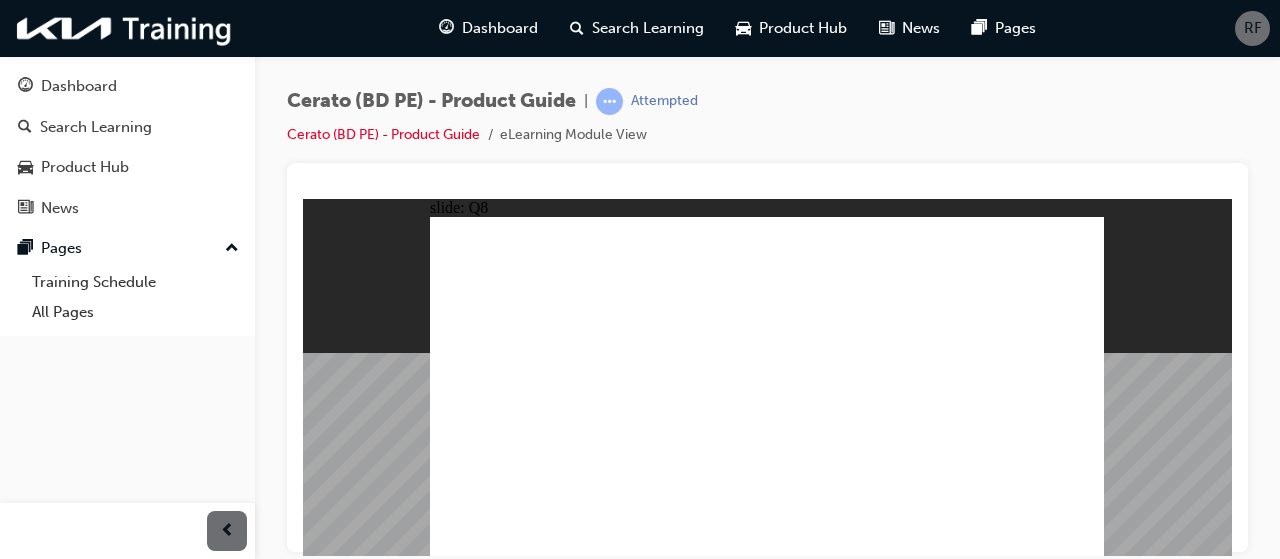 click 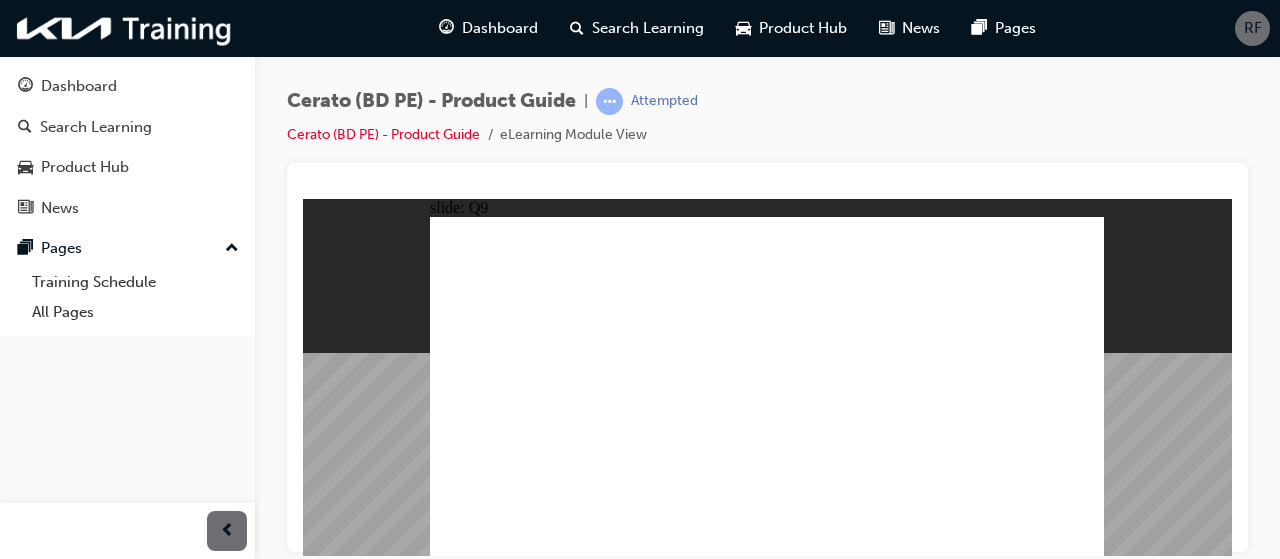 click 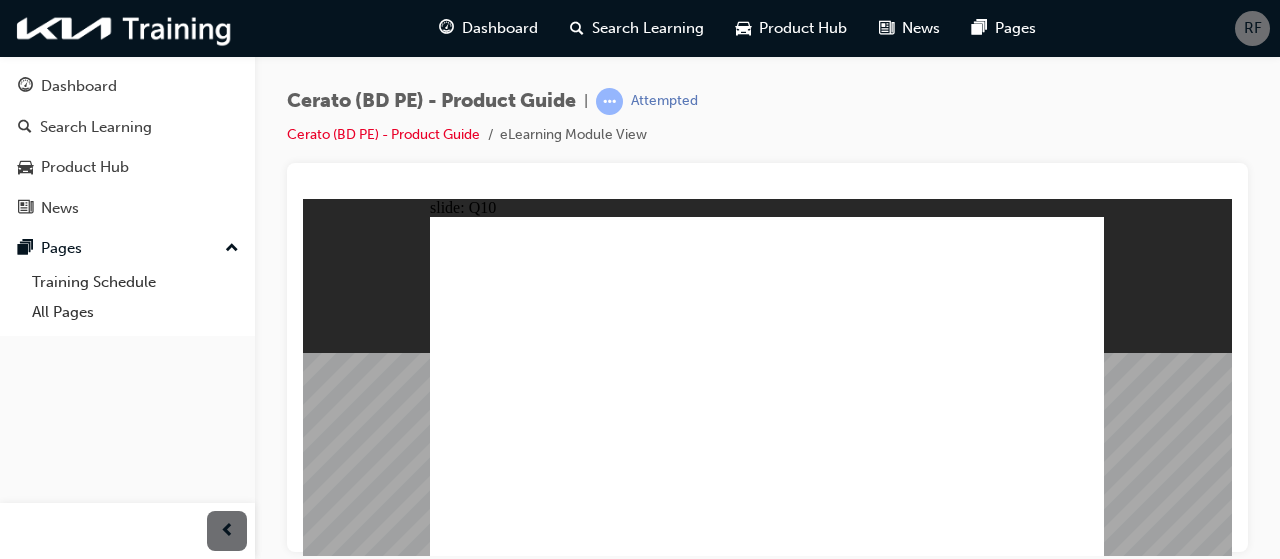 click 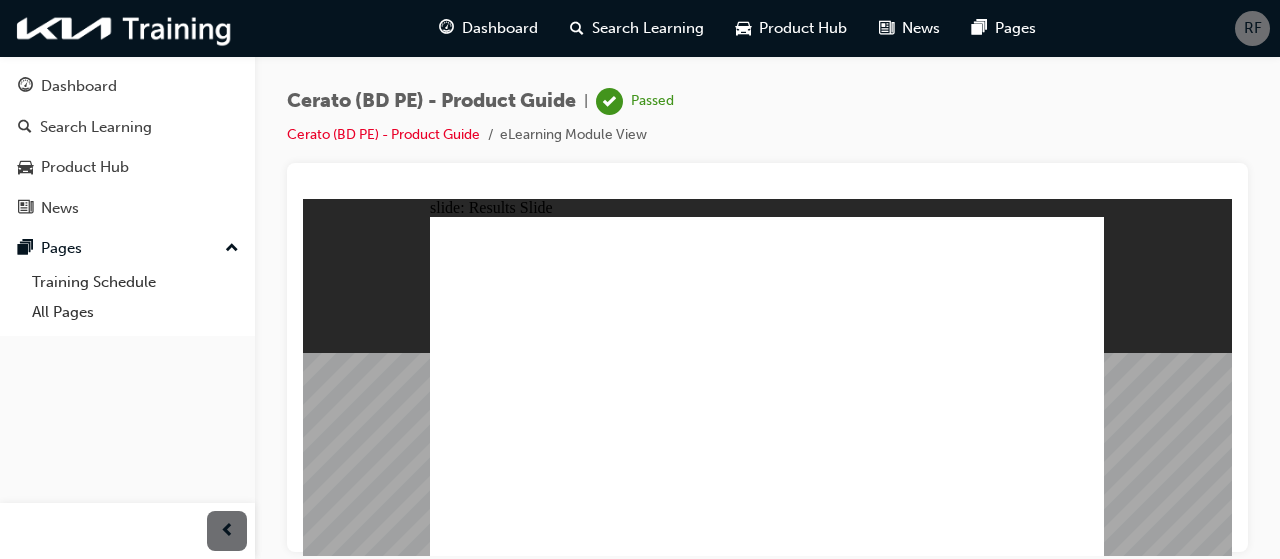 click 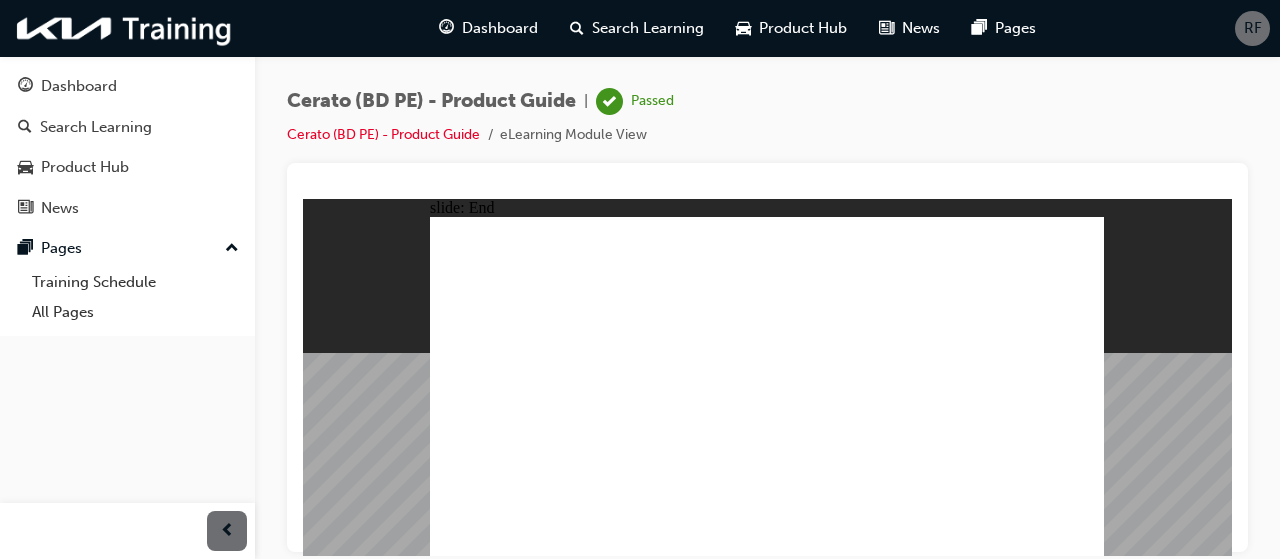 click 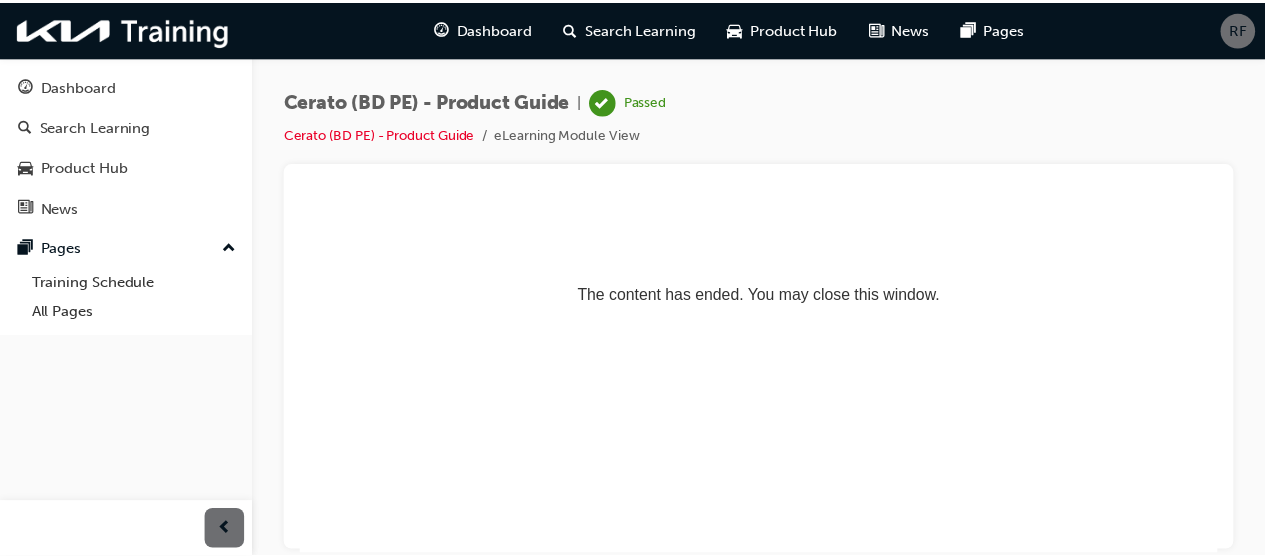 scroll, scrollTop: 0, scrollLeft: 0, axis: both 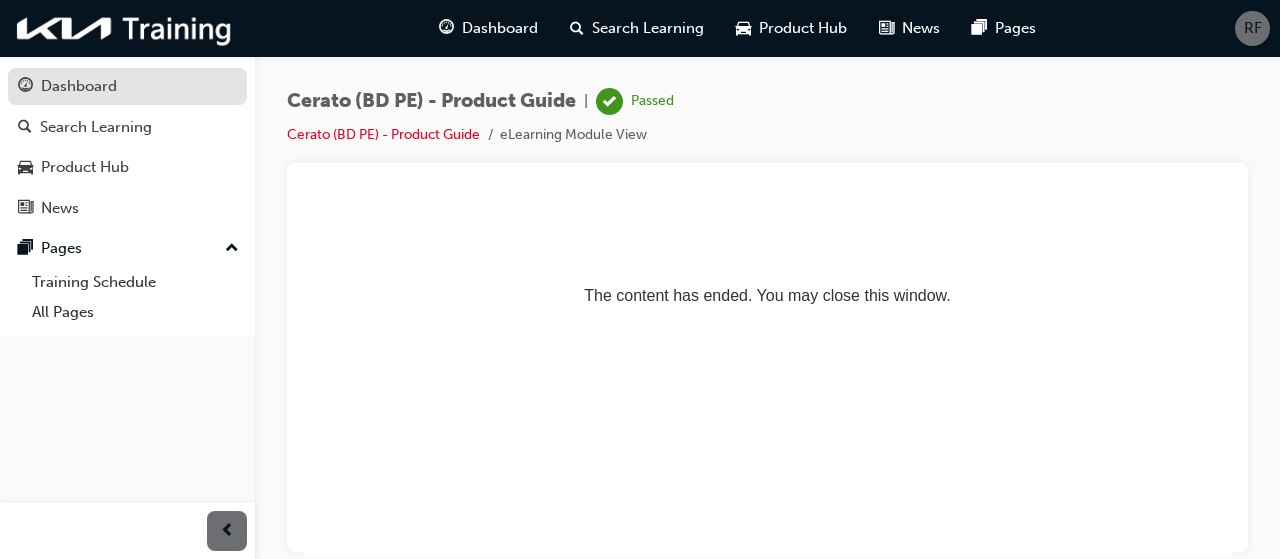 click on "Dashboard" at bounding box center (79, 86) 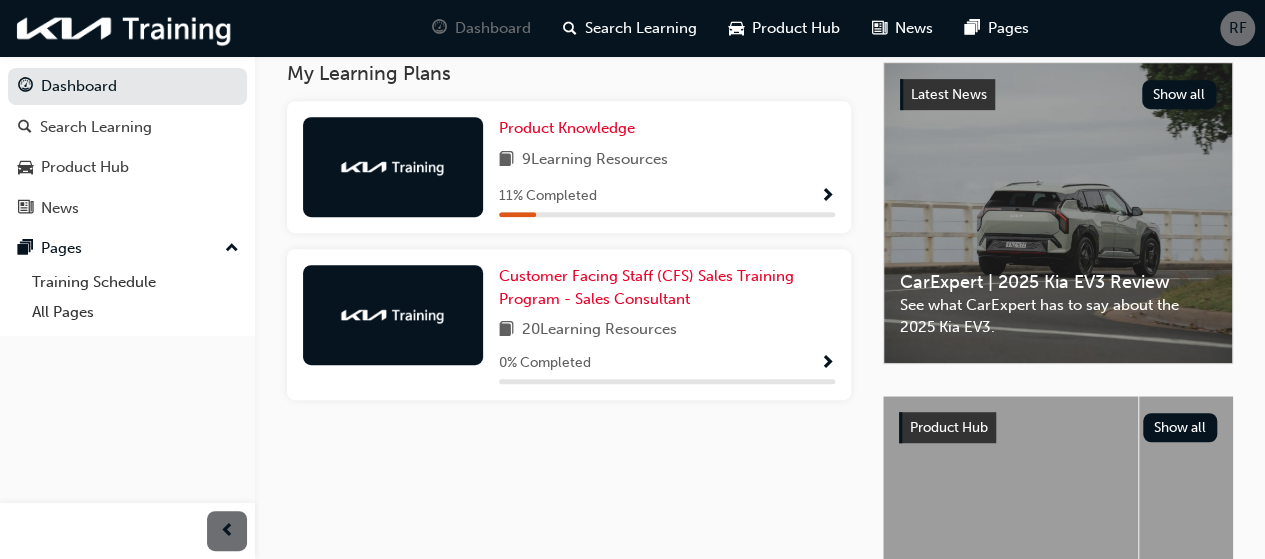 scroll, scrollTop: 437, scrollLeft: 0, axis: vertical 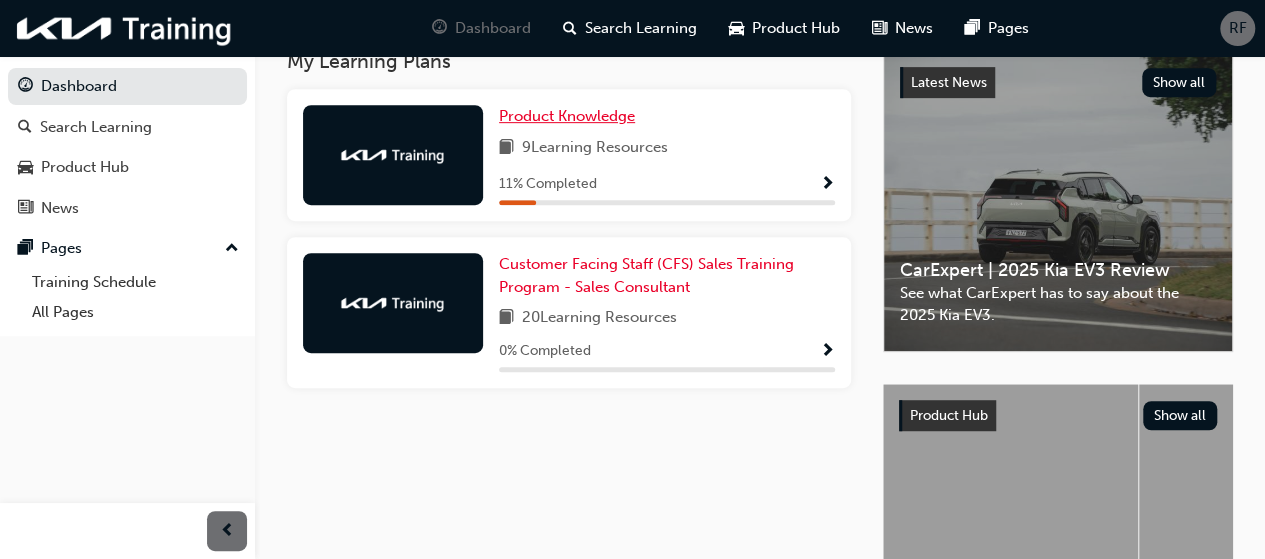 click on "Product Knowledge" at bounding box center (567, 116) 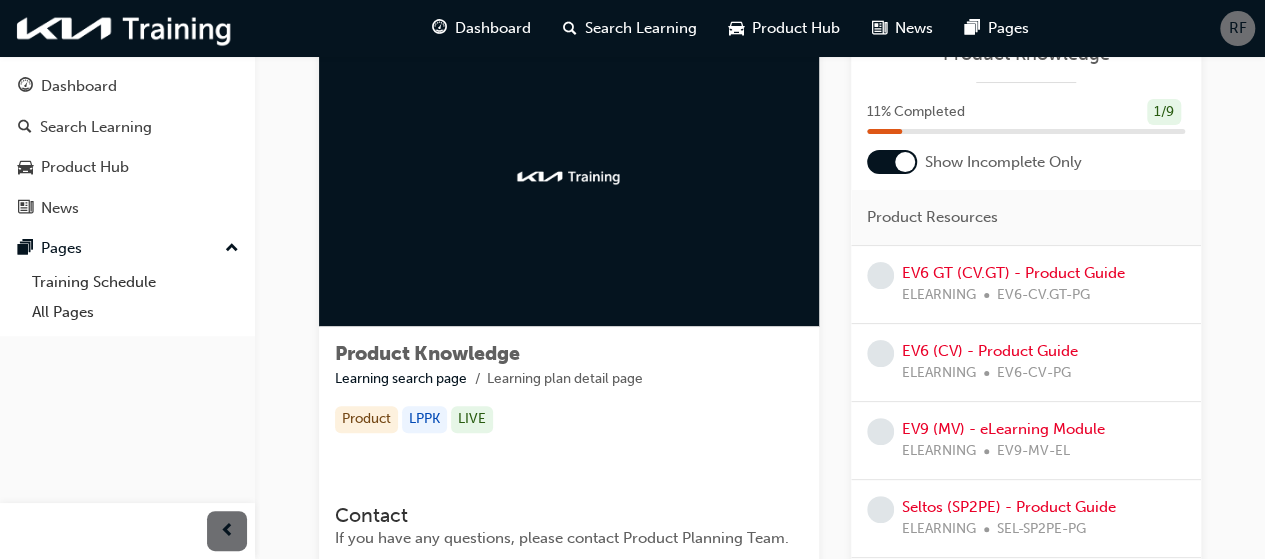 scroll, scrollTop: 0, scrollLeft: 0, axis: both 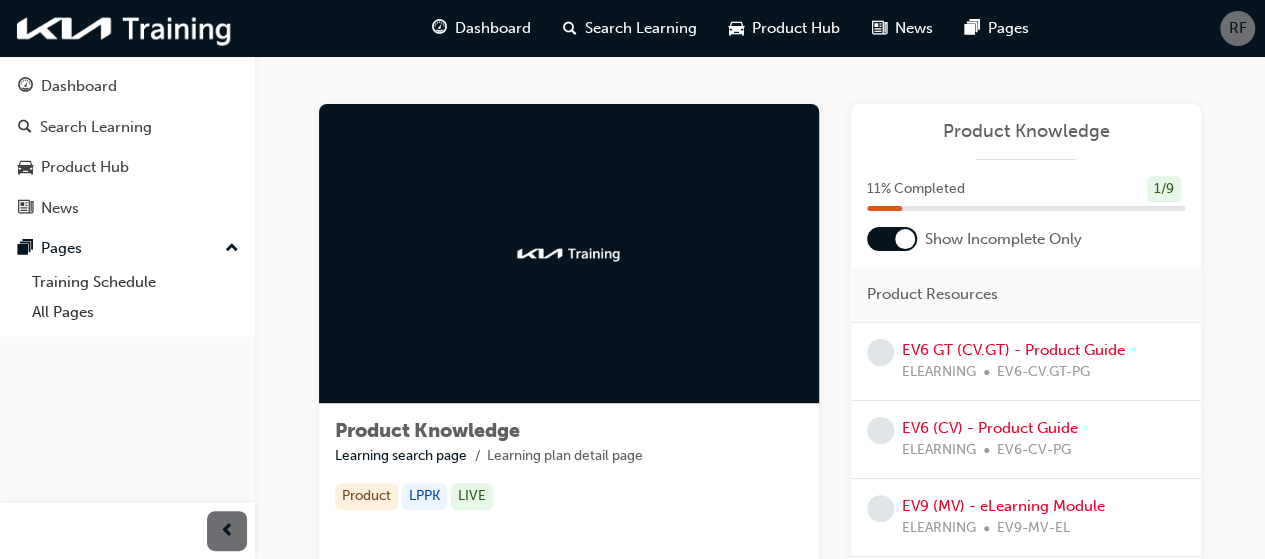 click on "Product Knowledge" at bounding box center [1026, 131] 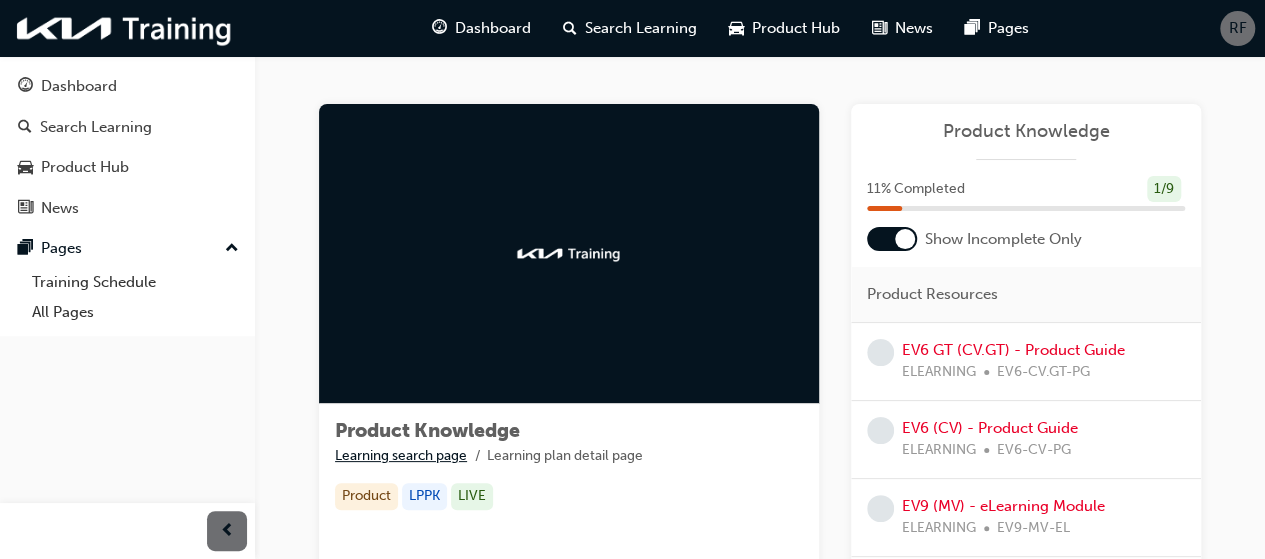 click on "Learning search page" at bounding box center [401, 455] 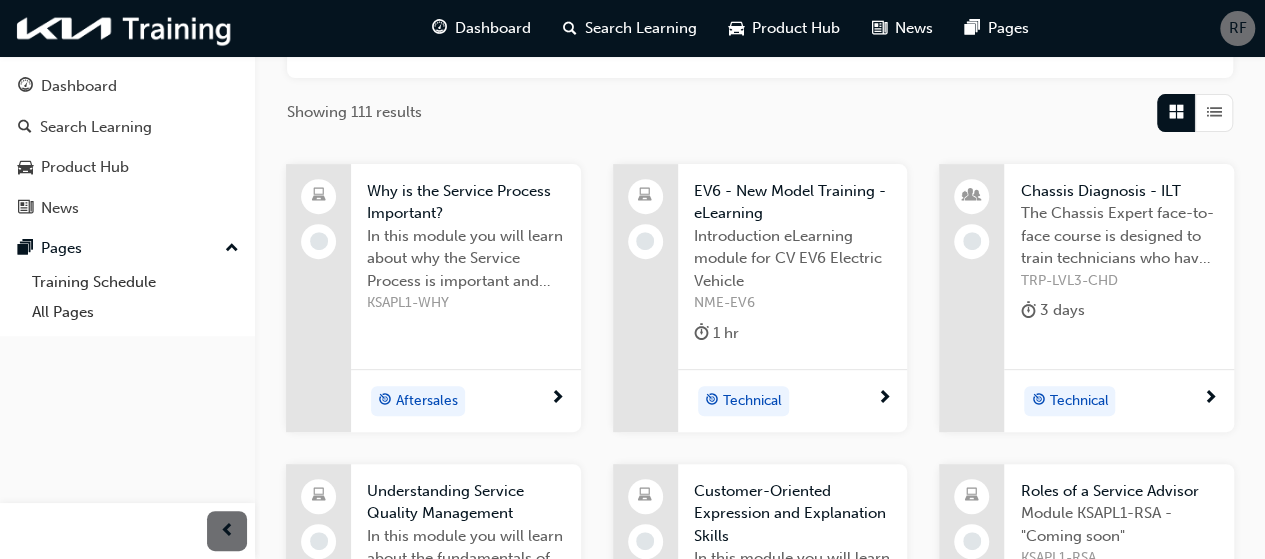 scroll, scrollTop: 0, scrollLeft: 0, axis: both 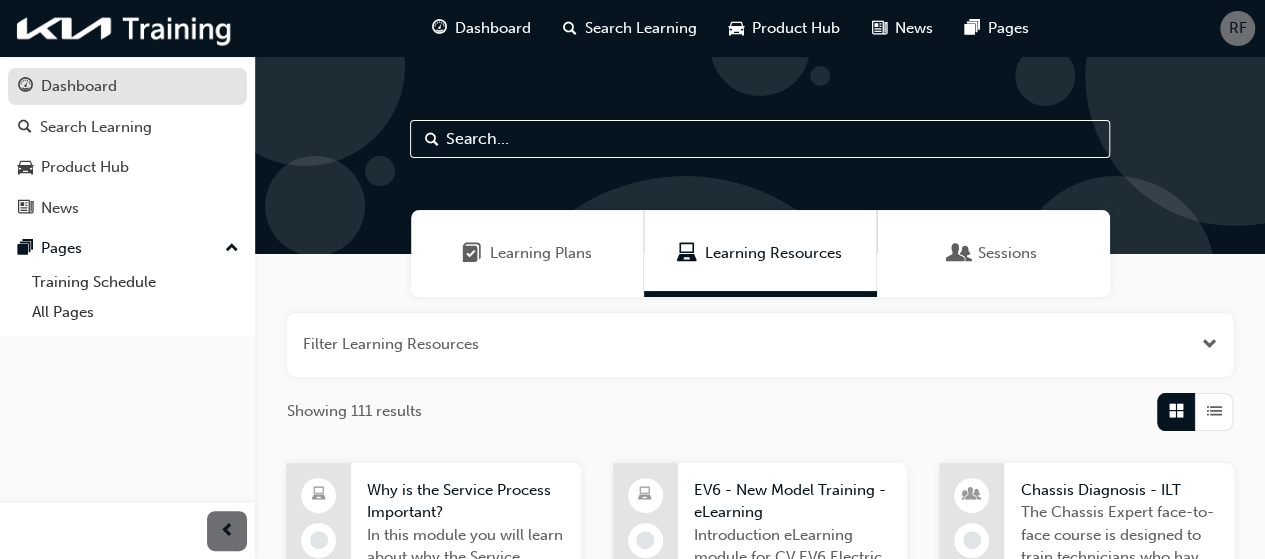 click on "Dashboard" at bounding box center [79, 86] 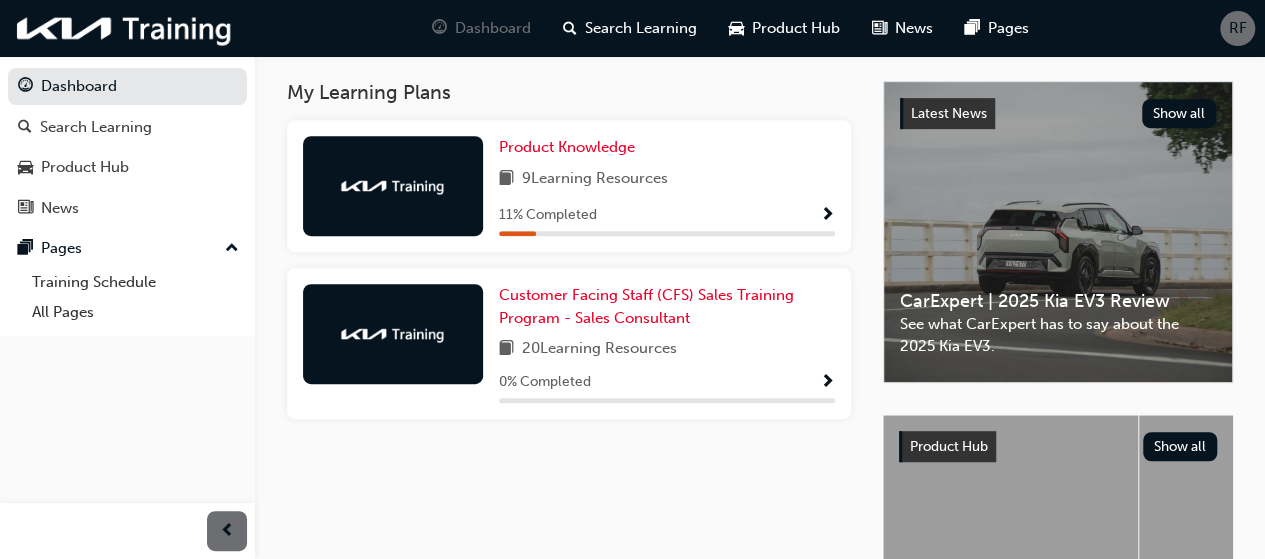 scroll, scrollTop: 416, scrollLeft: 0, axis: vertical 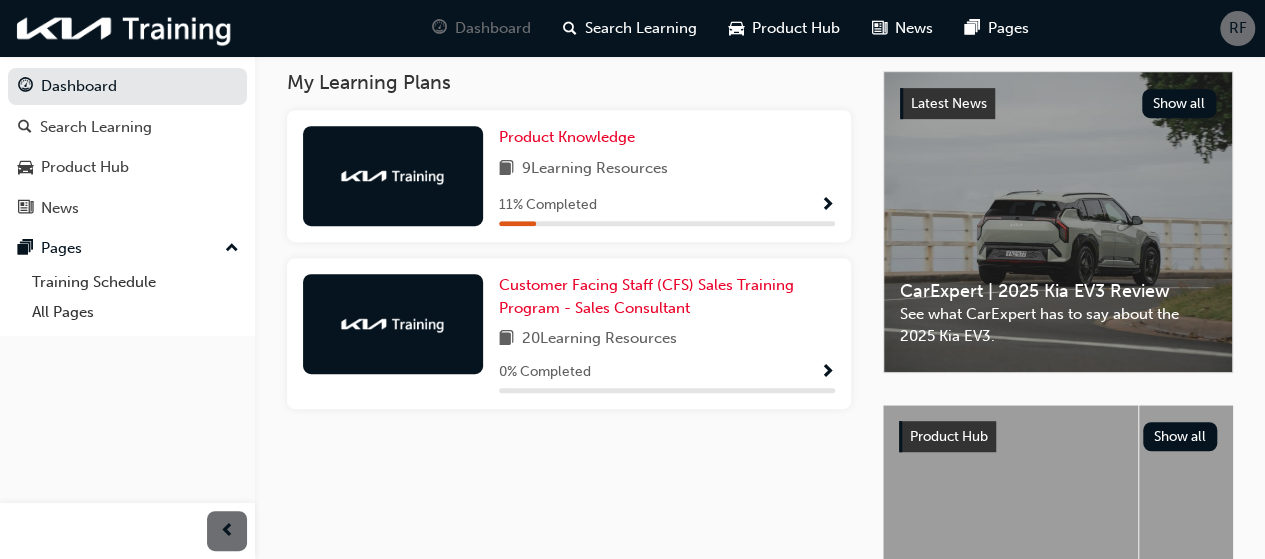 click at bounding box center [827, 206] 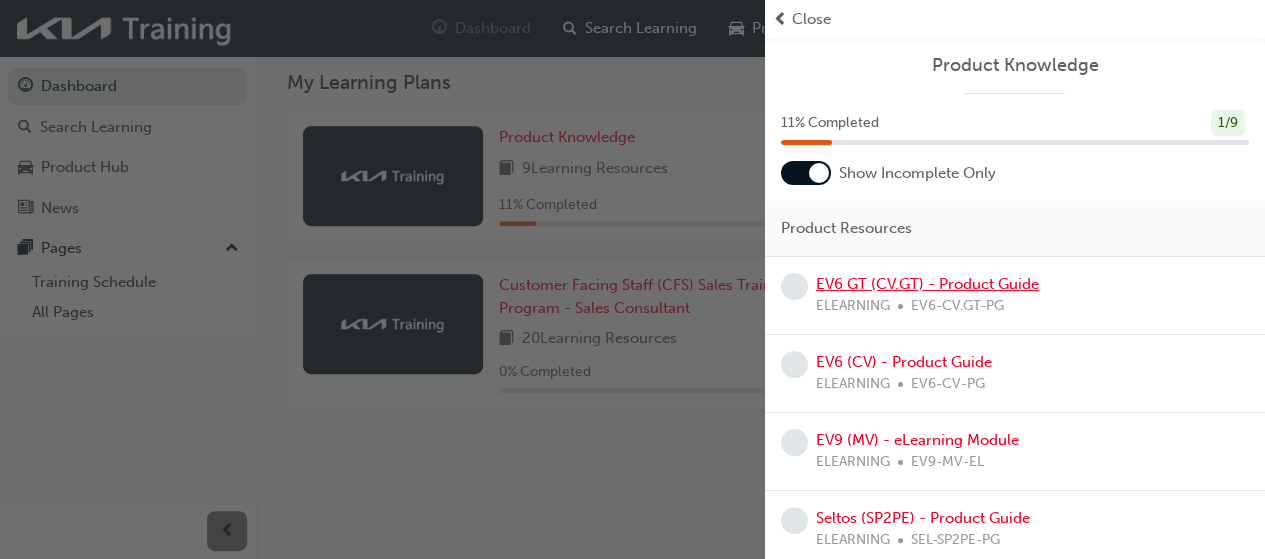 click on "EV6 GT (CV.GT) - Product Guide" at bounding box center (927, 284) 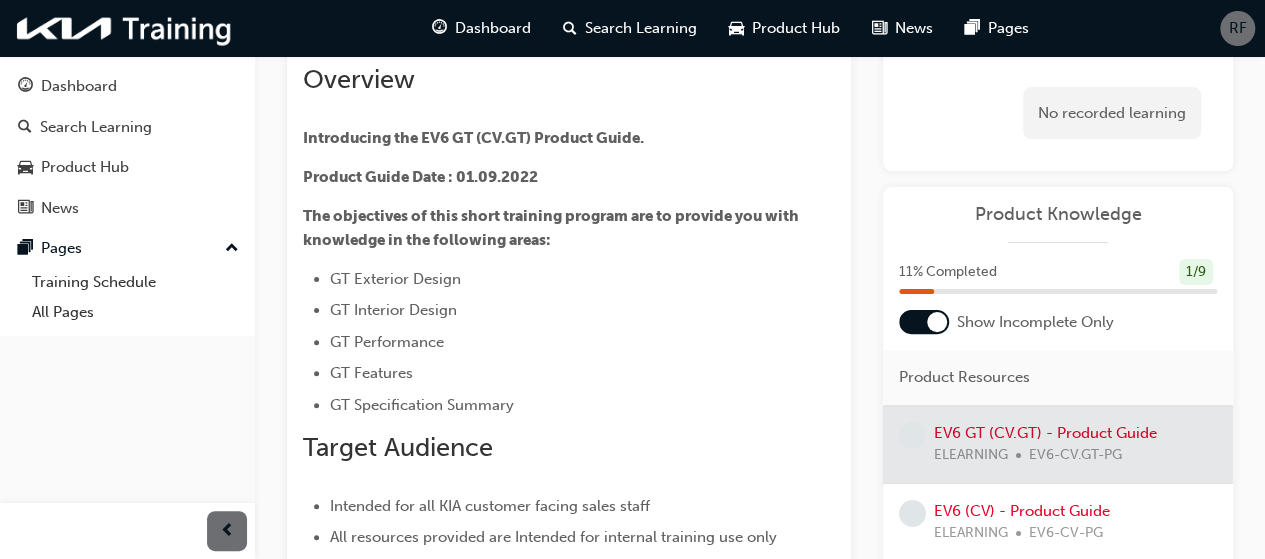 scroll, scrollTop: 155, scrollLeft: 0, axis: vertical 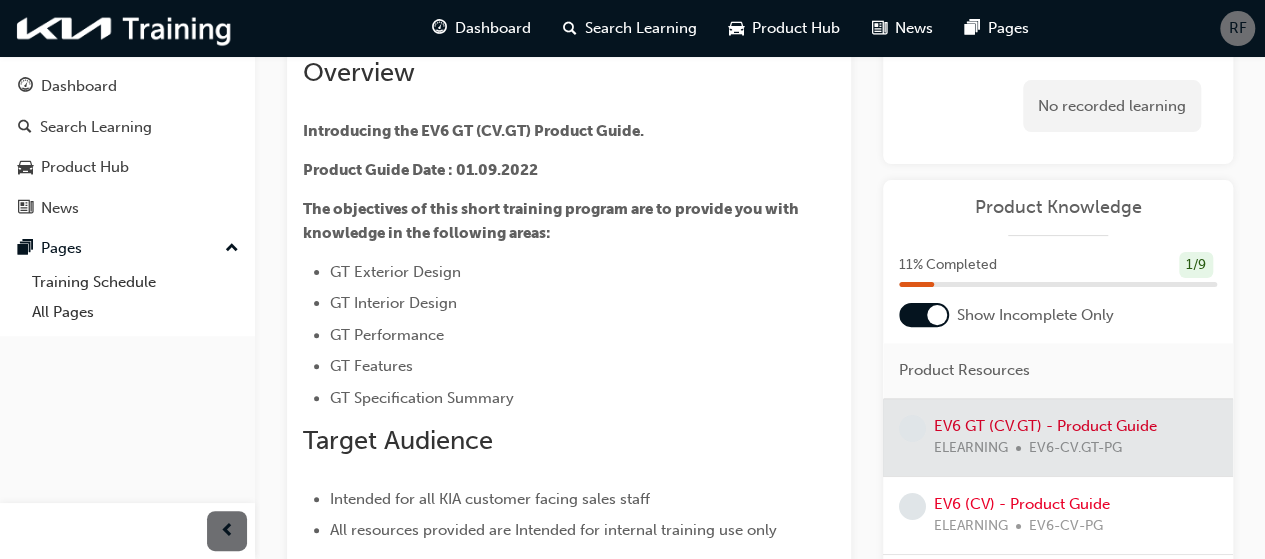 click at bounding box center (1058, 437) 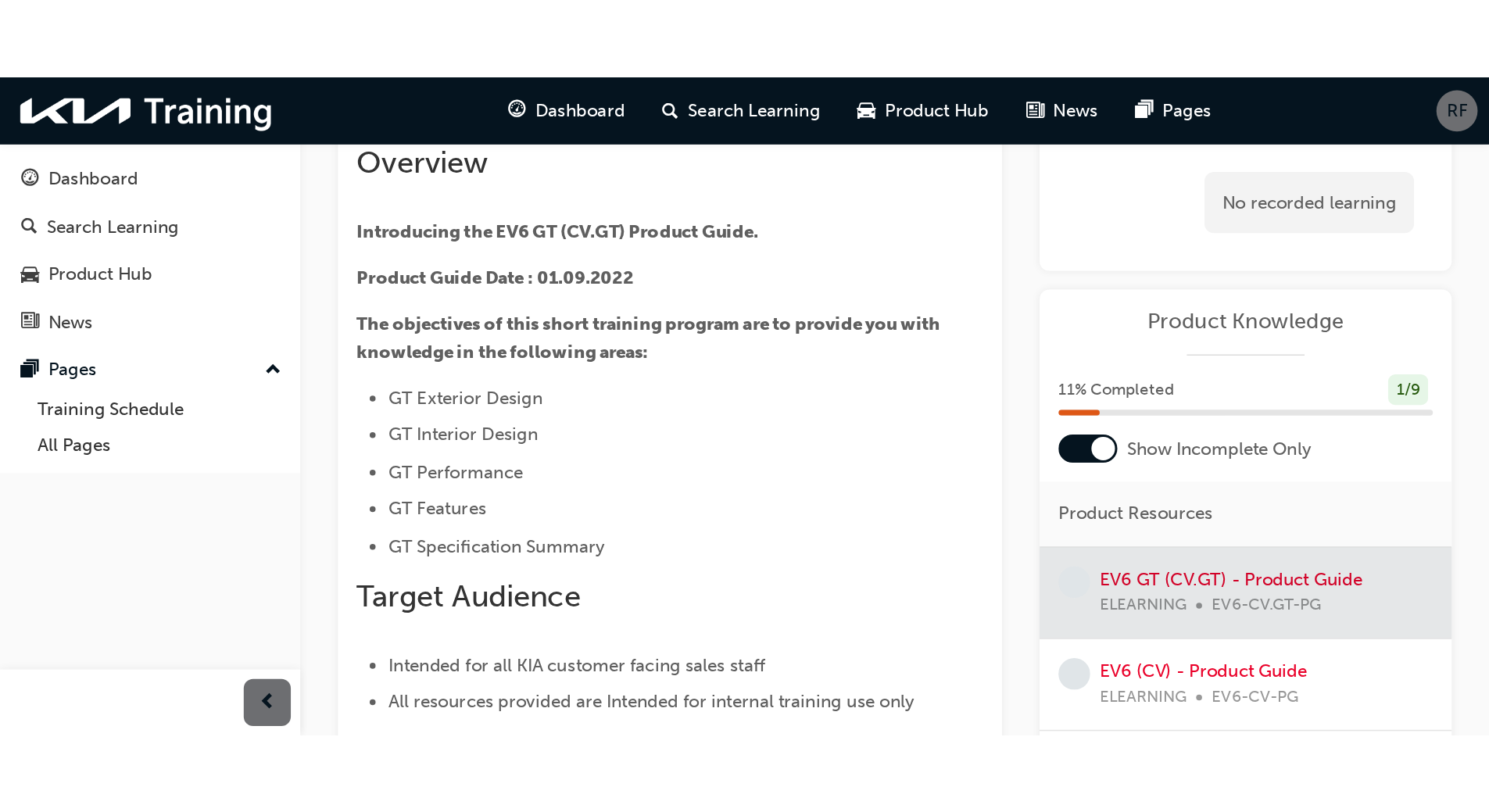 scroll, scrollTop: 0, scrollLeft: 0, axis: both 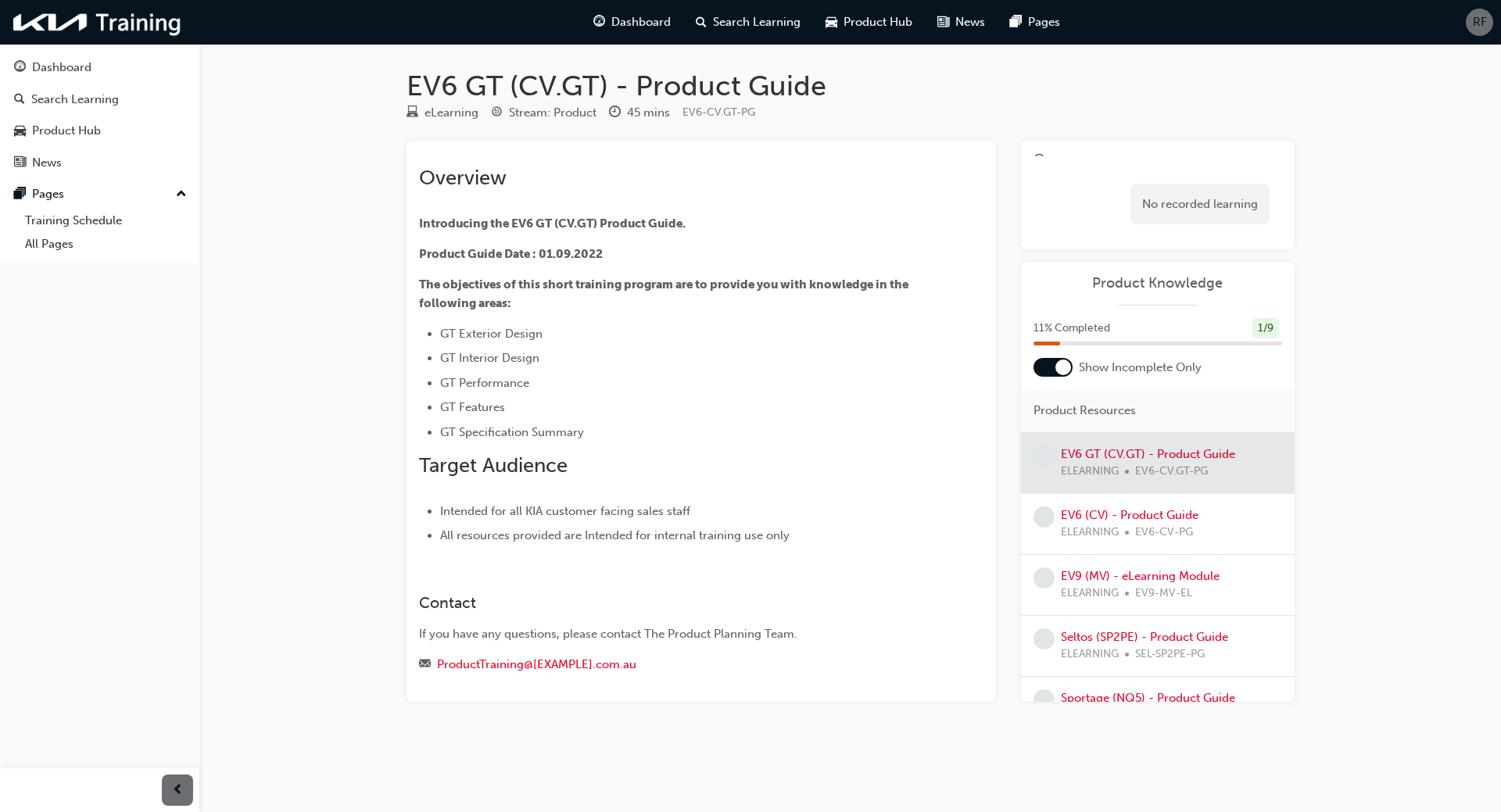 click at bounding box center [1158, 463] 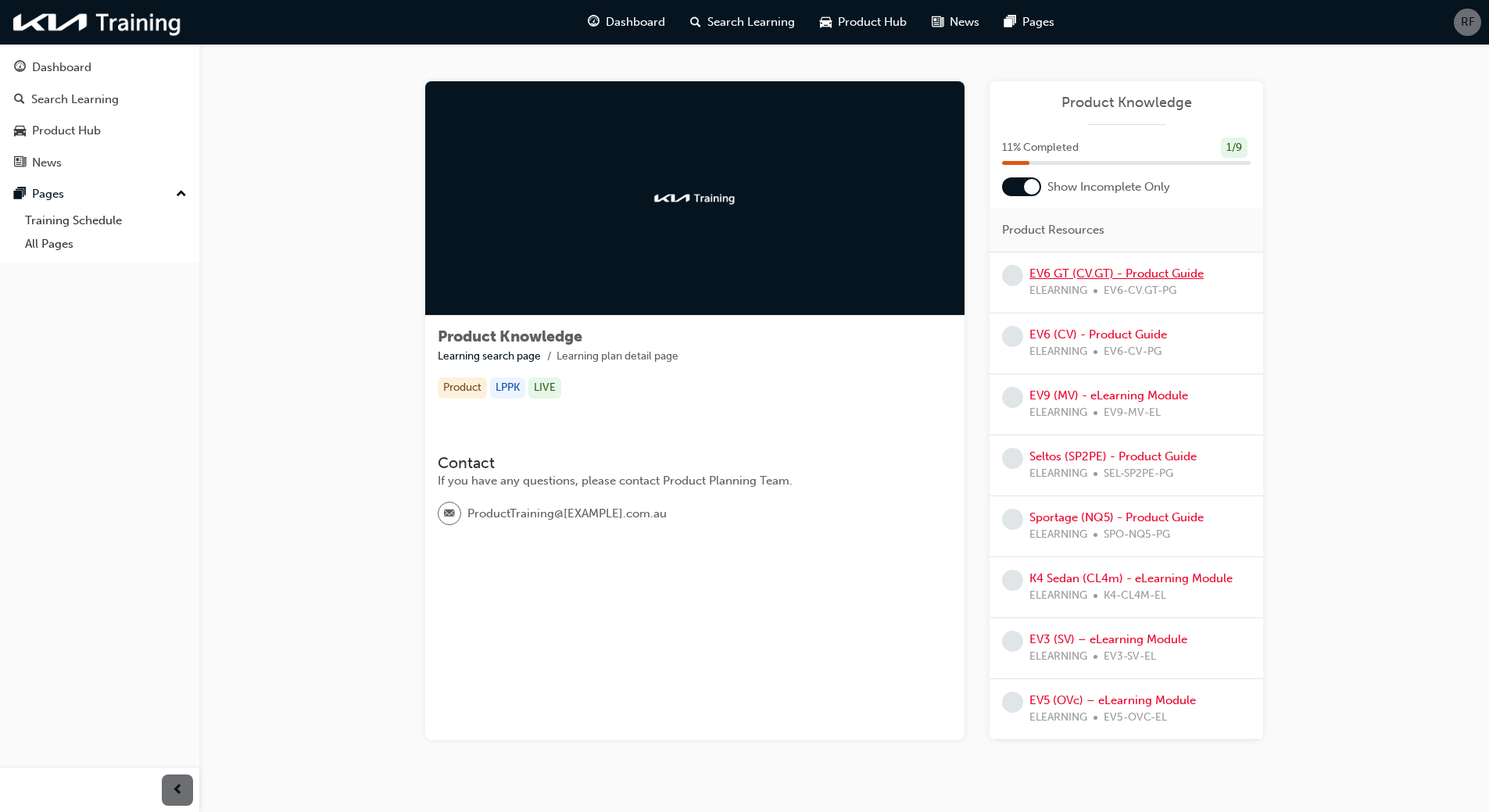 click on "EV6 GT (CV.GT) - Product Guide" at bounding box center (1116, 274) 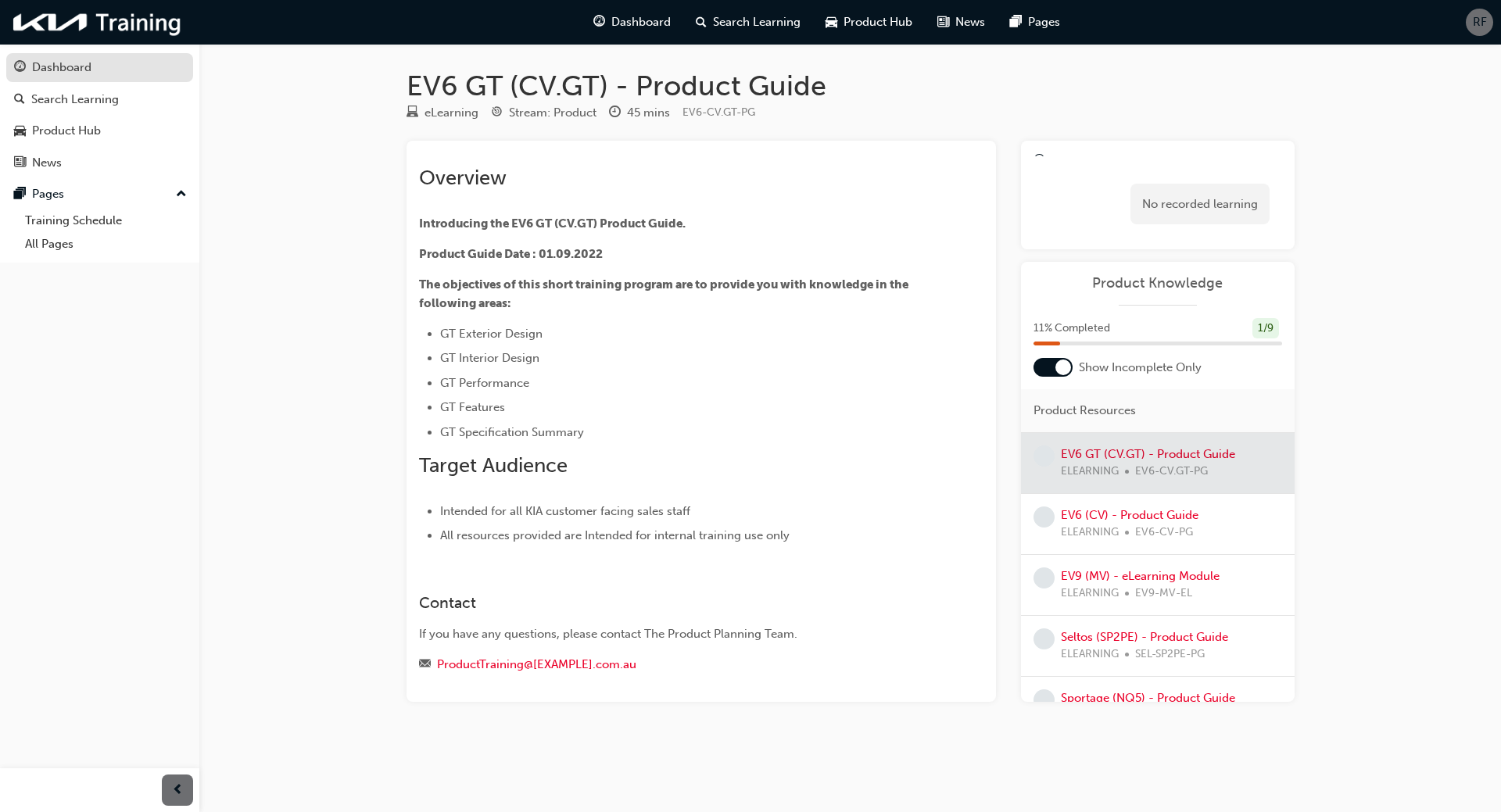 click on "Dashboard" at bounding box center [99, 67] 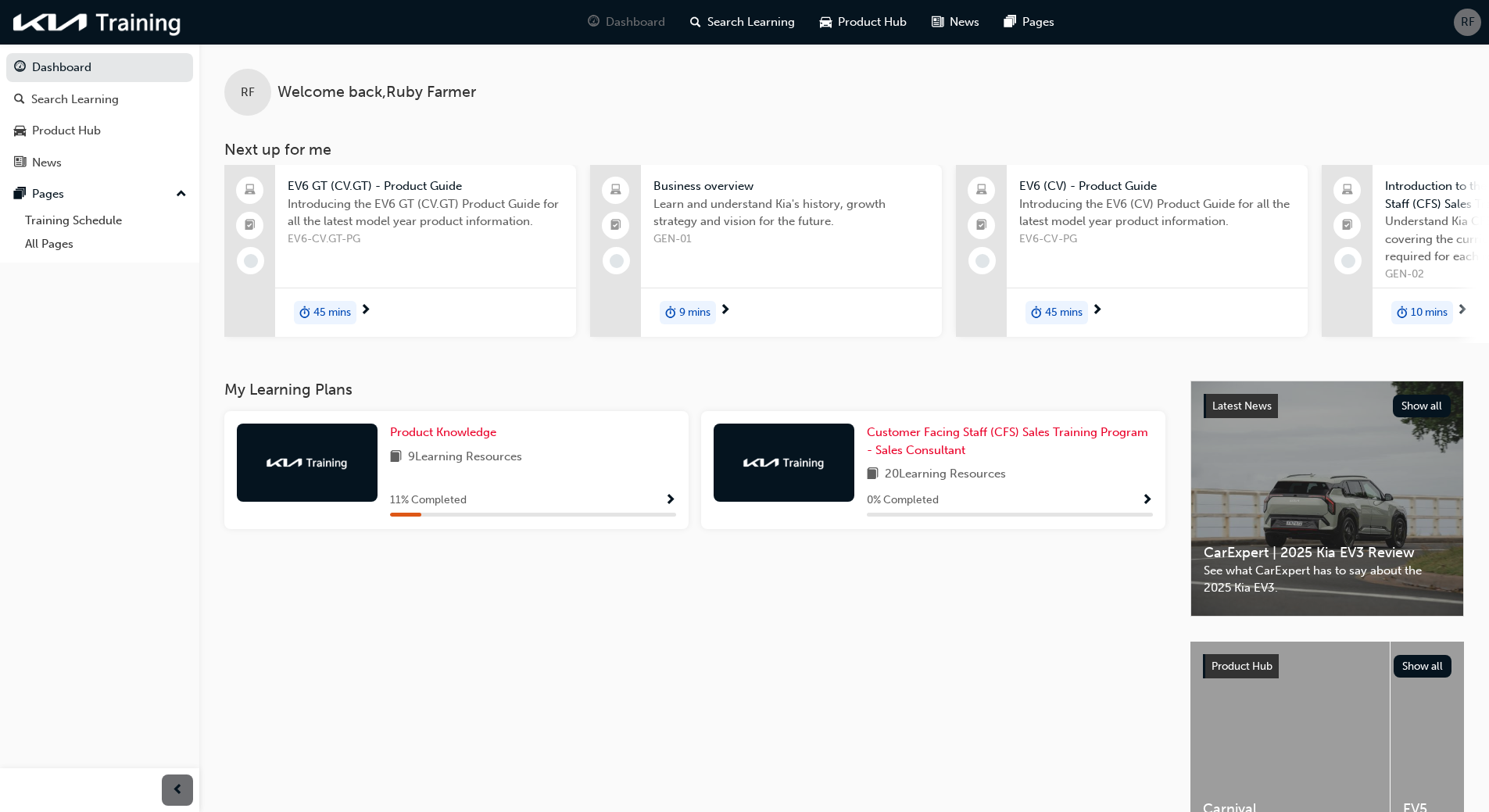 click at bounding box center (307, 463) 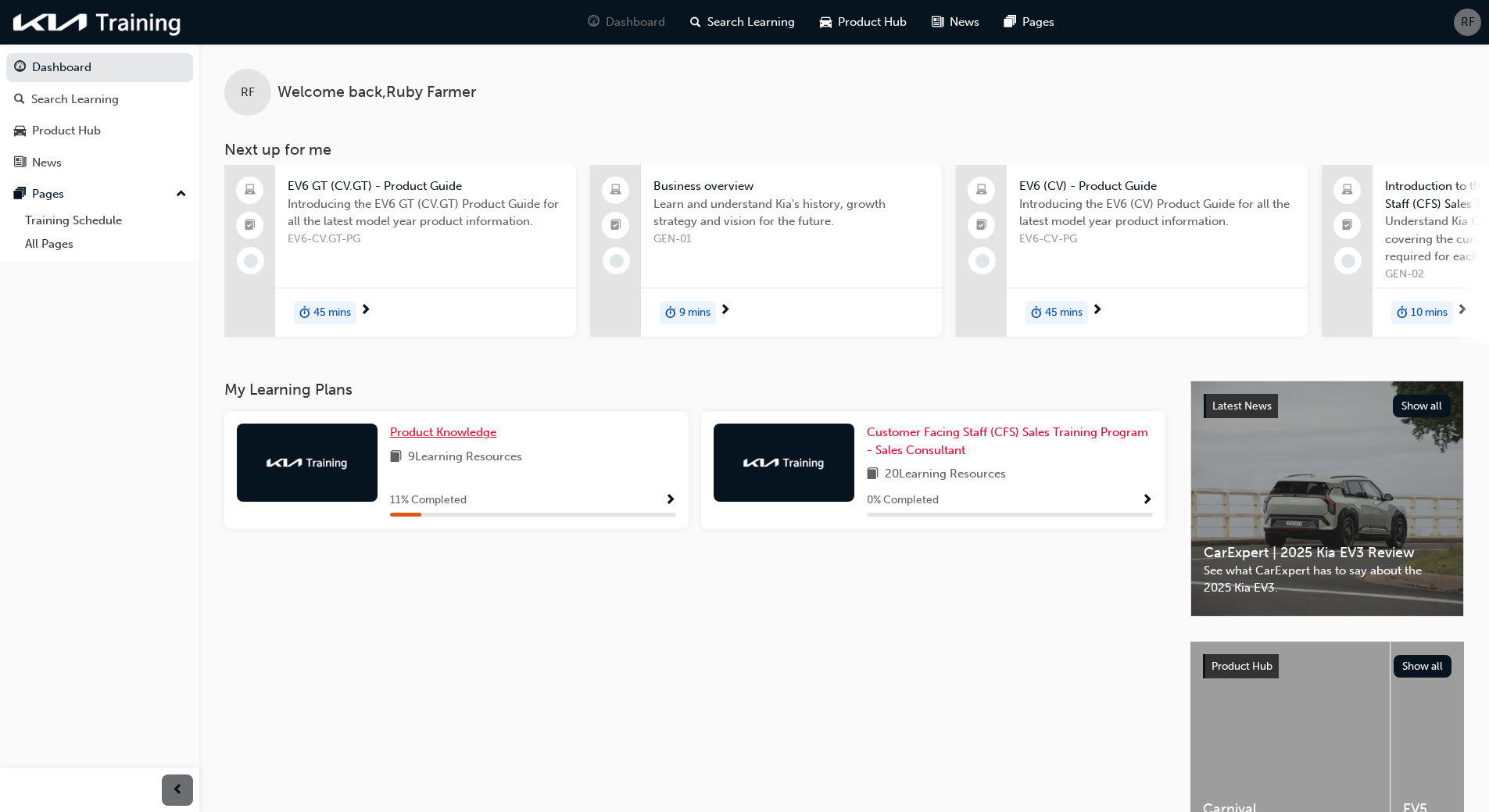 click on "Product Knowledge" at bounding box center (443, 432) 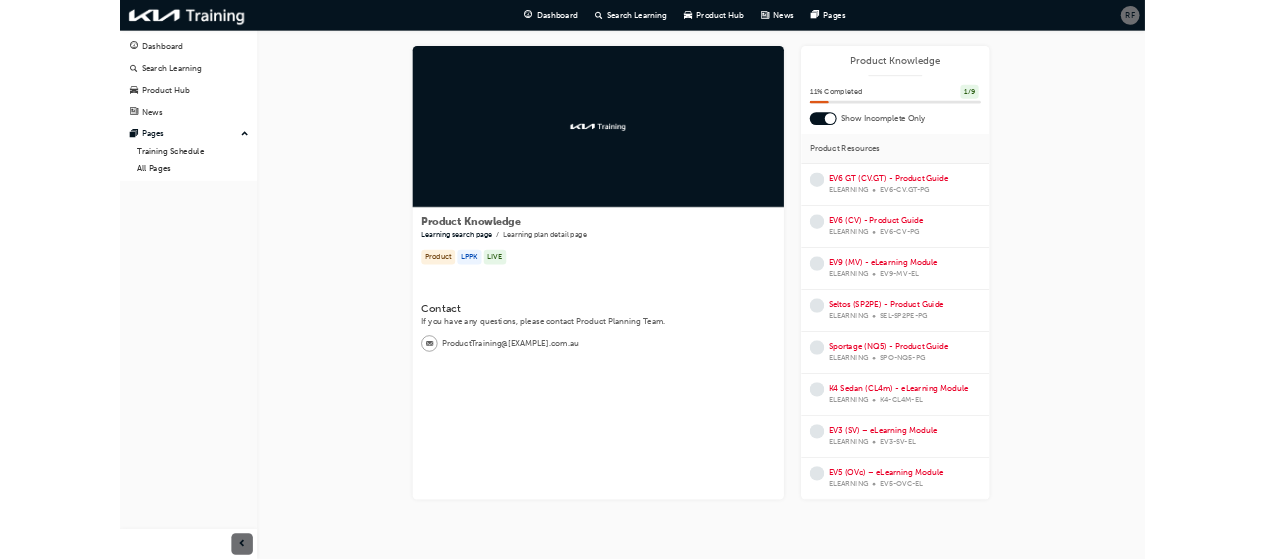 scroll, scrollTop: 0, scrollLeft: 0, axis: both 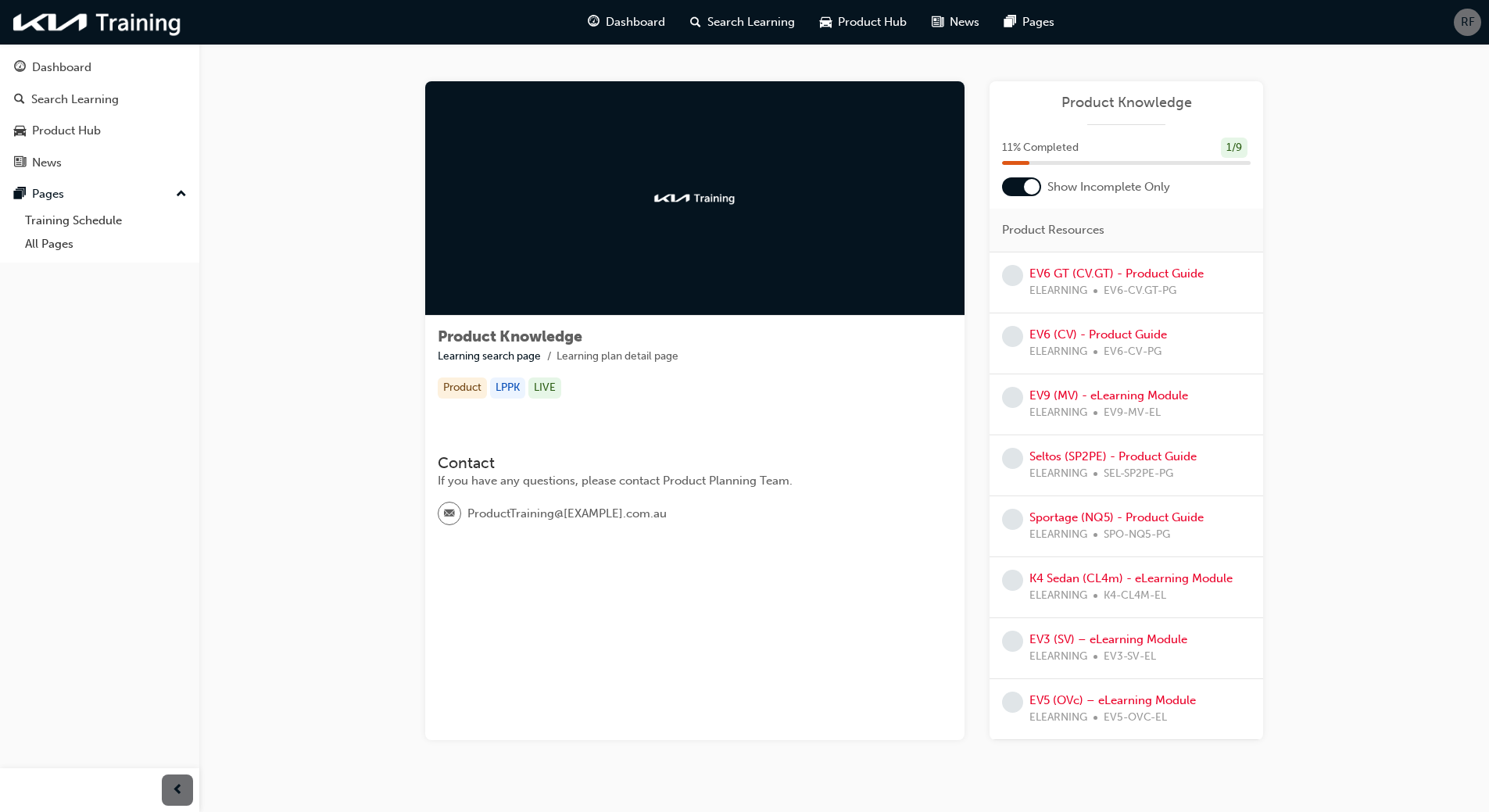 click on "EV6 GT (CV.GT) - Product Guide ELEARNING EV6-CV.GT-PG" at bounding box center (1126, 283) 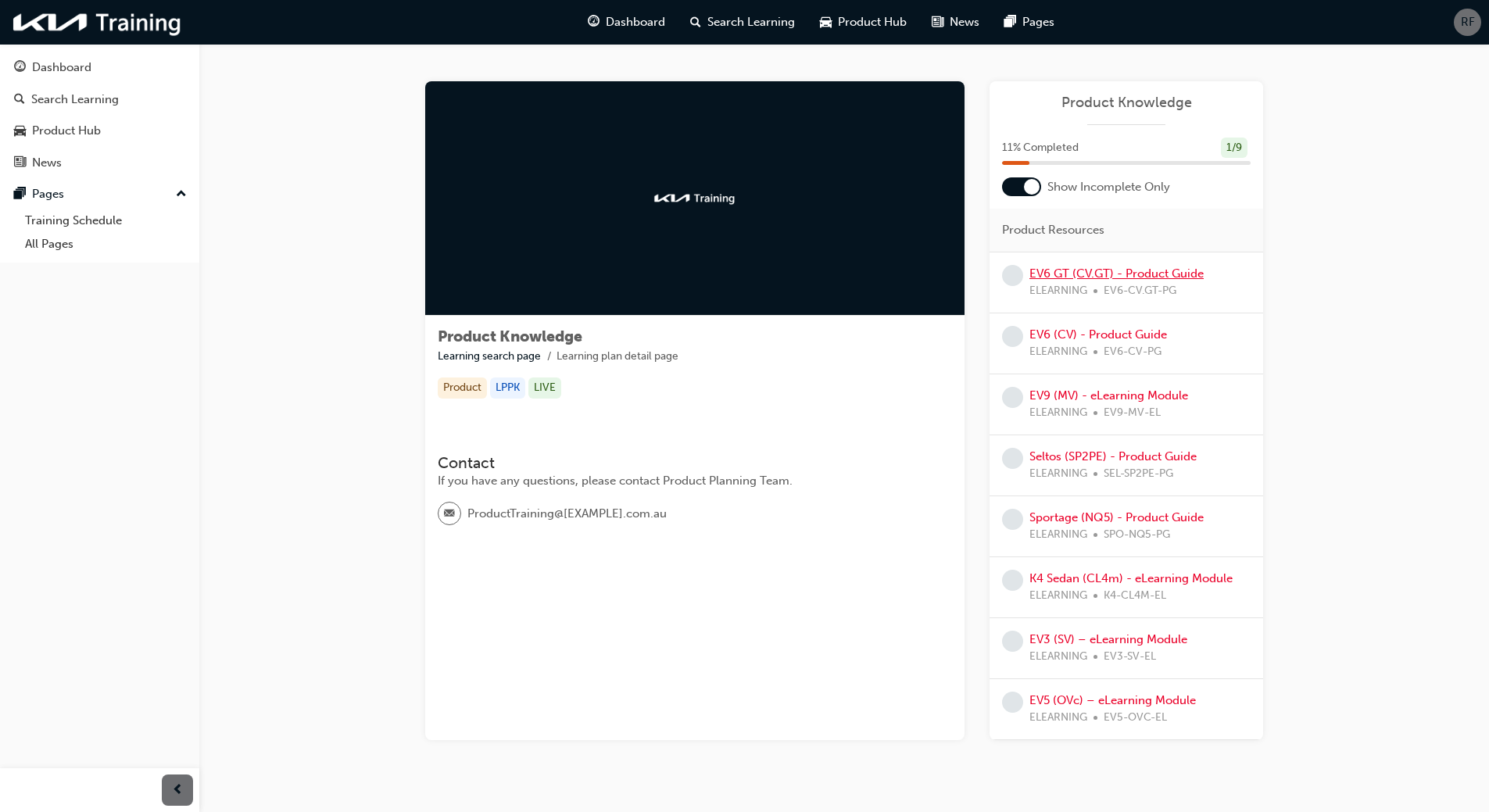 click on "EV6 GT (CV.GT) - Product Guide" at bounding box center (1116, 274) 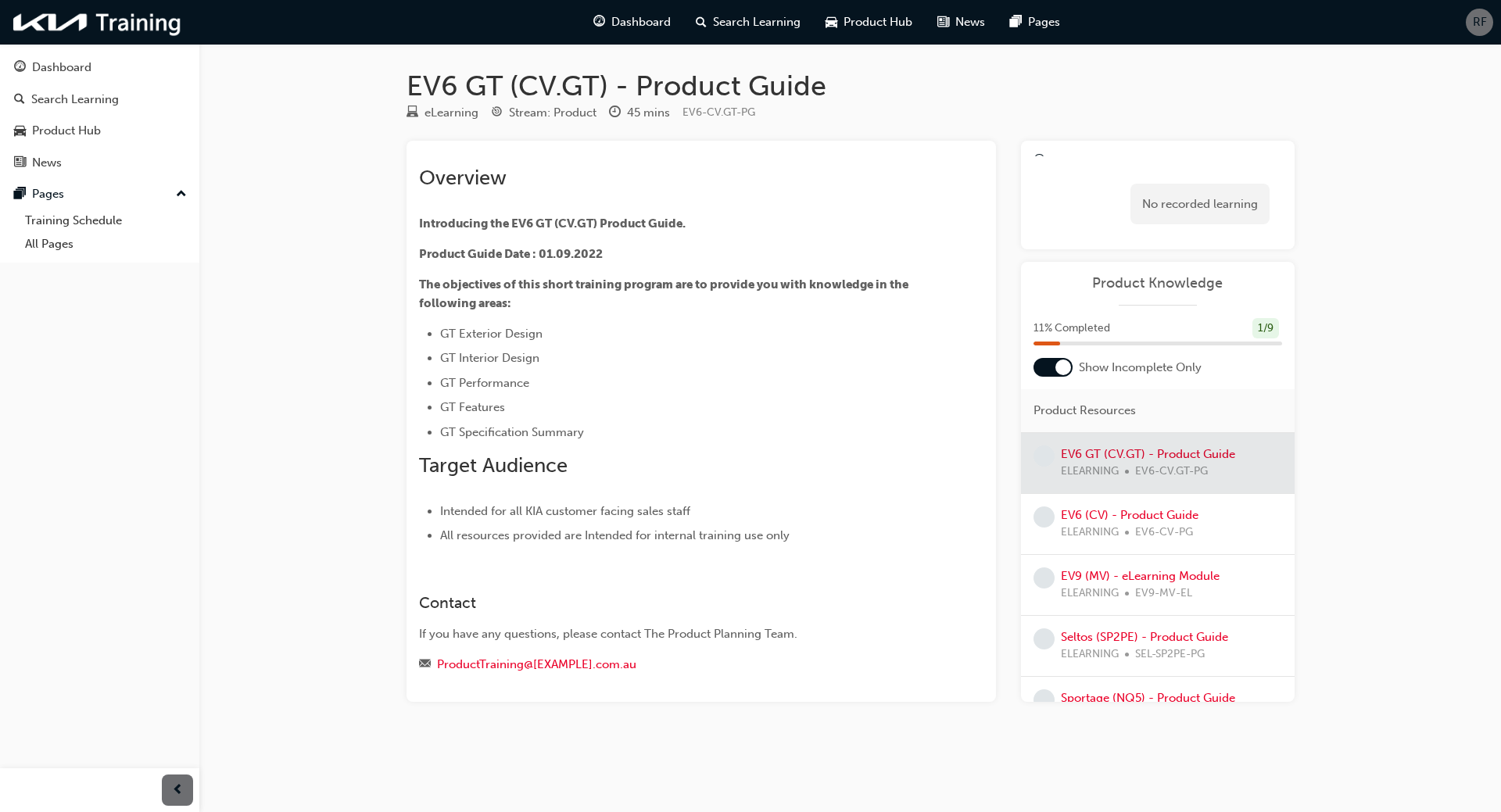 click on "Product Knowledge 11 % Completed 1 / 9 Show Incomplete Only Product Resources EV6 GT (CV.GT) - Product Guide ELEARNING EV6-CV.GT-PG EV6 (CV) - Product Guide ELEARNING EV6-CV-PG EV9 (MV) - eLearning Module ELEARNING EV9-MV-EL Seltos (SP2PE) - Product Guide ELEARNING SEL-SP2PE-PG Sportage (NQ5) - Product Guide ELEARNING SPO-NQ5-PG K4 Sedan (CL4m) - eLearning Module ELEARNING K4-CL4M-EL EV3 (SV) – eLearning Module ELEARNING EV3-SV-EL EV5 (OVc) – eLearning Module ELEARNING EV5-OVC-EL" at bounding box center (1158, 481) 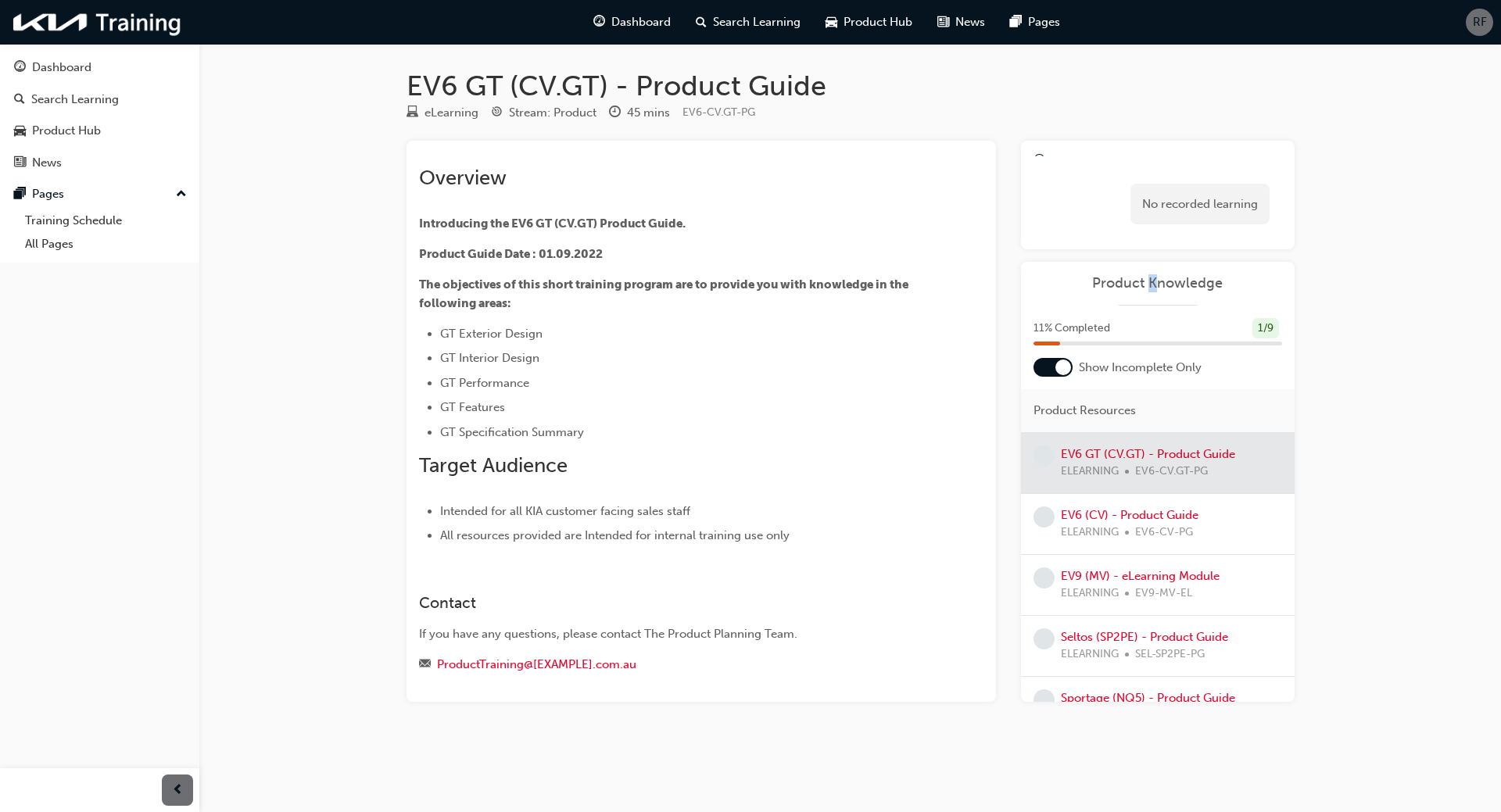 drag, startPoint x: 1162, startPoint y: 274, endPoint x: 1194, endPoint y: 310, distance: 48.1664 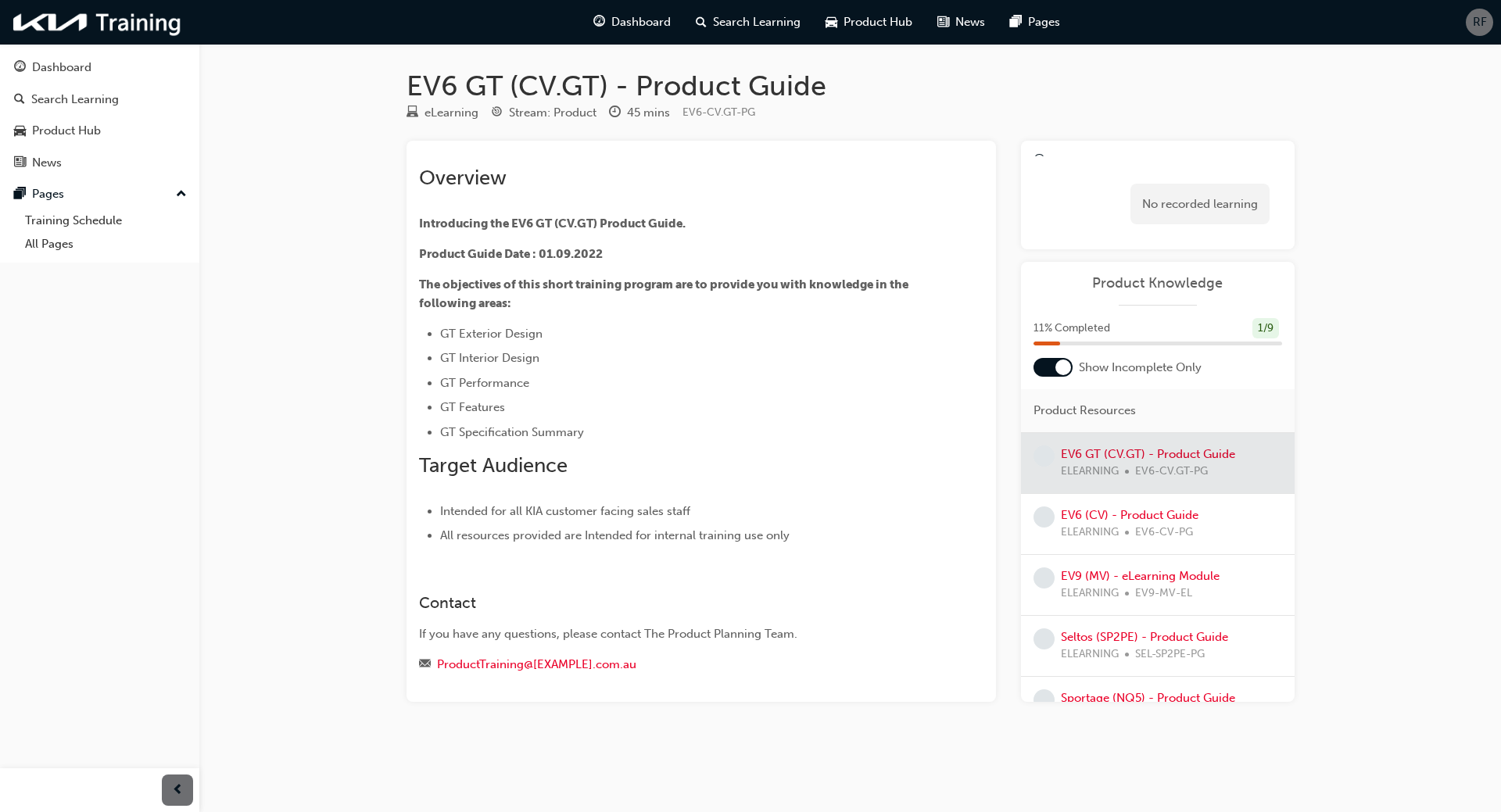 click on "Product Knowledge 11 % Completed 1 / 9 Show Incomplete Only Product Resources EV6 GT (CV.GT) - Product Guide ELEARNING EV6-CV.GT-PG EV6 (CV) - Product Guide ELEARNING EV6-CV-PG EV9 (MV) - eLearning Module ELEARNING EV9-MV-EL Seltos (SP2PE) - Product Guide ELEARNING SEL-SP2PE-PG Sportage (NQ5) - Product Guide ELEARNING SPO-NQ5-PG K4 Sedan (CL4m) - eLearning Module ELEARNING K4-CL4M-EL EV3 (SV) – eLearning Module ELEARNING EV3-SV-EL EV5 (OVc) – eLearning Module ELEARNING EV5-OVC-EL" at bounding box center (1158, 481) 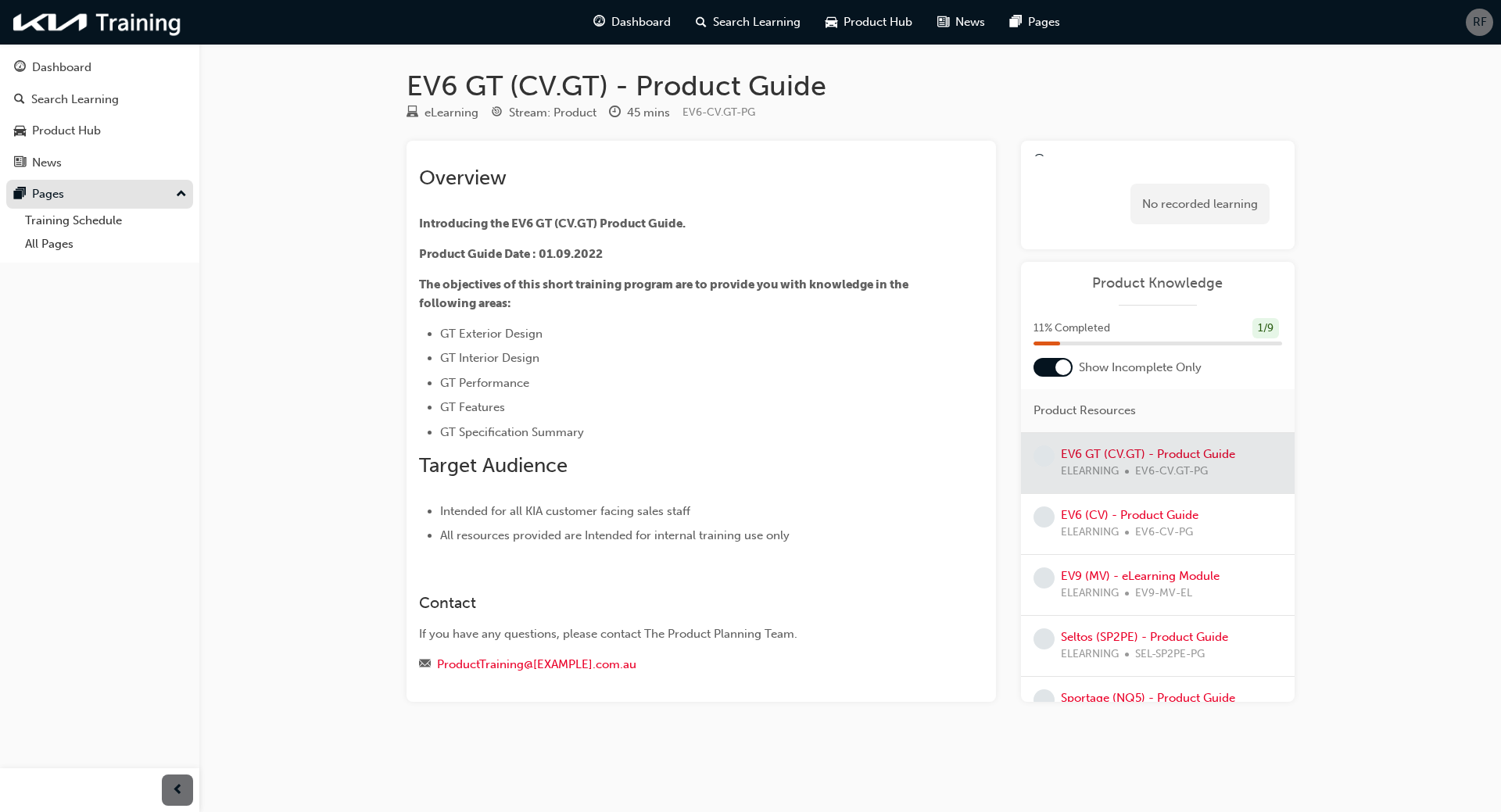 click at bounding box center (20, 195) 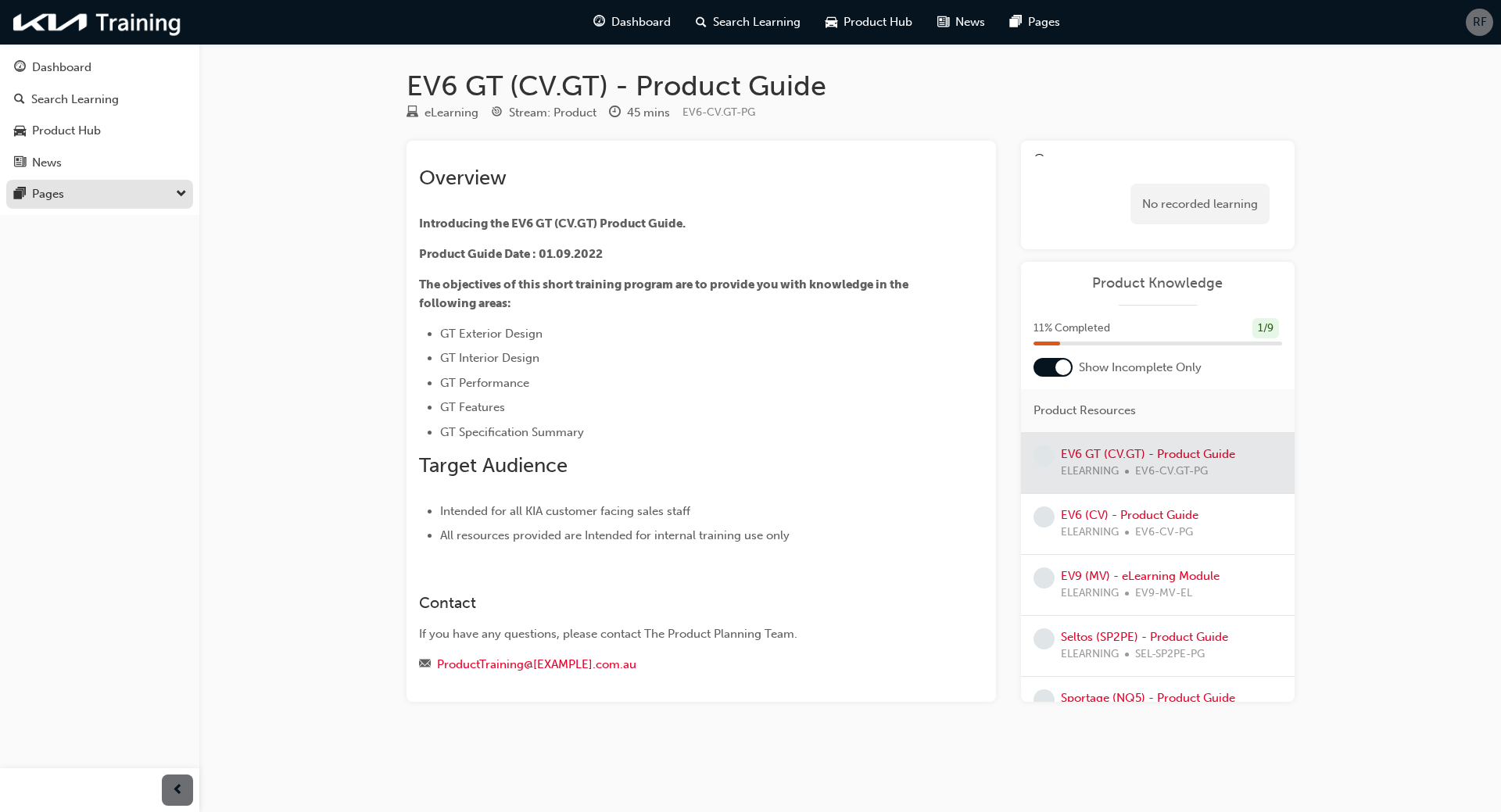 click at bounding box center [20, 195] 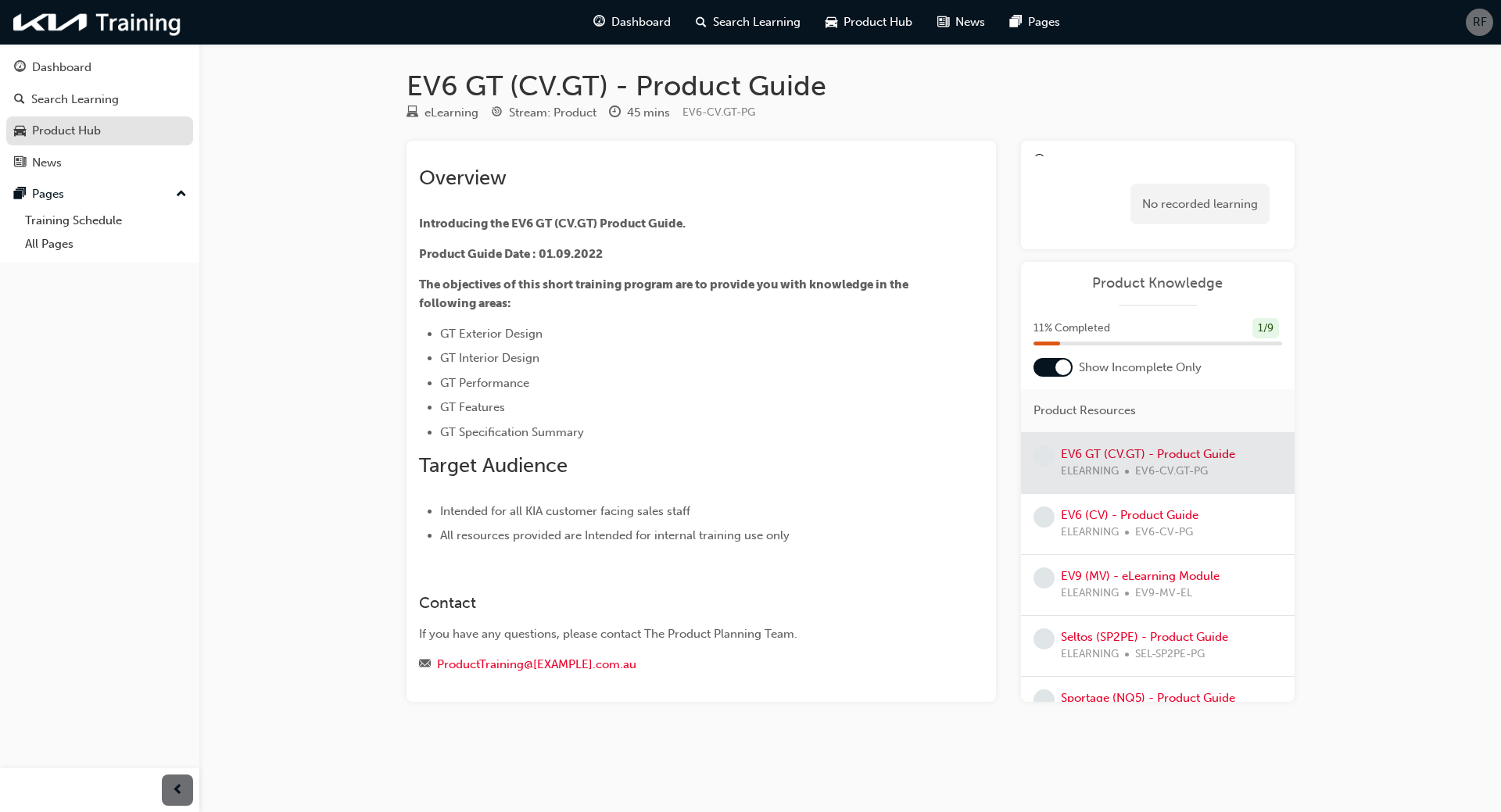 click on "Product Hub" at bounding box center [66, 131] 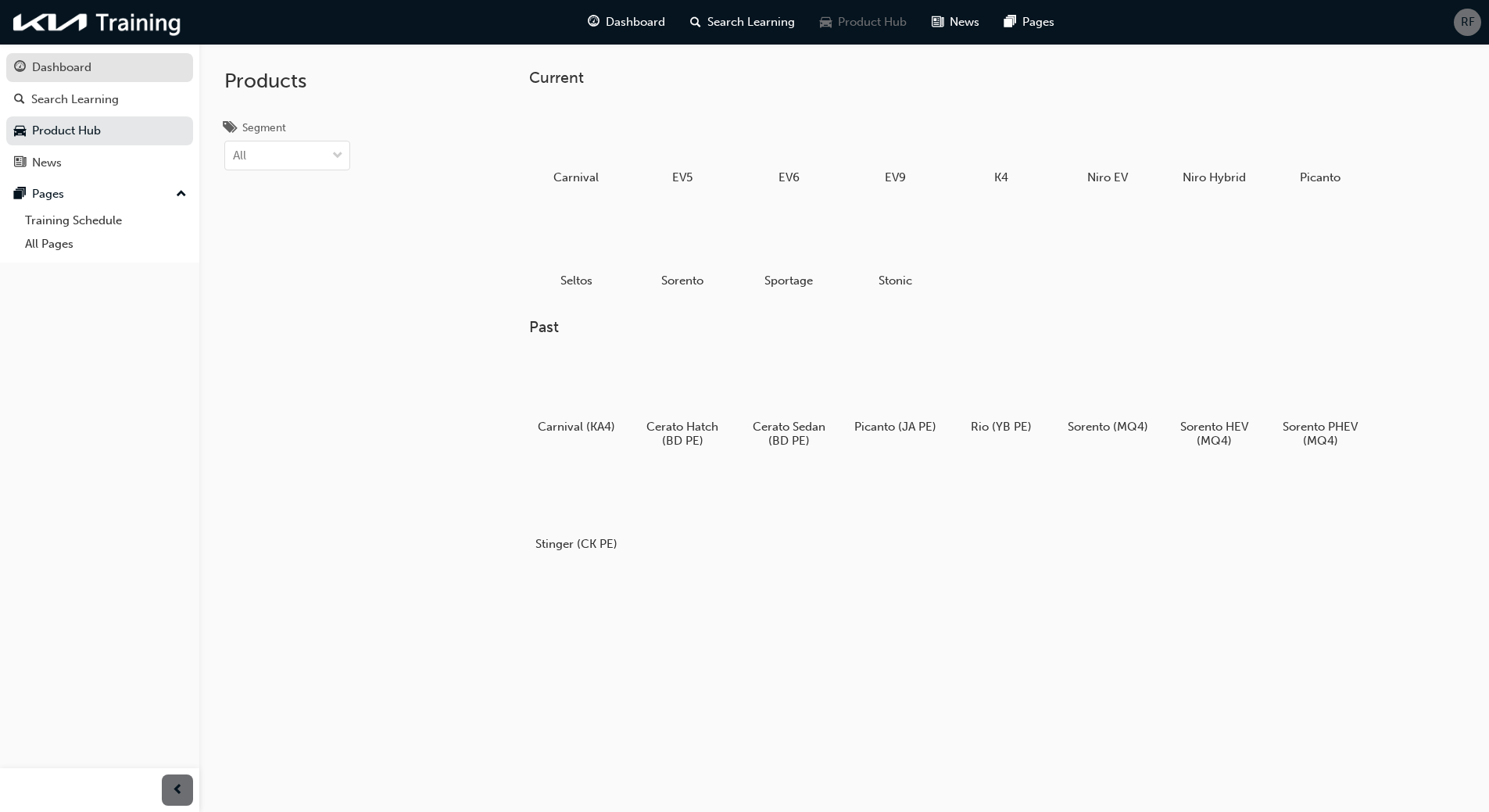 click on "Dashboard" at bounding box center (62, 67) 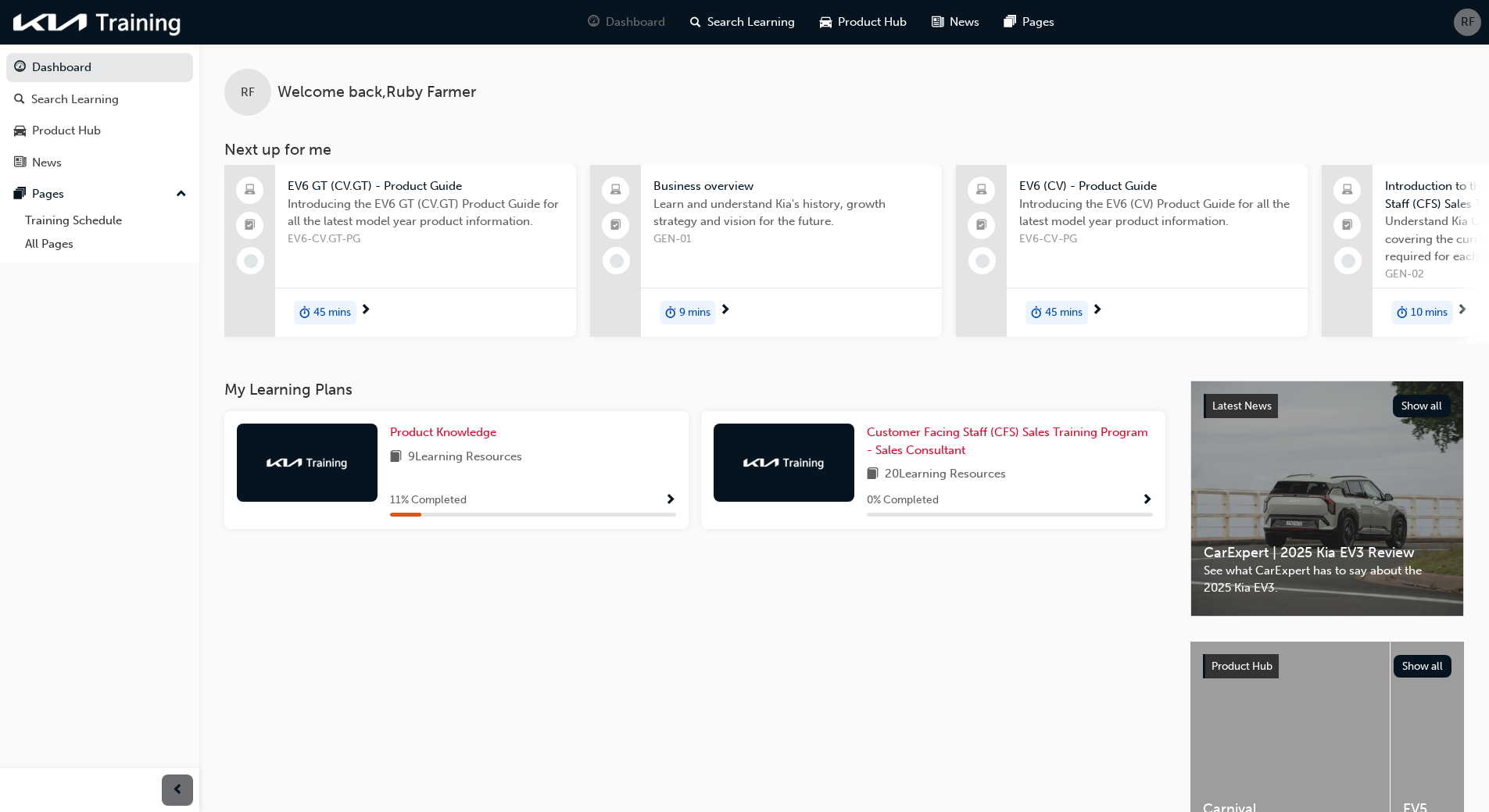 click on "11 % Completed" at bounding box center [428, 500] 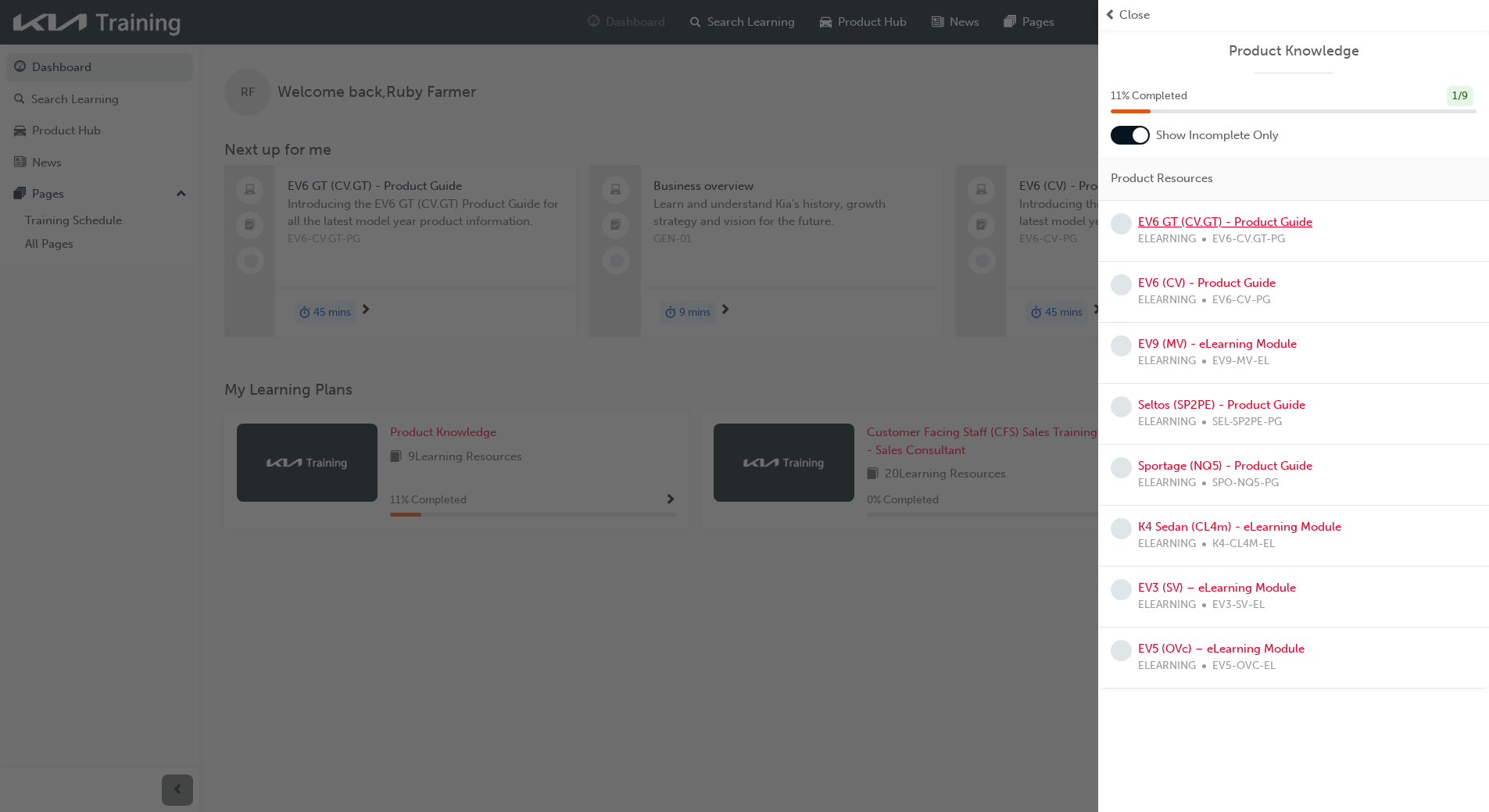 click on "EV6 GT (CV.GT) - Product Guide" at bounding box center [1225, 222] 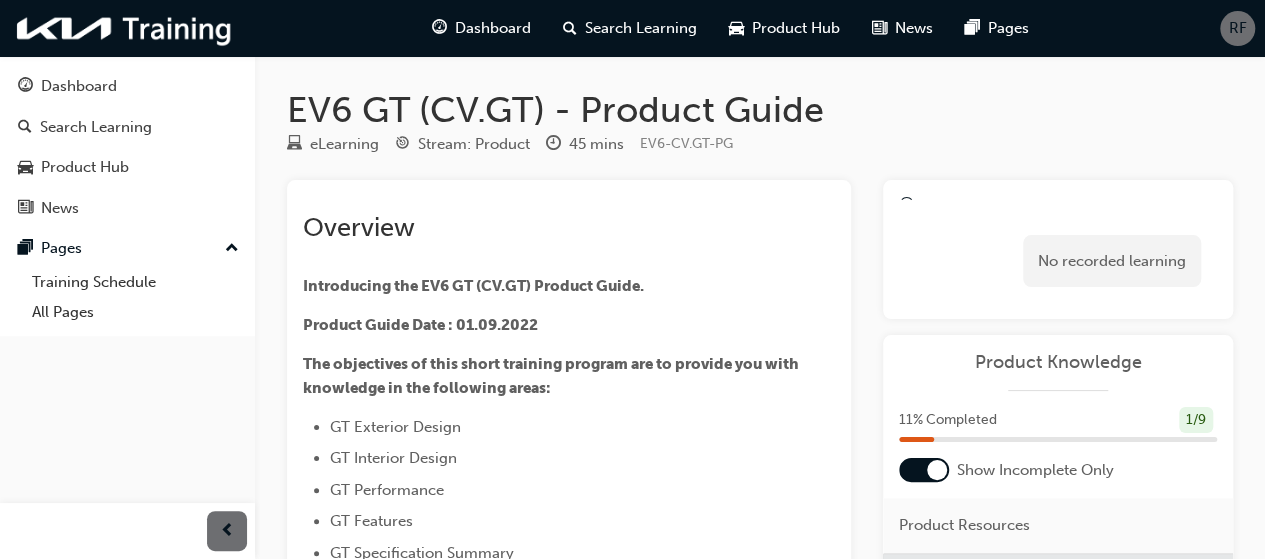click on "eLearning" at bounding box center (344, 144) 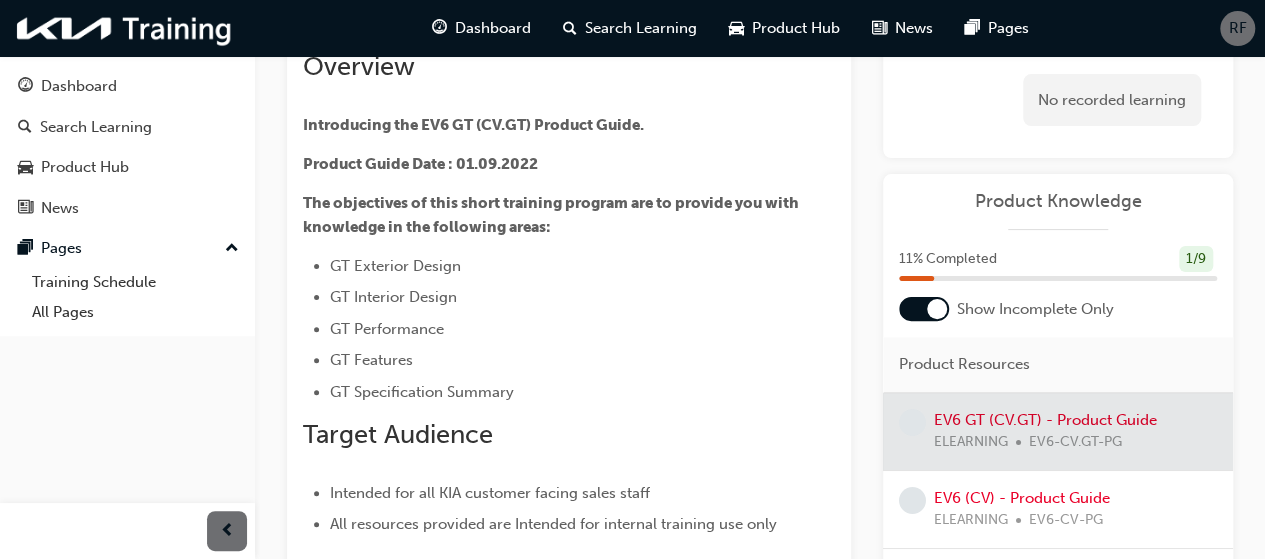 scroll, scrollTop: 182, scrollLeft: 0, axis: vertical 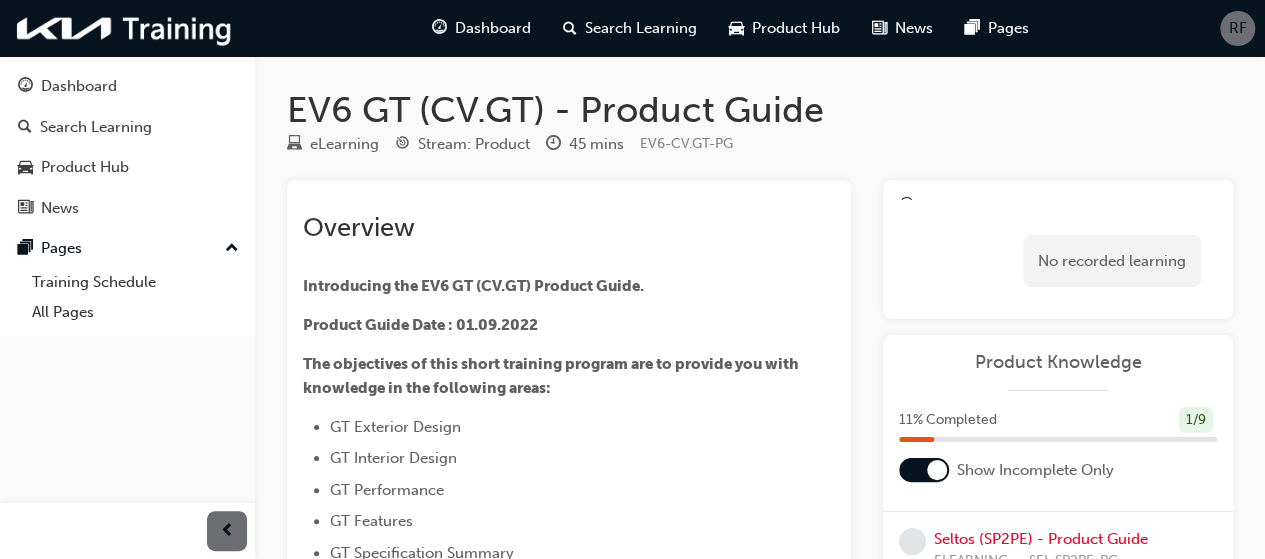 click on "The objectives of this short training program are to provide you with knowledge in the following areas:" at bounding box center (569, 376) 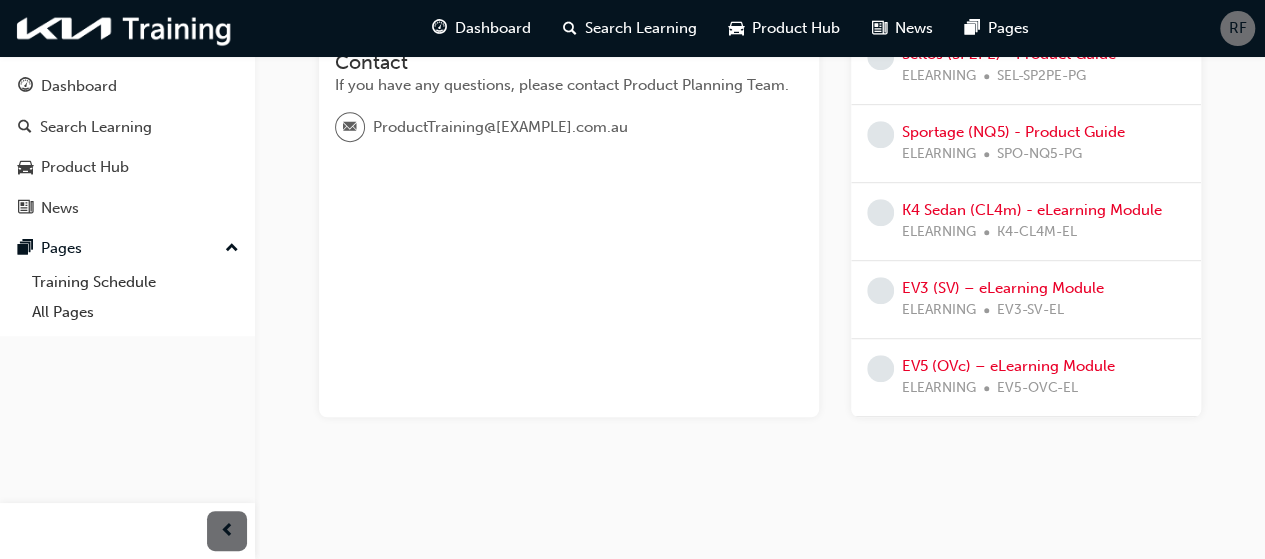 scroll, scrollTop: 0, scrollLeft: 0, axis: both 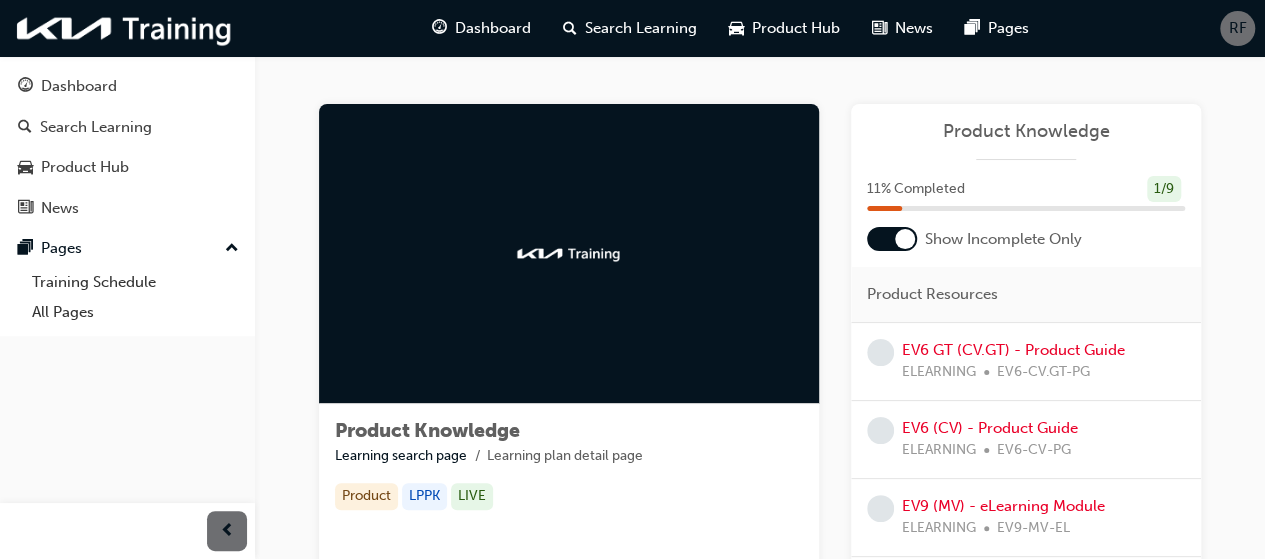 click on "Product Knowledge" at bounding box center (427, 430) 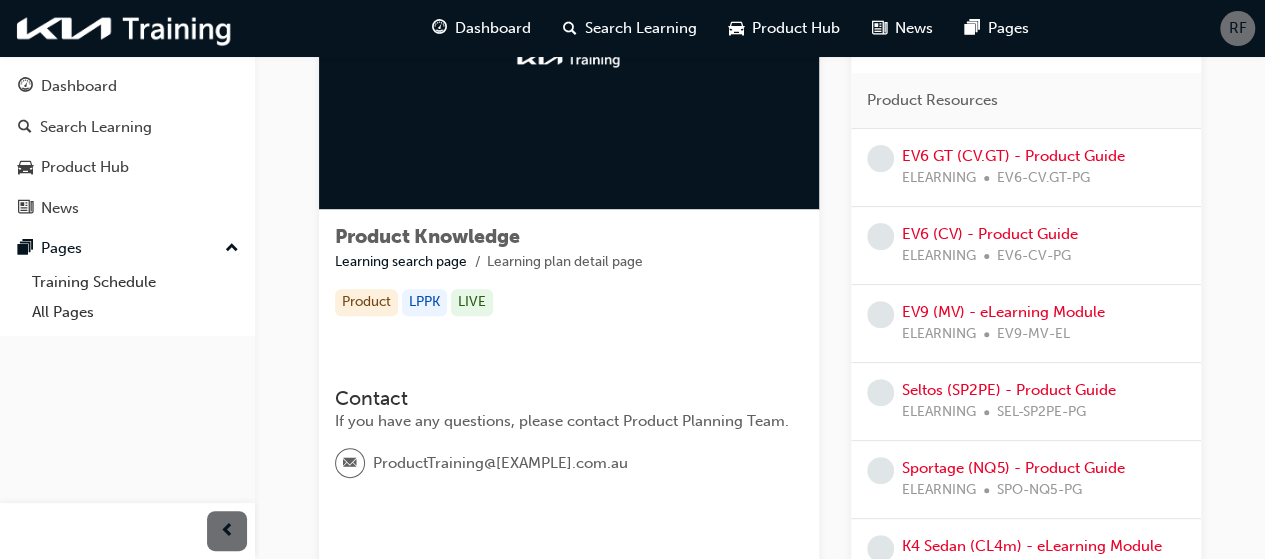 scroll, scrollTop: 190, scrollLeft: 0, axis: vertical 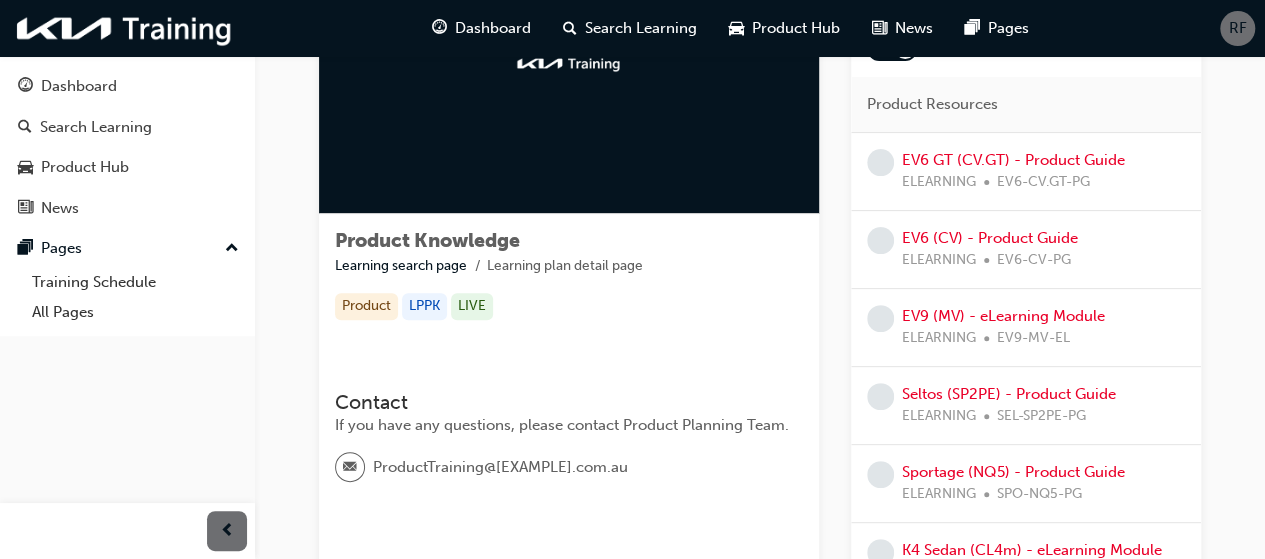 click on "Product" at bounding box center [366, 306] 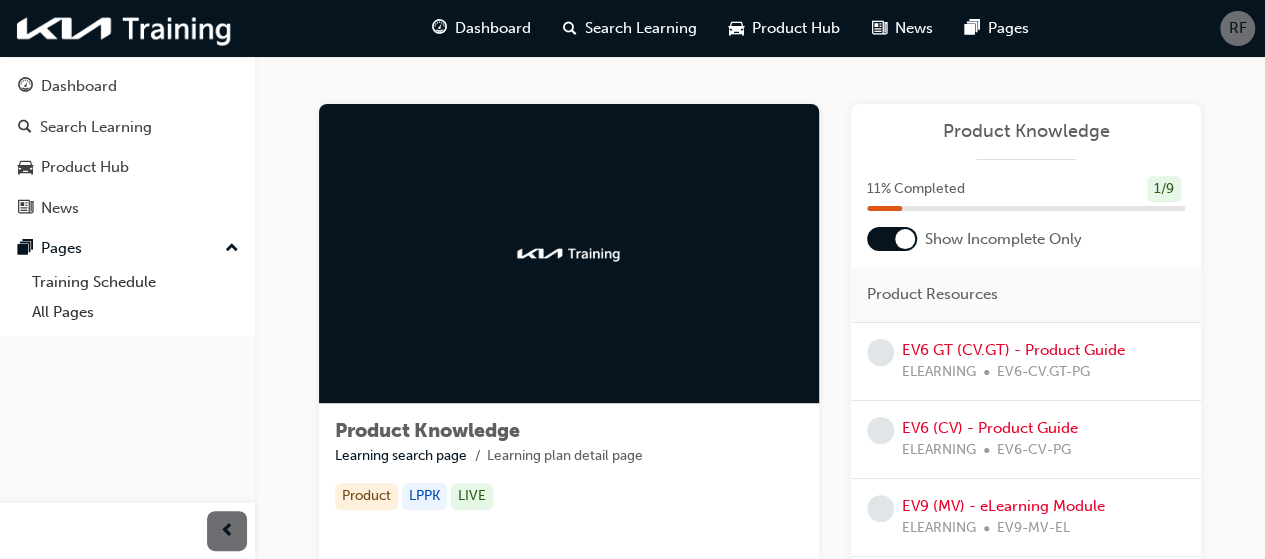 click at bounding box center [569, 254] 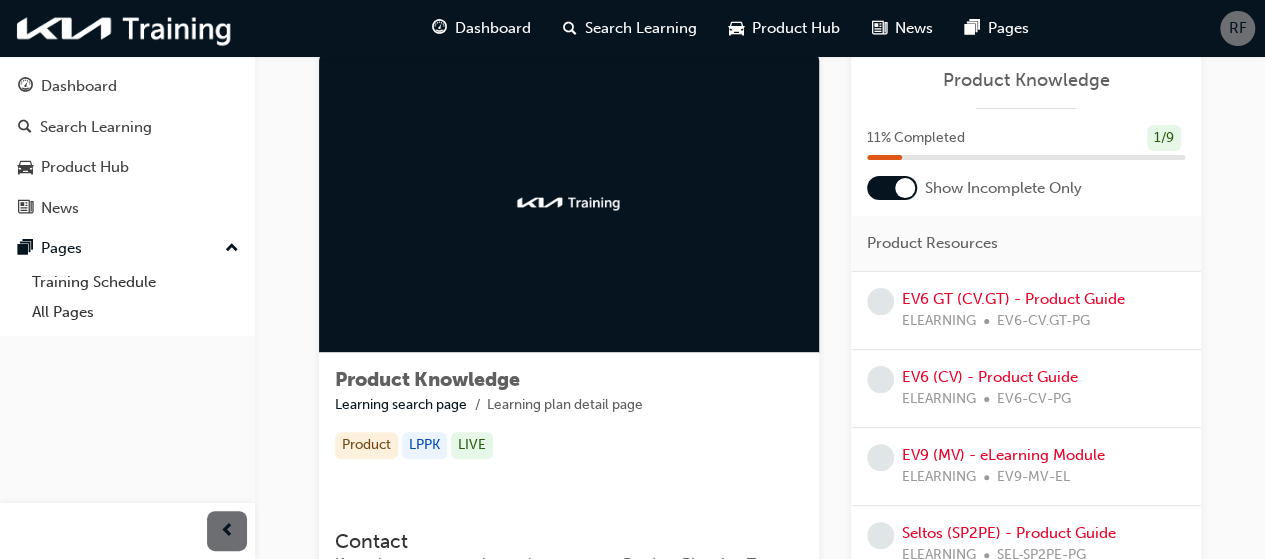 scroll, scrollTop: 50, scrollLeft: 0, axis: vertical 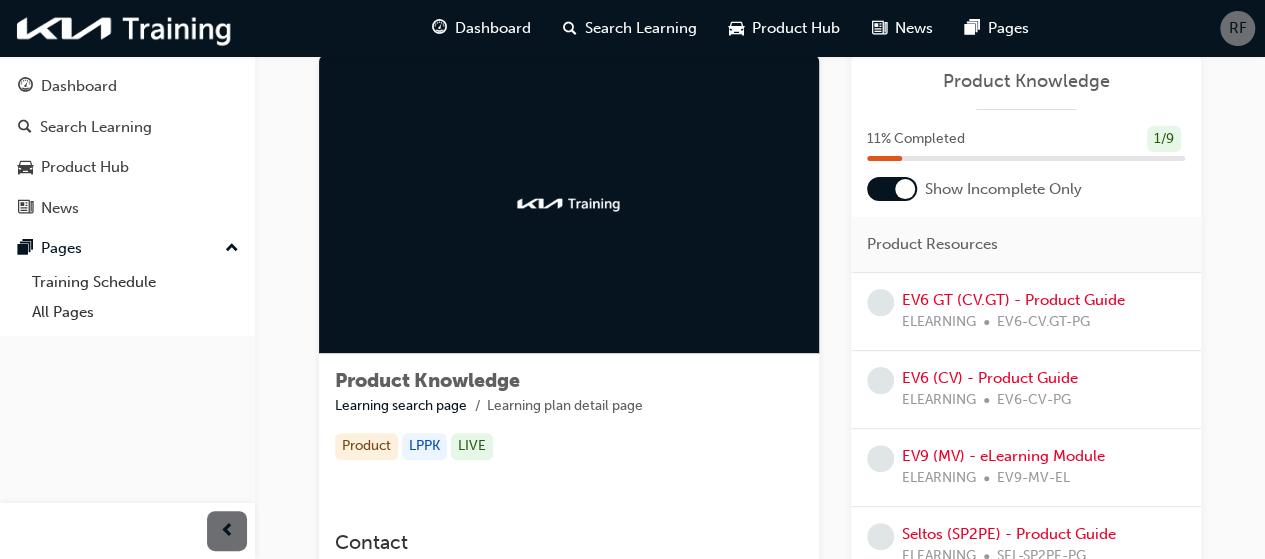 click on "Product Knowledge" at bounding box center [427, 380] 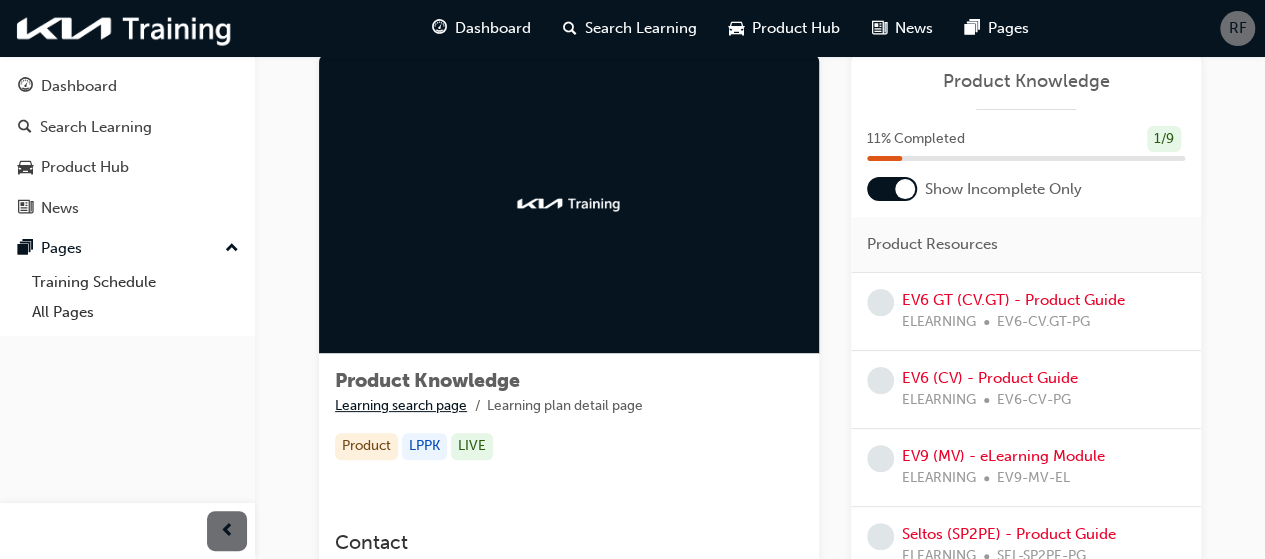 scroll, scrollTop: 0, scrollLeft: 0, axis: both 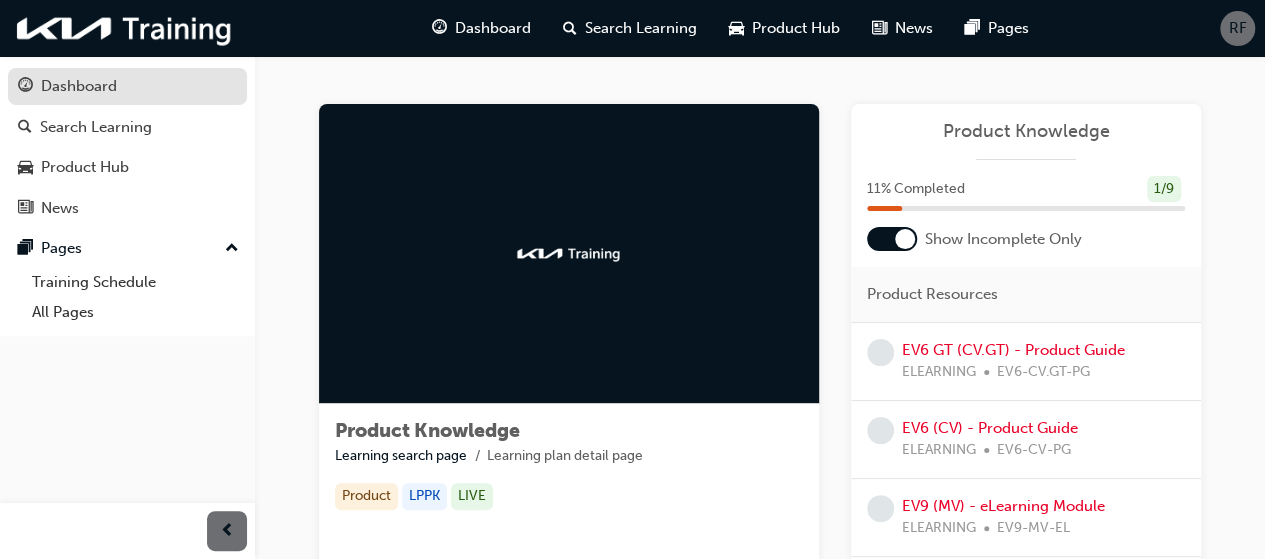 click on "Dashboard" at bounding box center [79, 86] 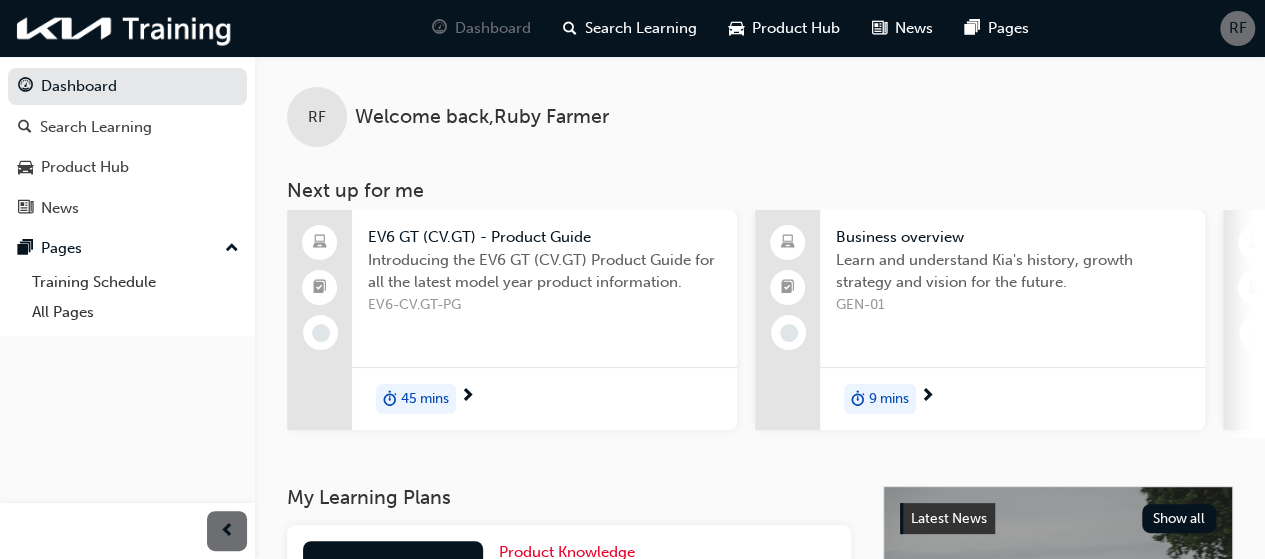 scroll, scrollTop: 0, scrollLeft: 0, axis: both 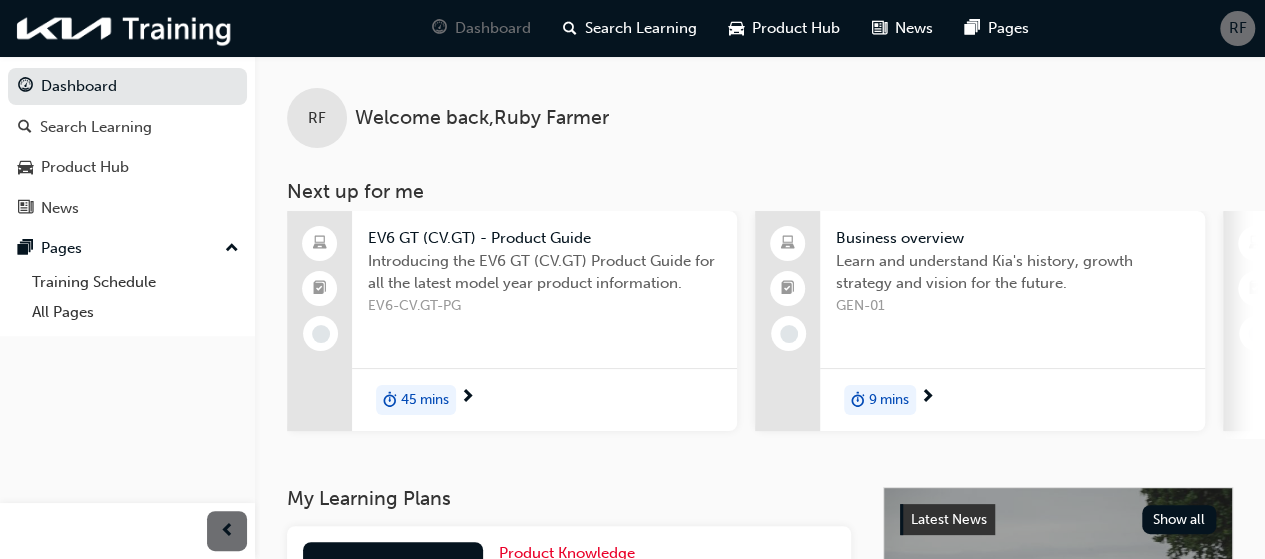click on "Introducing the EV6 GT (CV.GT) Product Guide for all the latest model year product information." at bounding box center (544, 272) 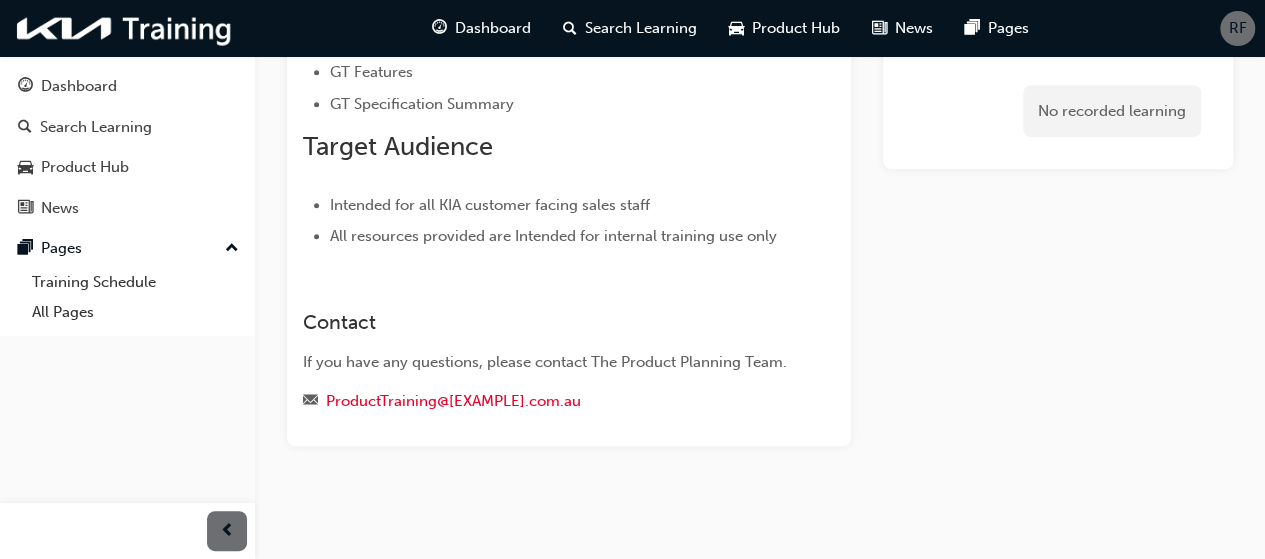 scroll, scrollTop: 0, scrollLeft: 0, axis: both 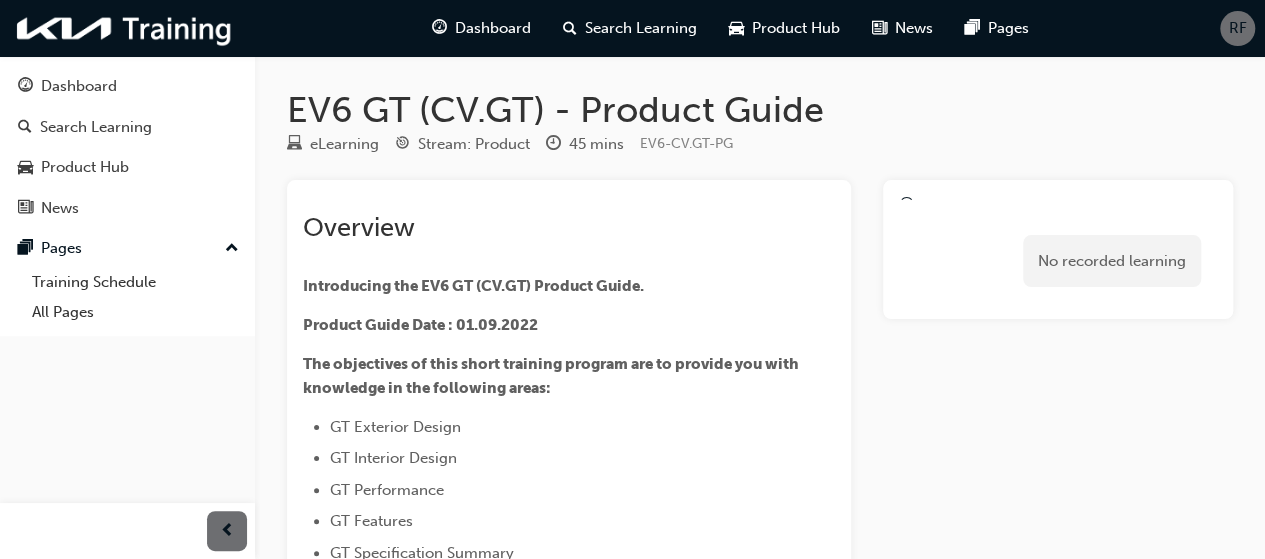 click on "eLearning" at bounding box center [344, 144] 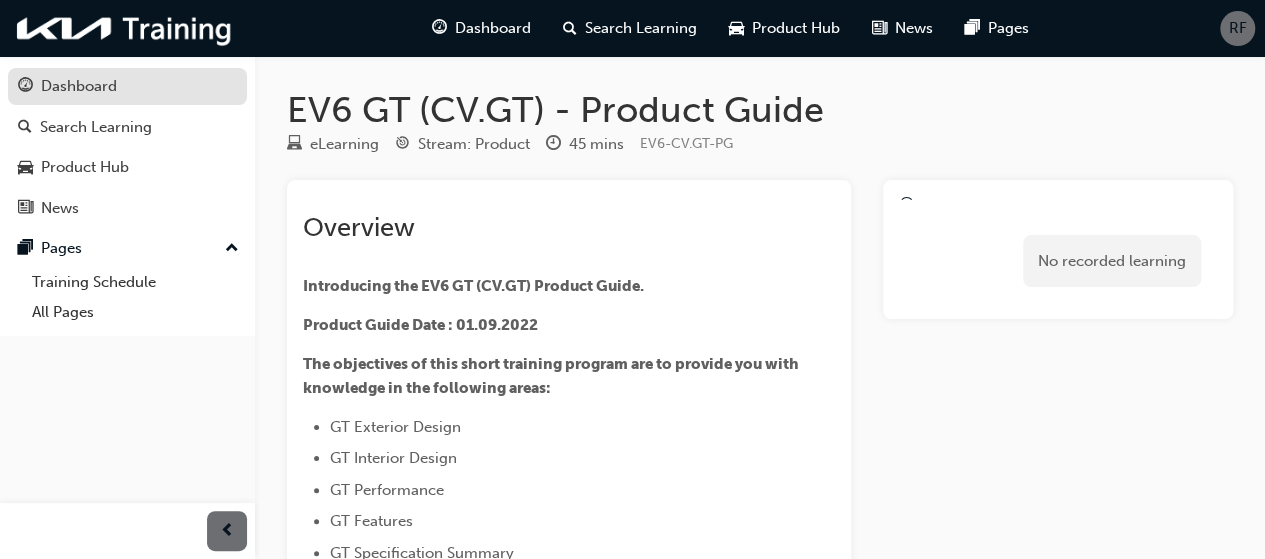 click on "Dashboard" at bounding box center [127, 86] 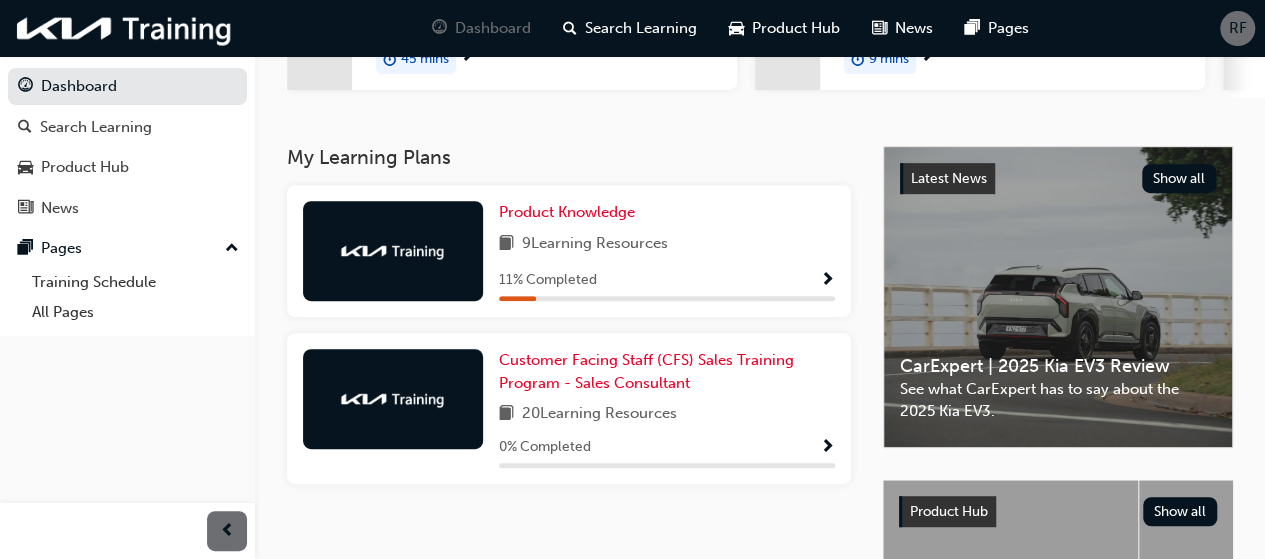 scroll, scrollTop: 342, scrollLeft: 0, axis: vertical 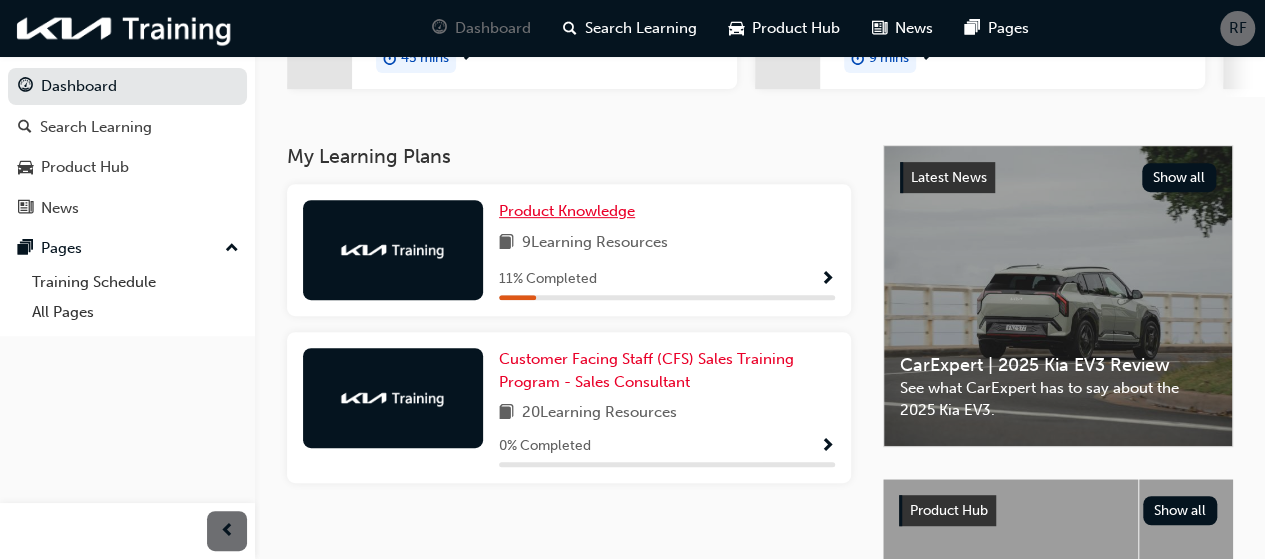 click on "Product Knowledge" at bounding box center [567, 211] 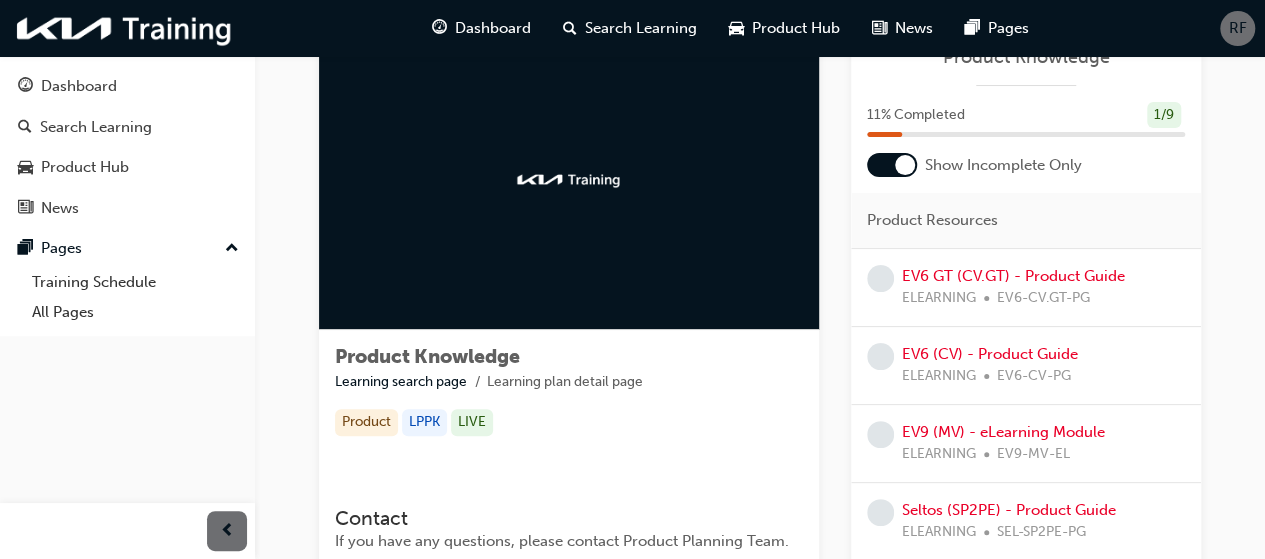 scroll, scrollTop: 84, scrollLeft: 0, axis: vertical 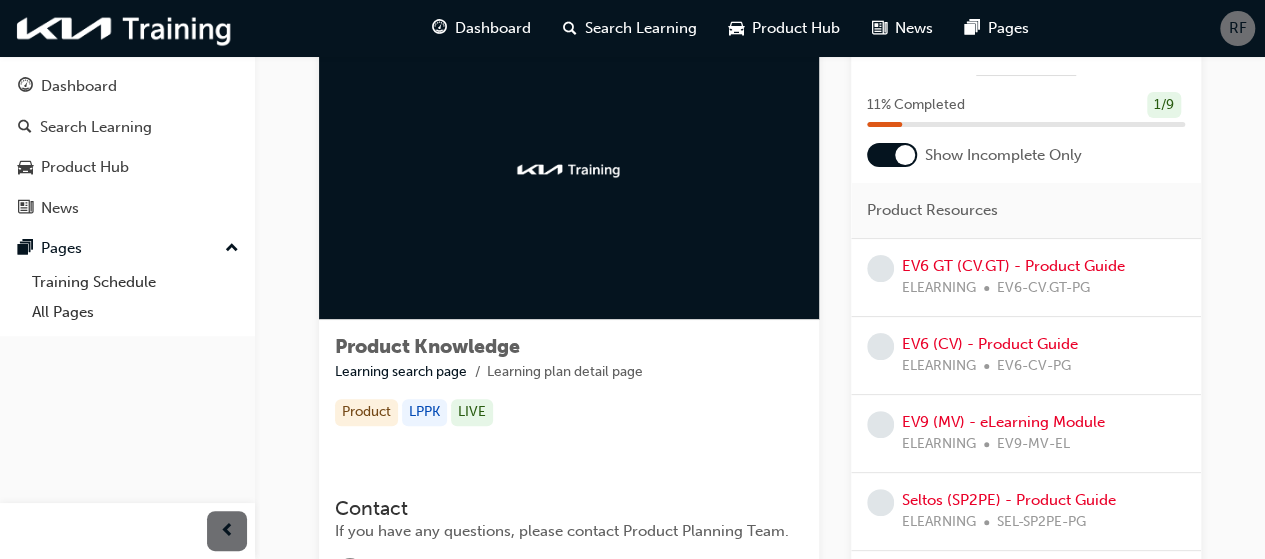 click at bounding box center (569, 170) 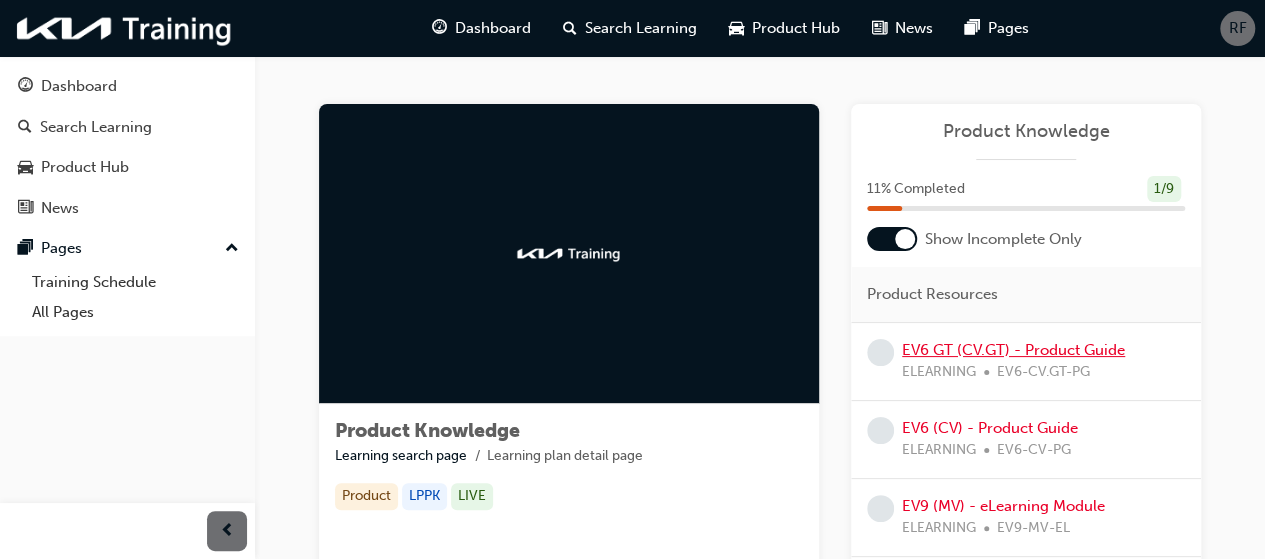 click on "EV6 GT (CV.GT) - Product Guide" at bounding box center (1013, 350) 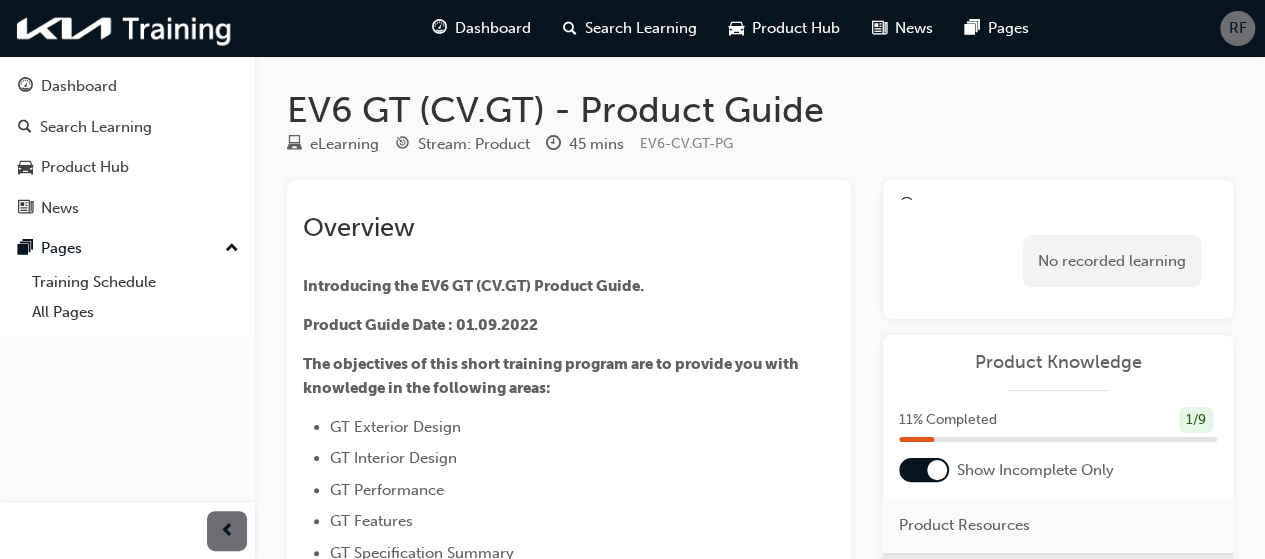 scroll, scrollTop: 88, scrollLeft: 0, axis: vertical 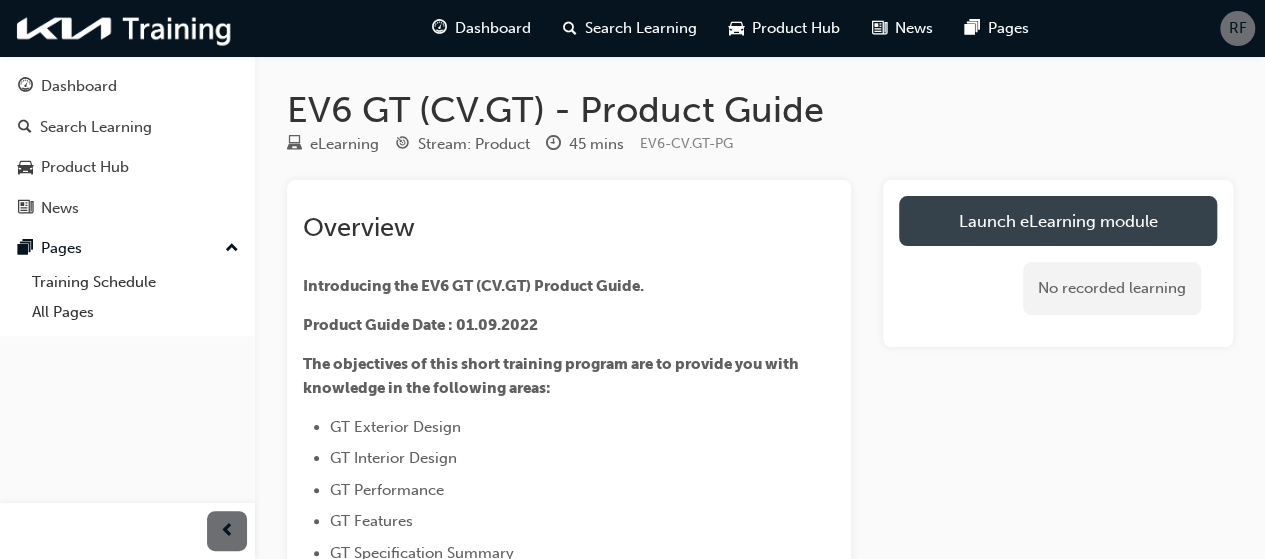 click on "Launch eLearning module" at bounding box center (1058, 221) 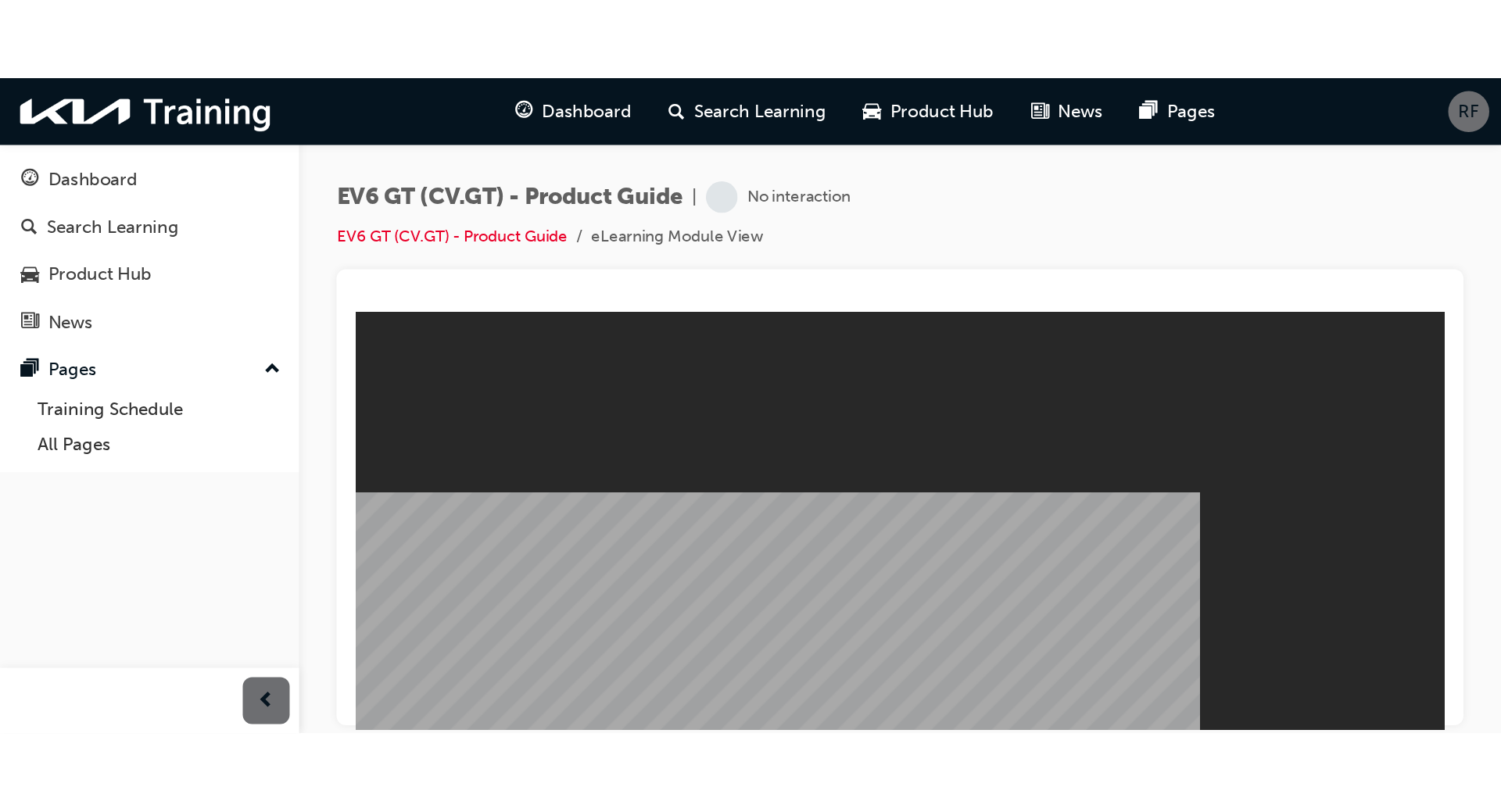 scroll, scrollTop: 0, scrollLeft: 0, axis: both 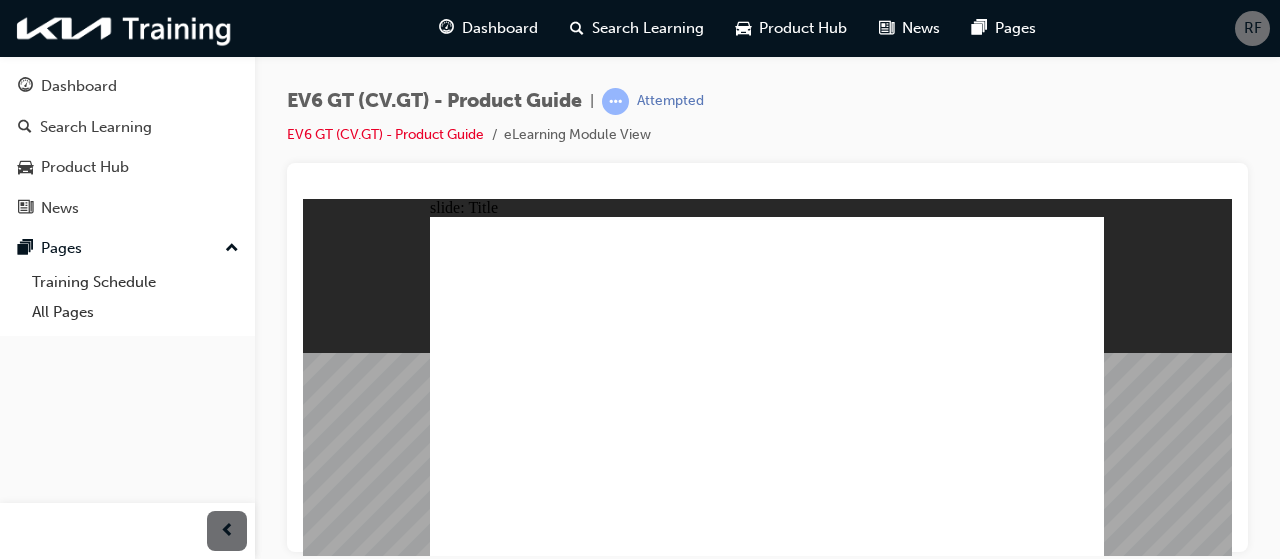 click 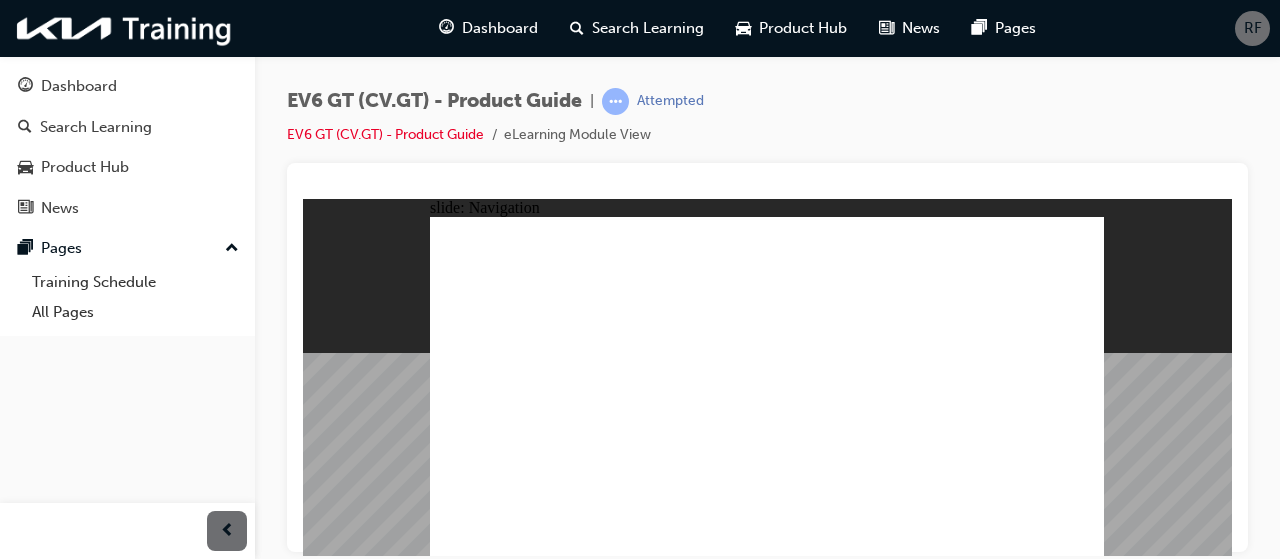 click 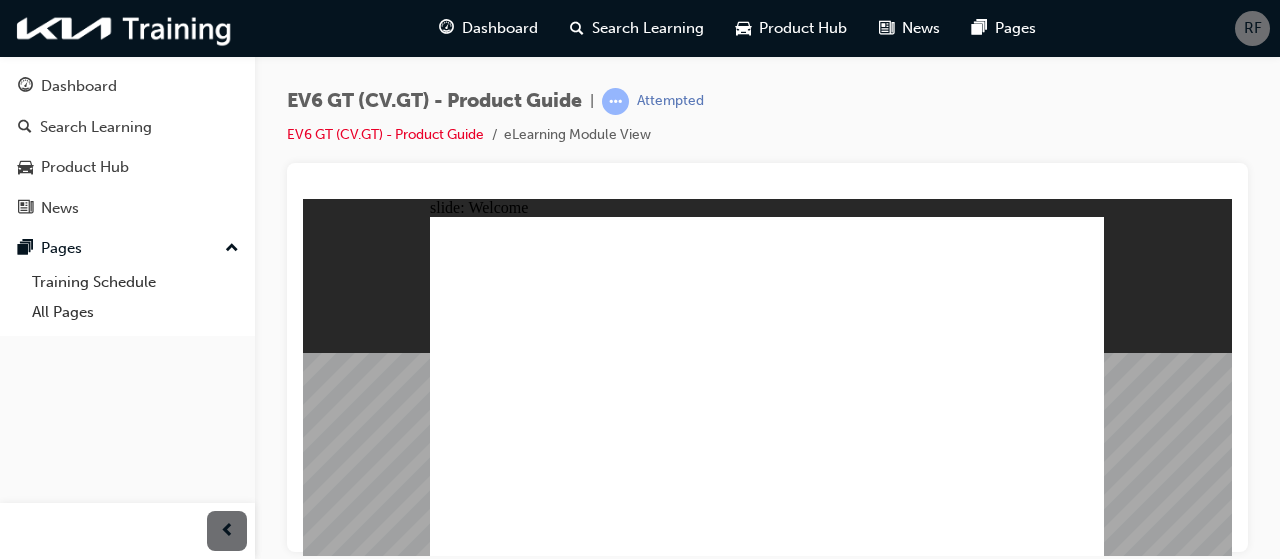 click 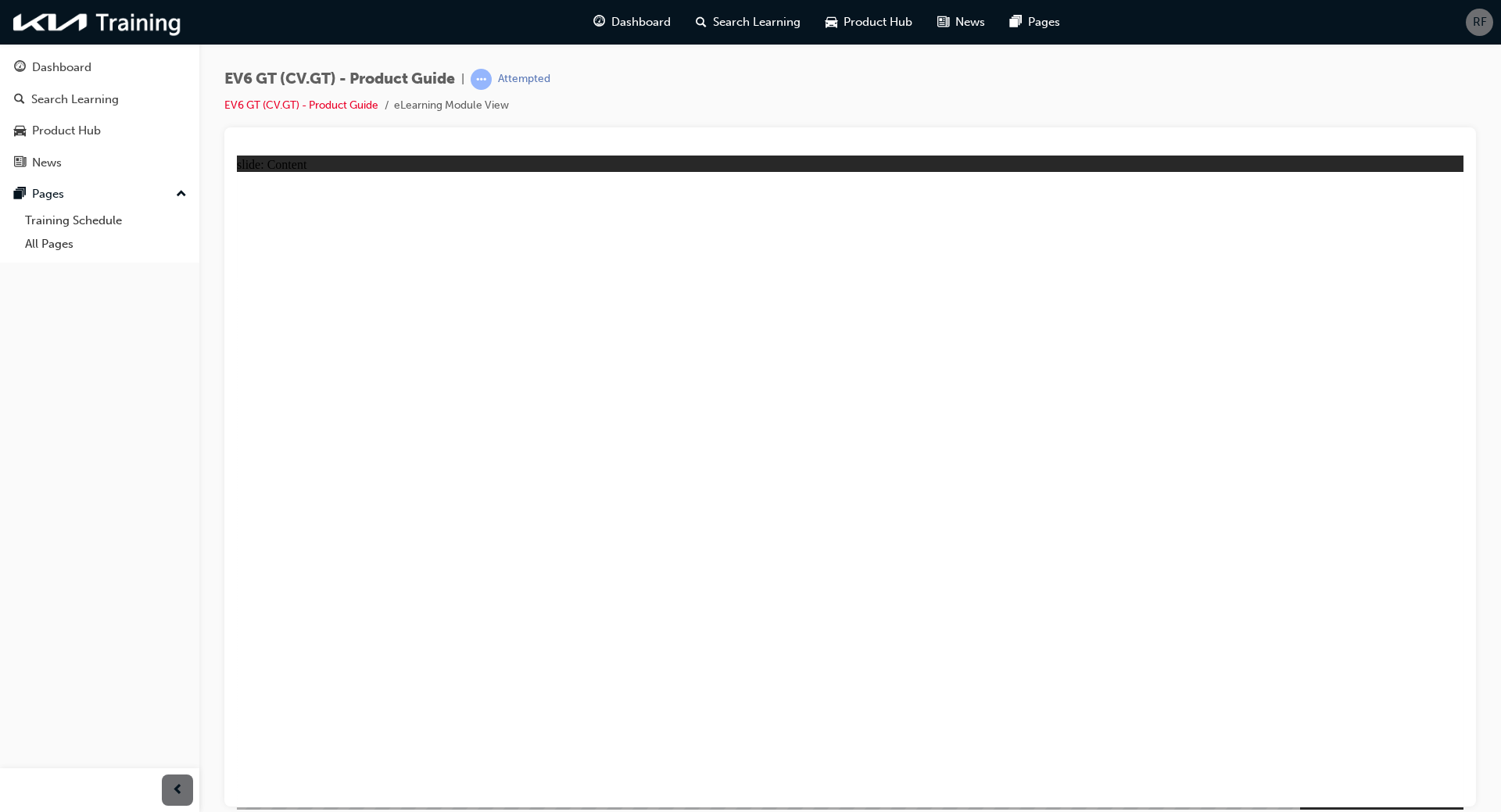 click 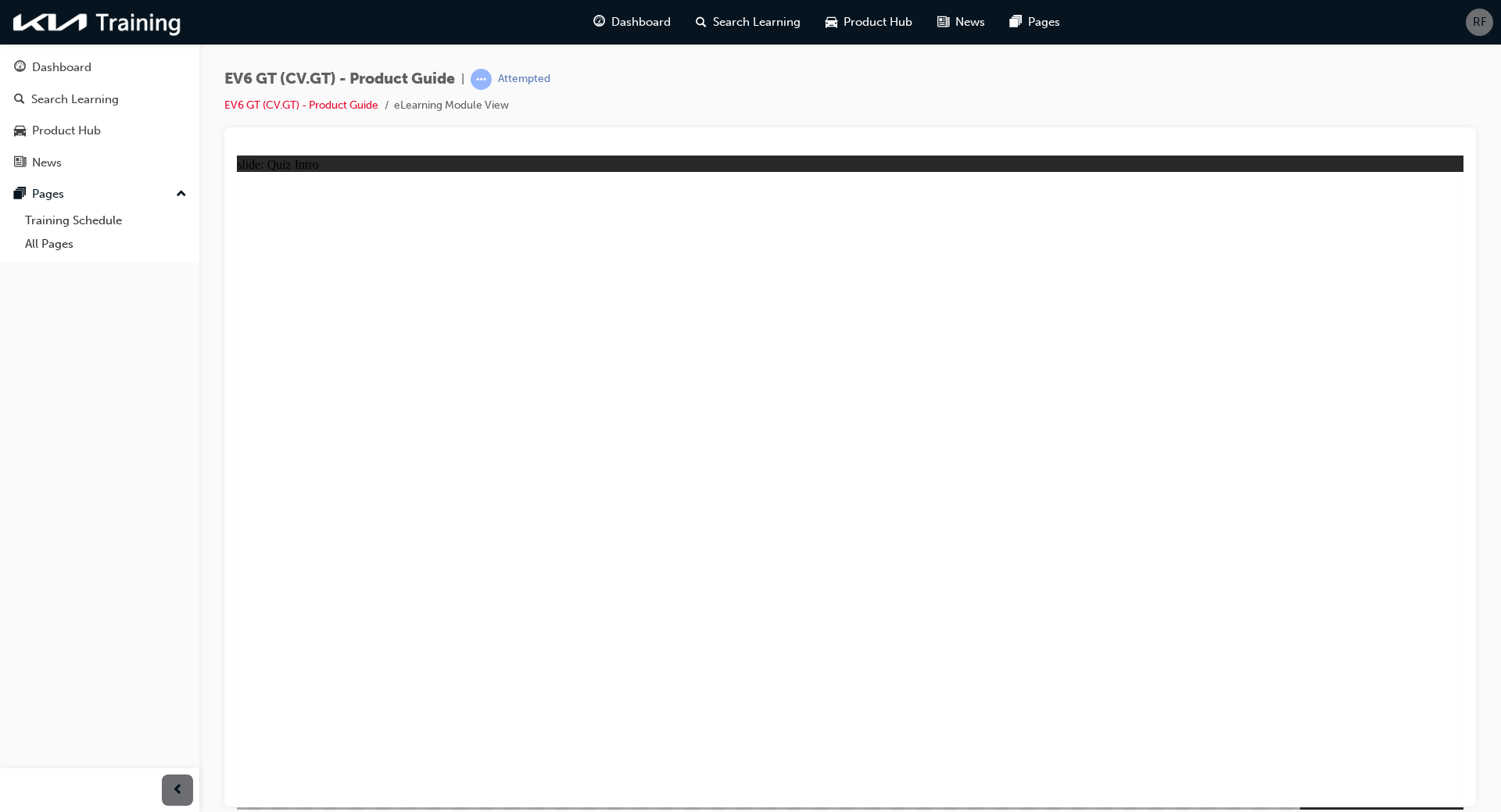 click 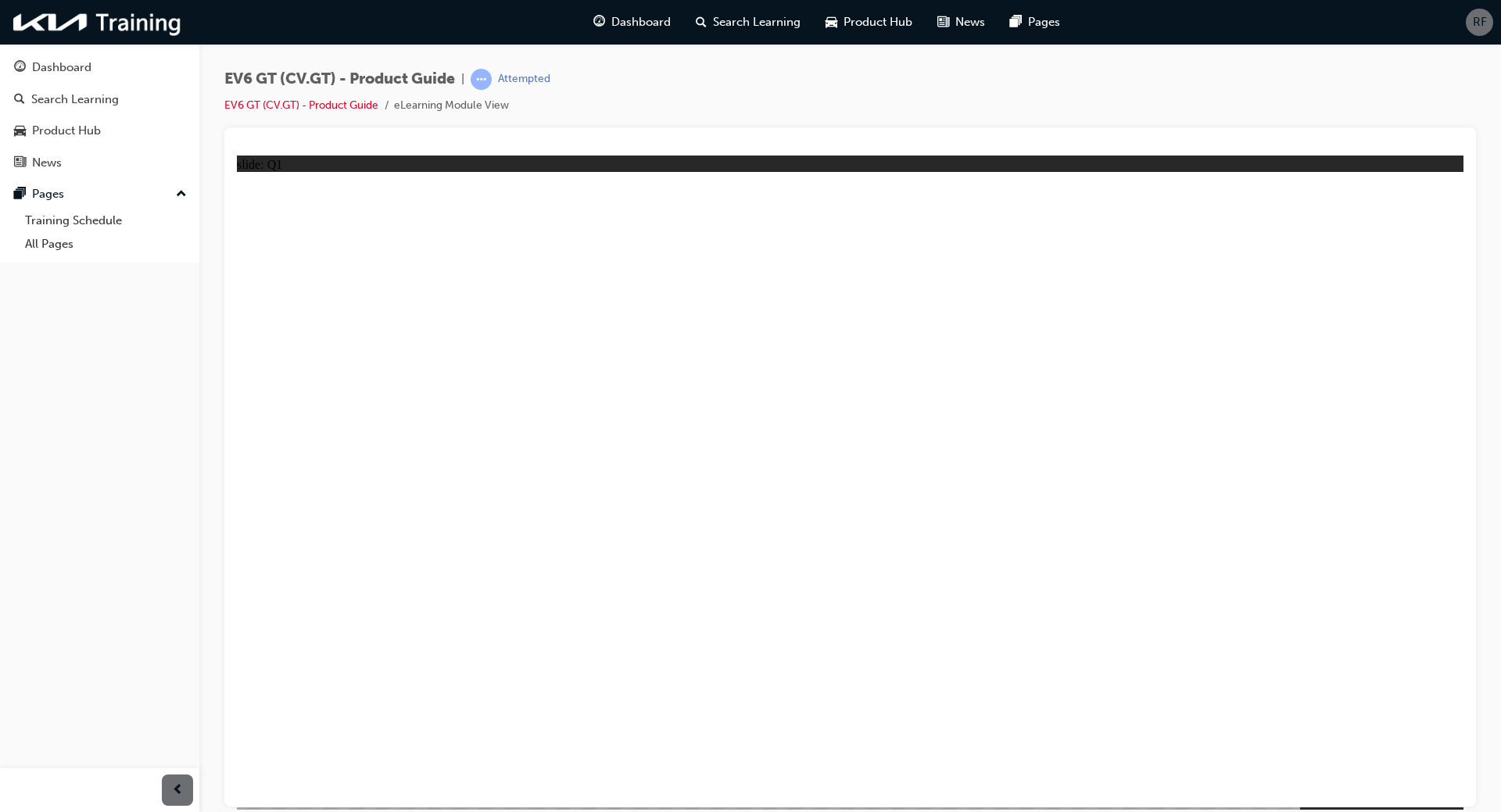 click 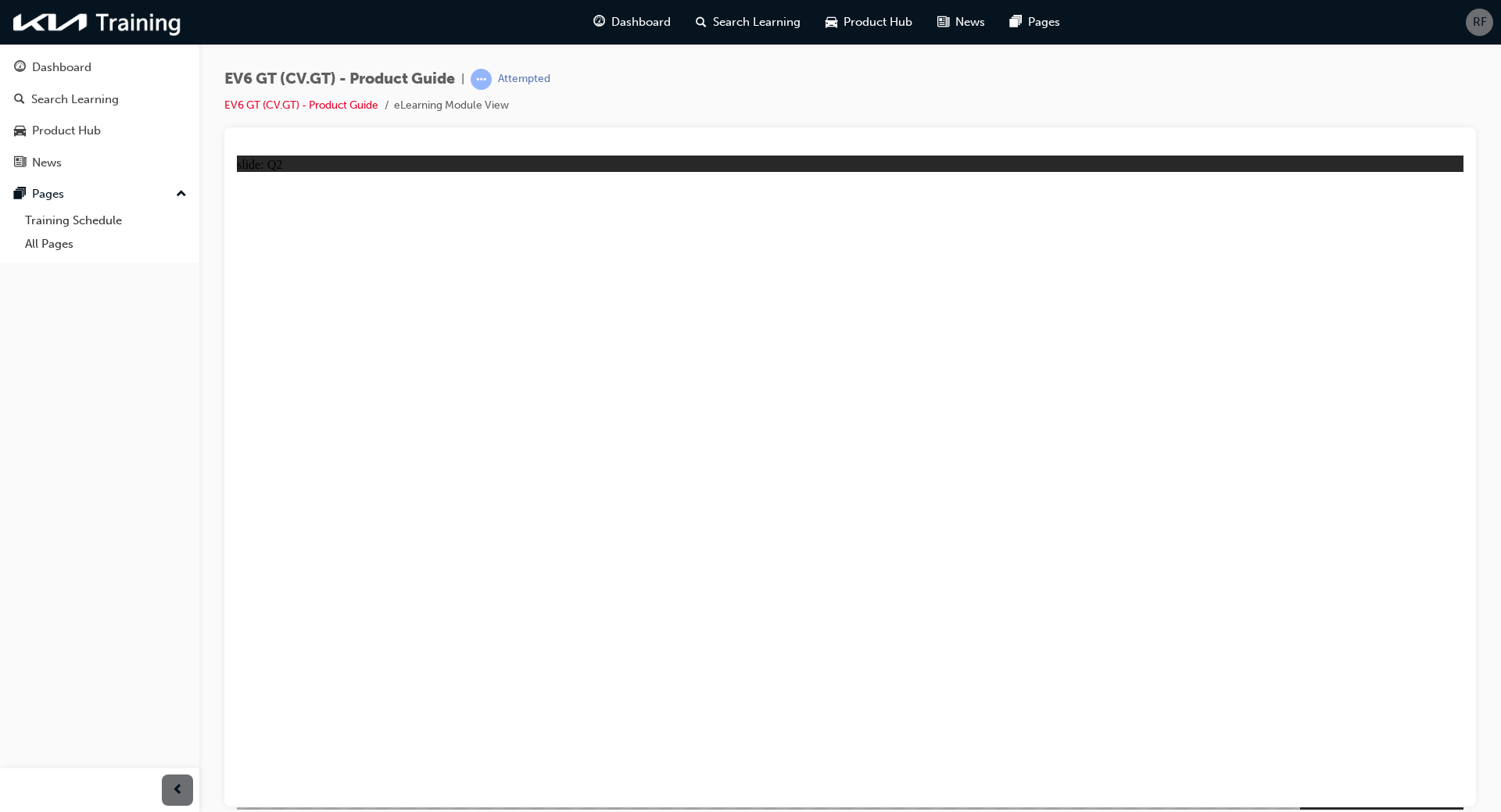 drag, startPoint x: 378, startPoint y: 391, endPoint x: 300, endPoint y: 383, distance: 78.40918 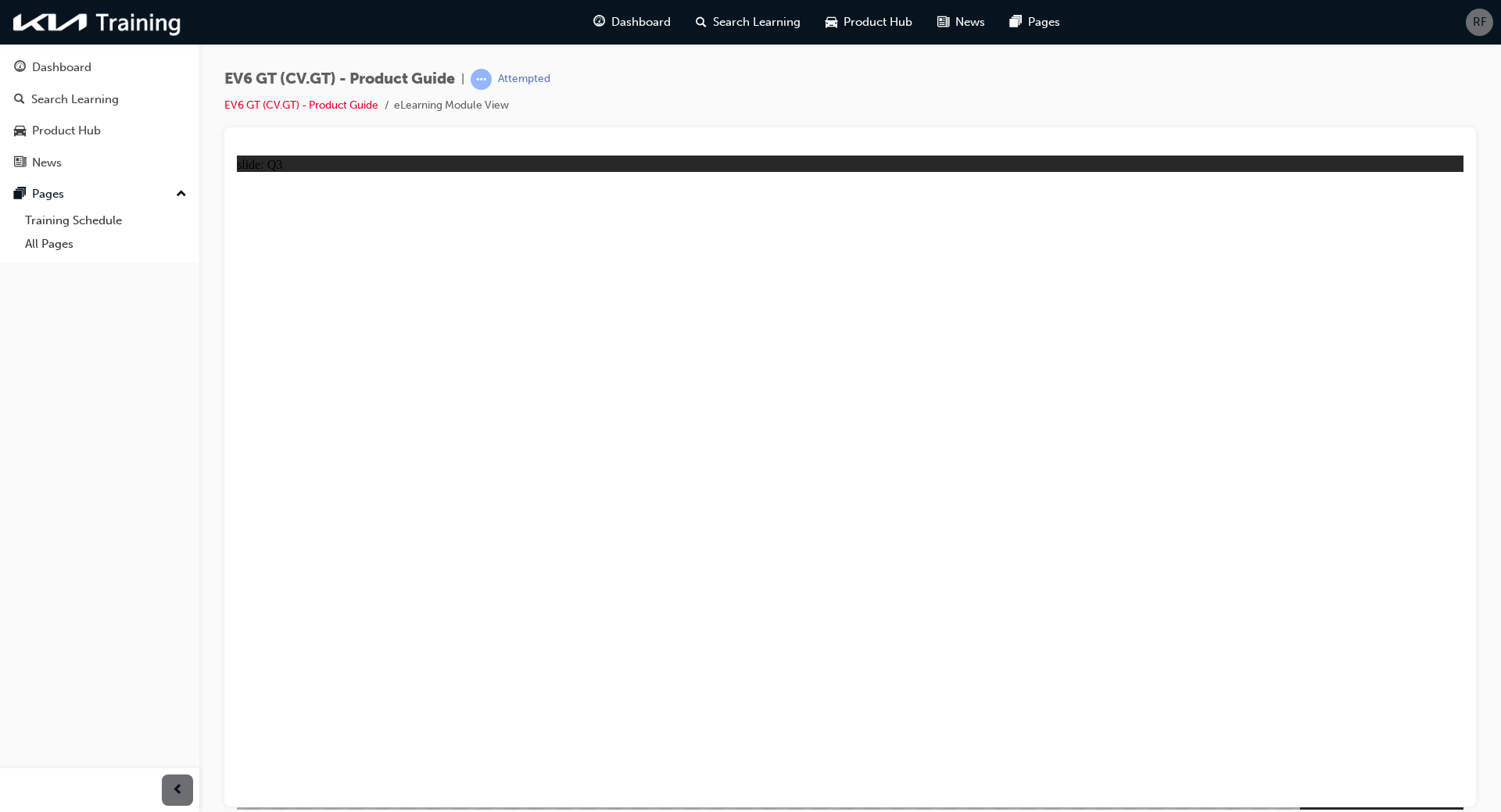 drag, startPoint x: 447, startPoint y: 408, endPoint x: 285, endPoint y: 342, distance: 174.9286 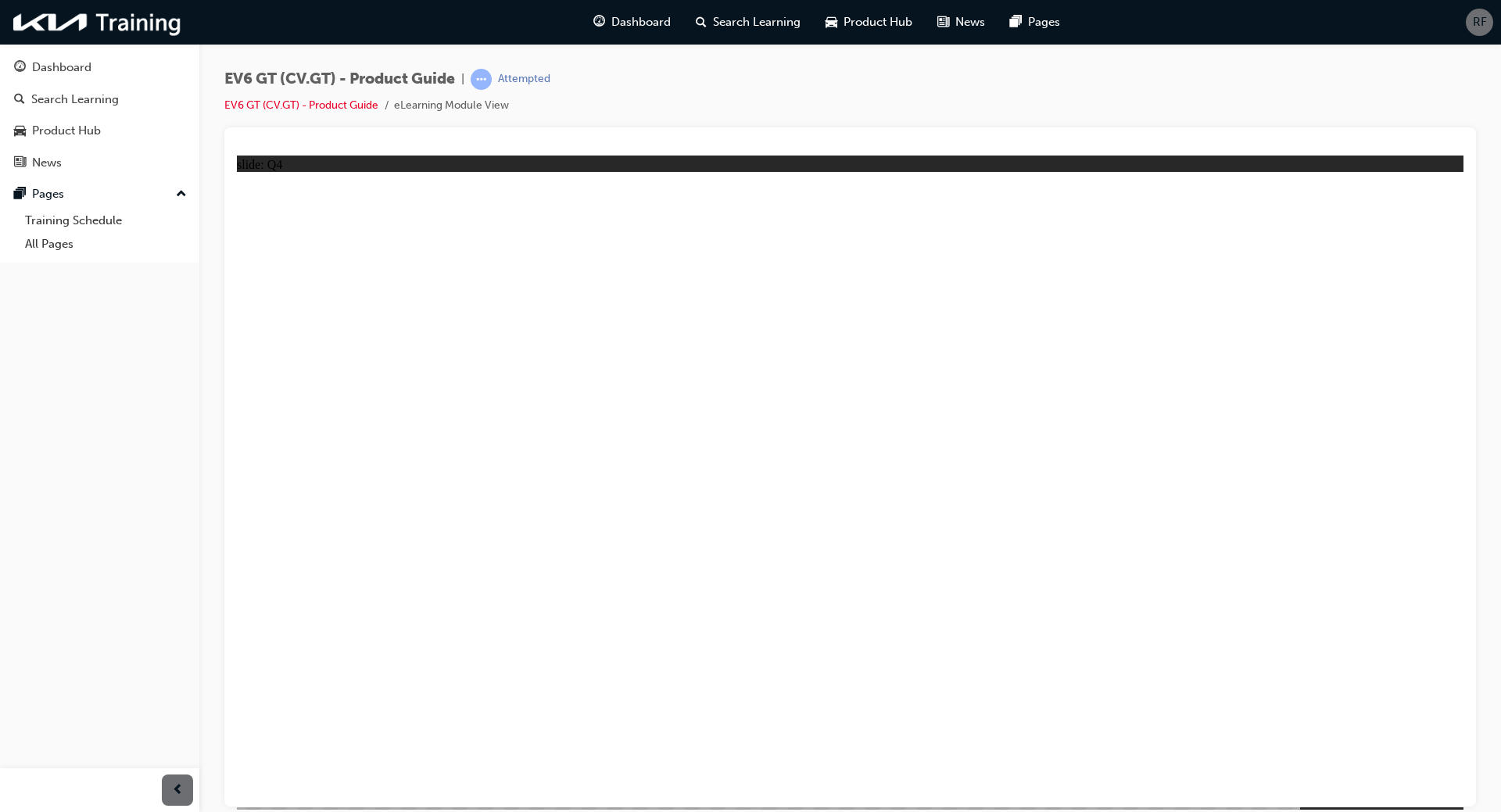 click 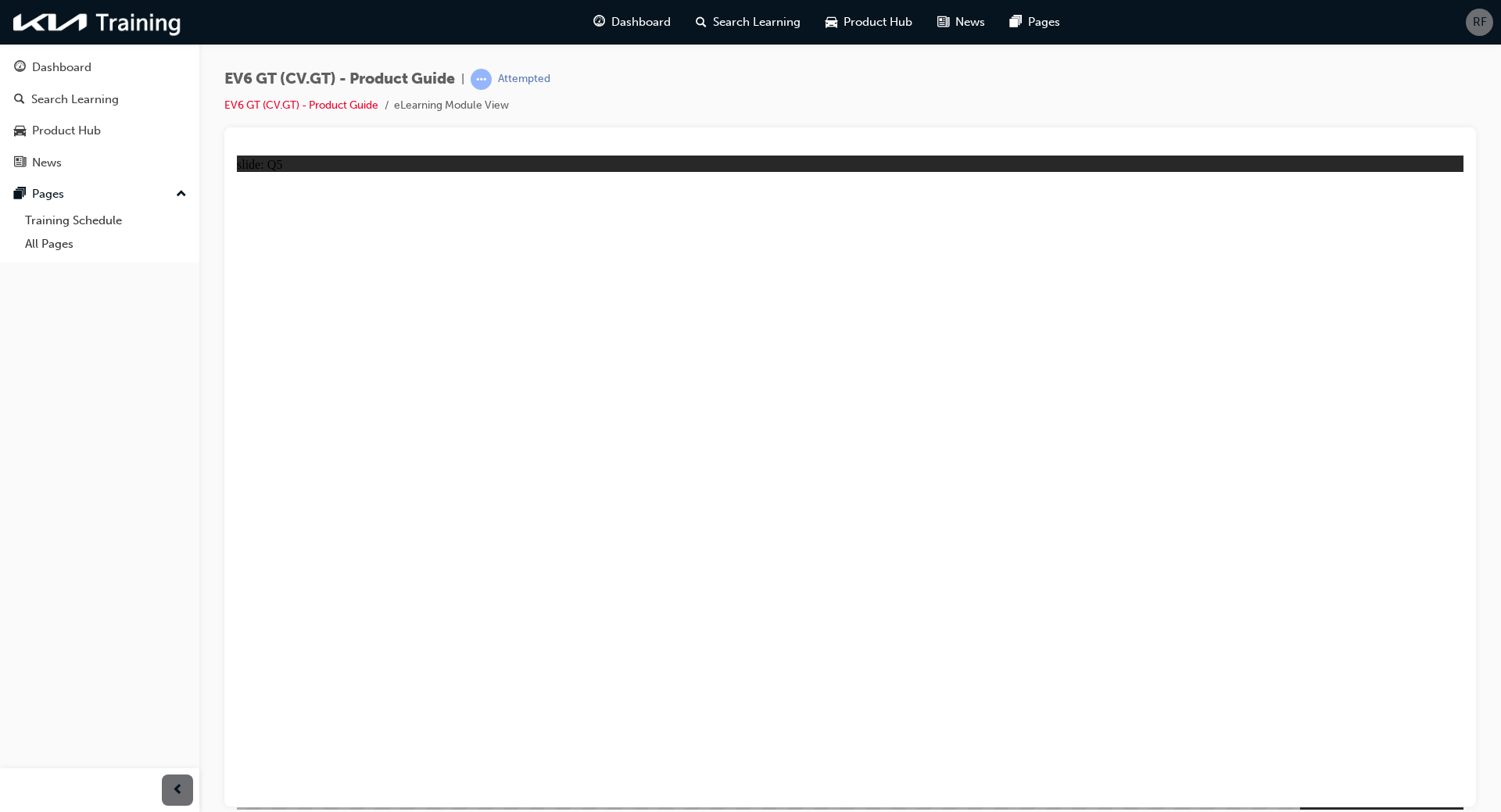 click 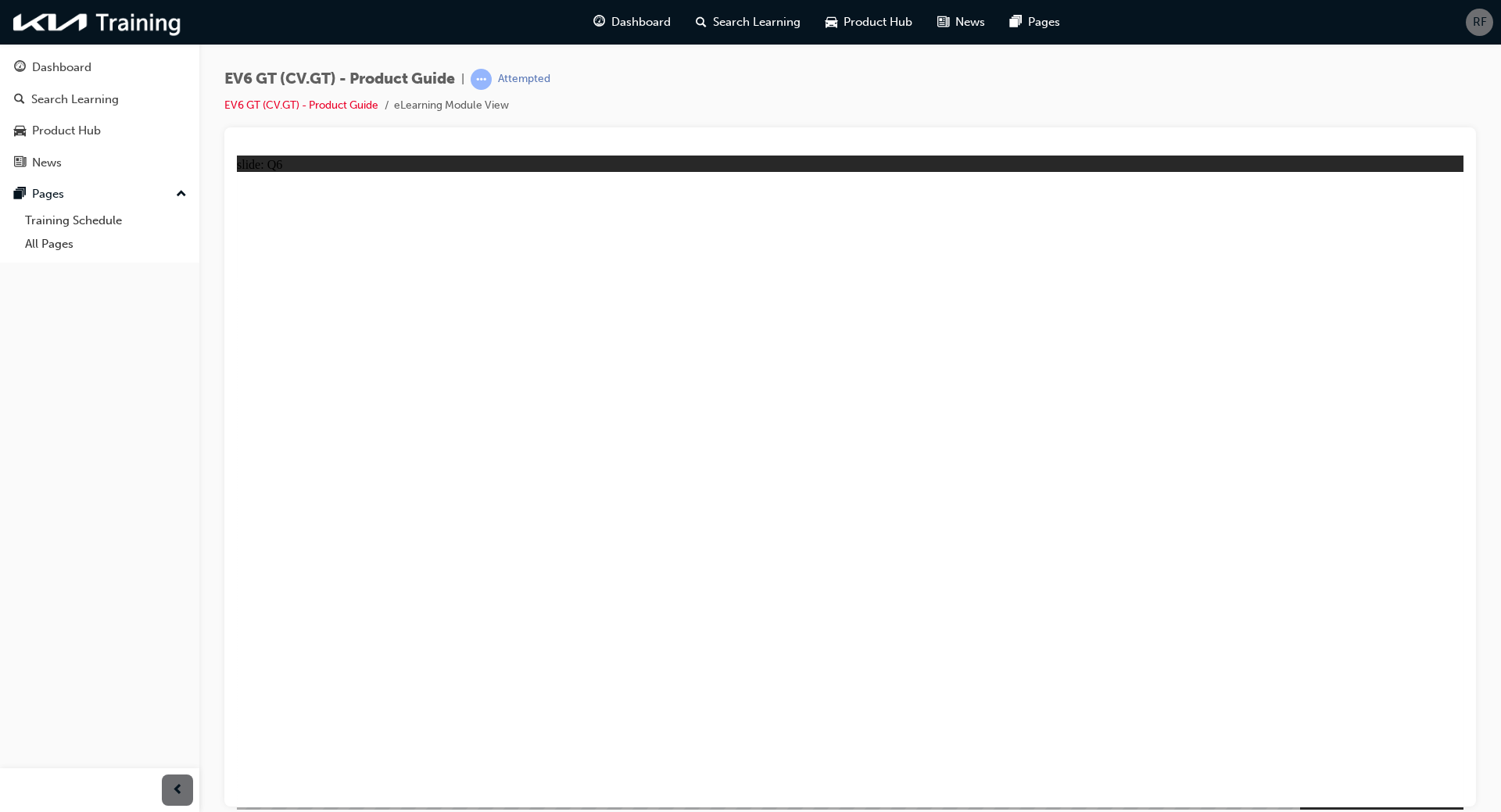 click 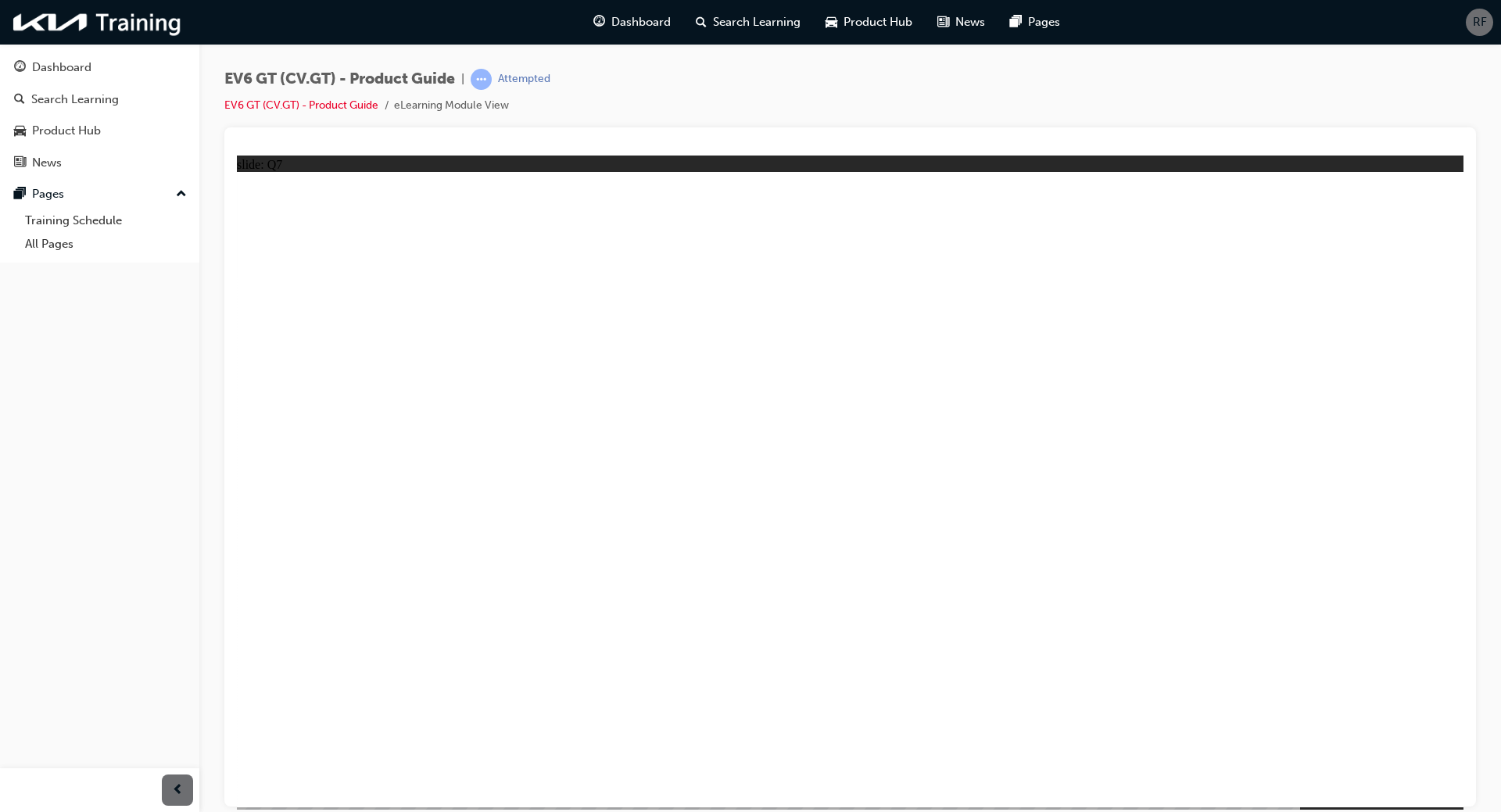 click 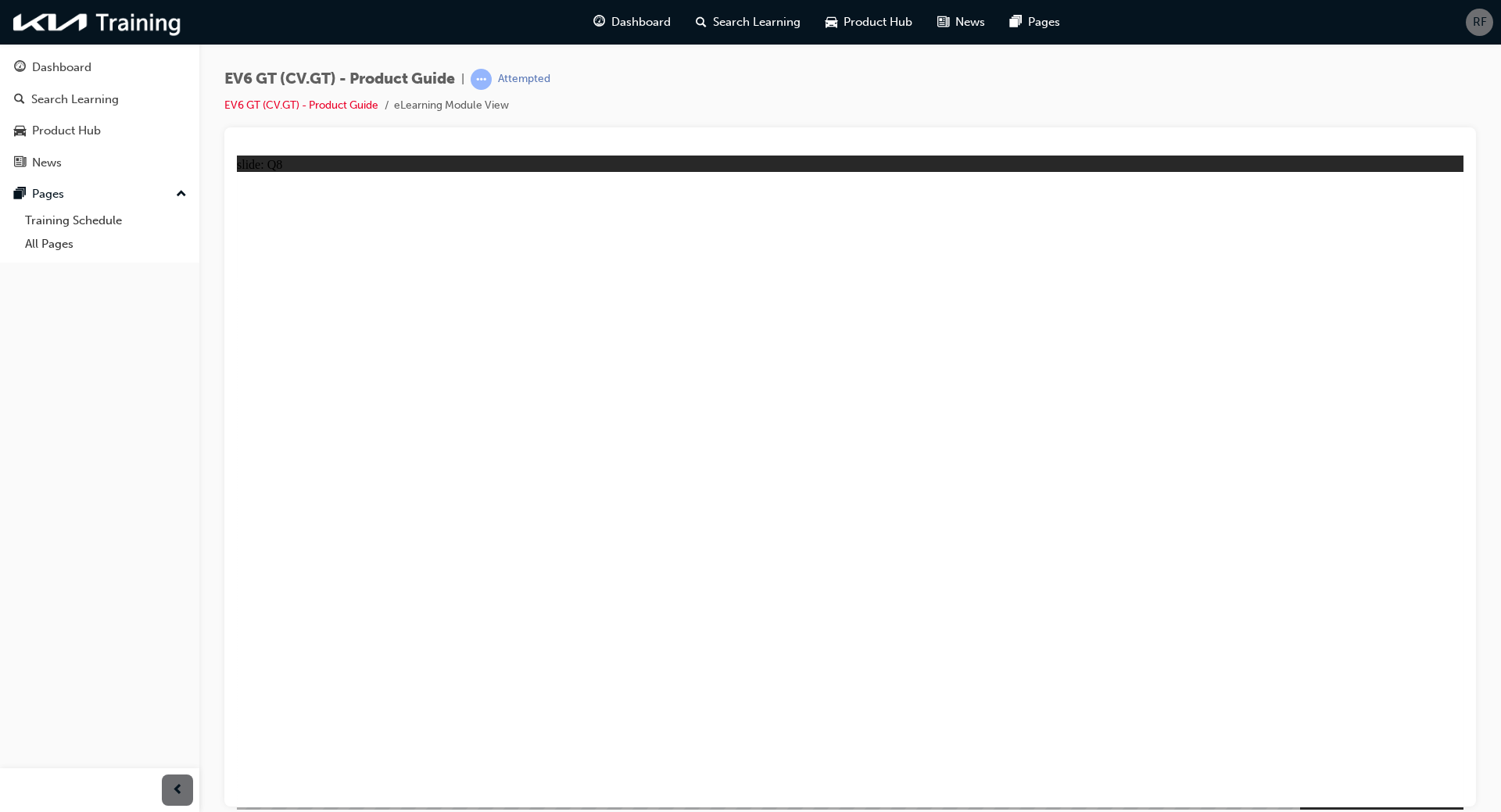 click 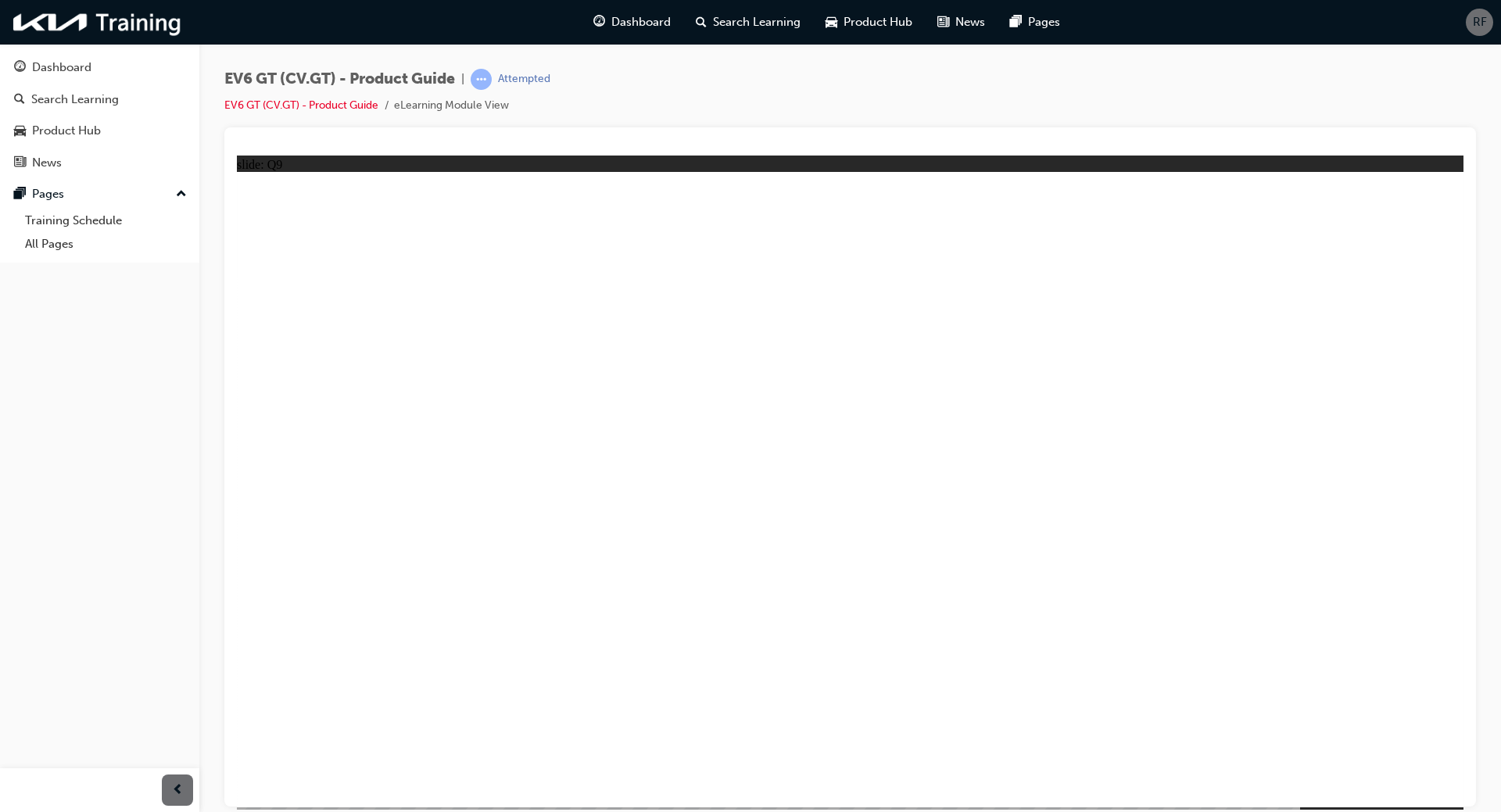 click 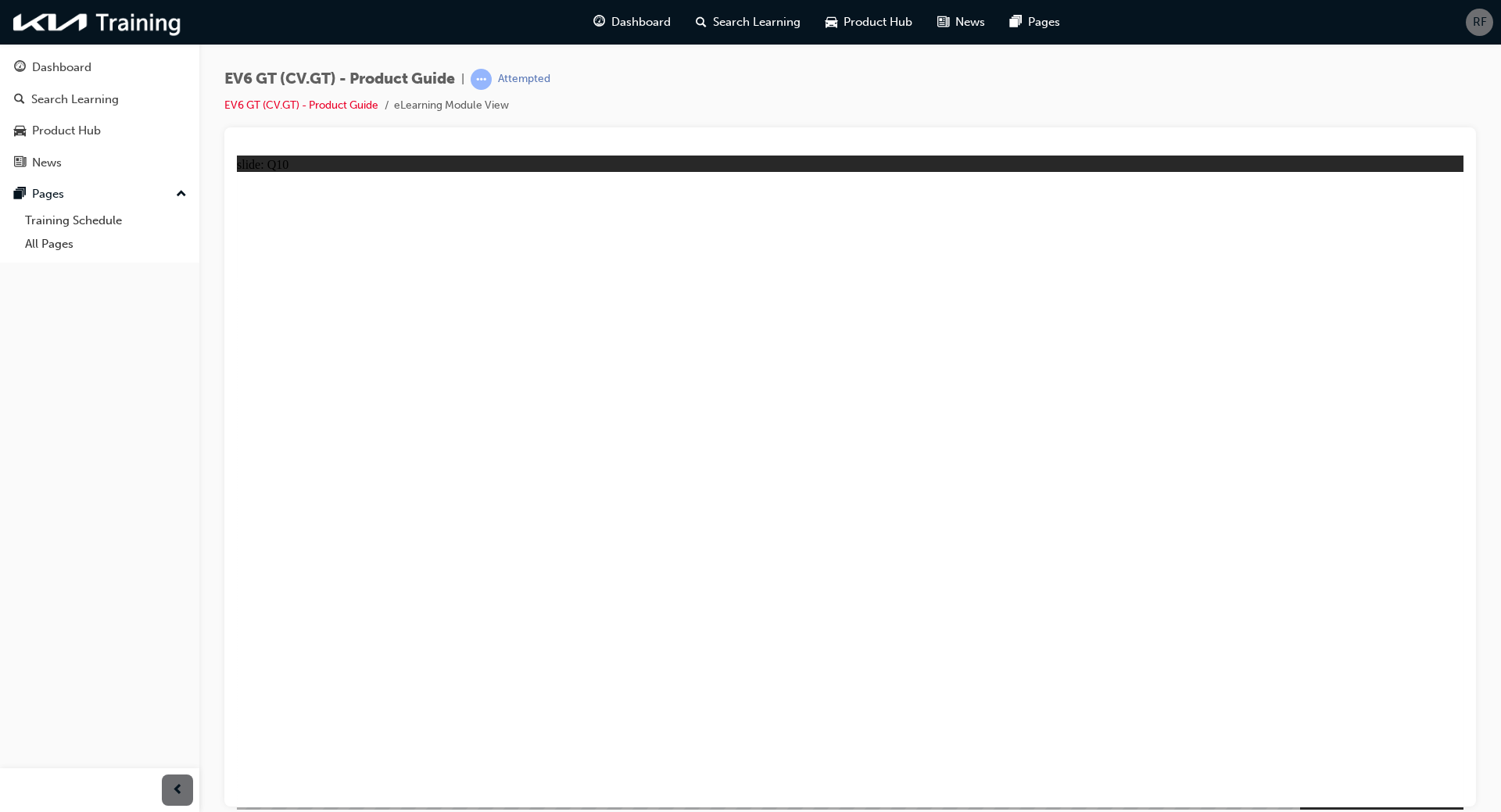 click 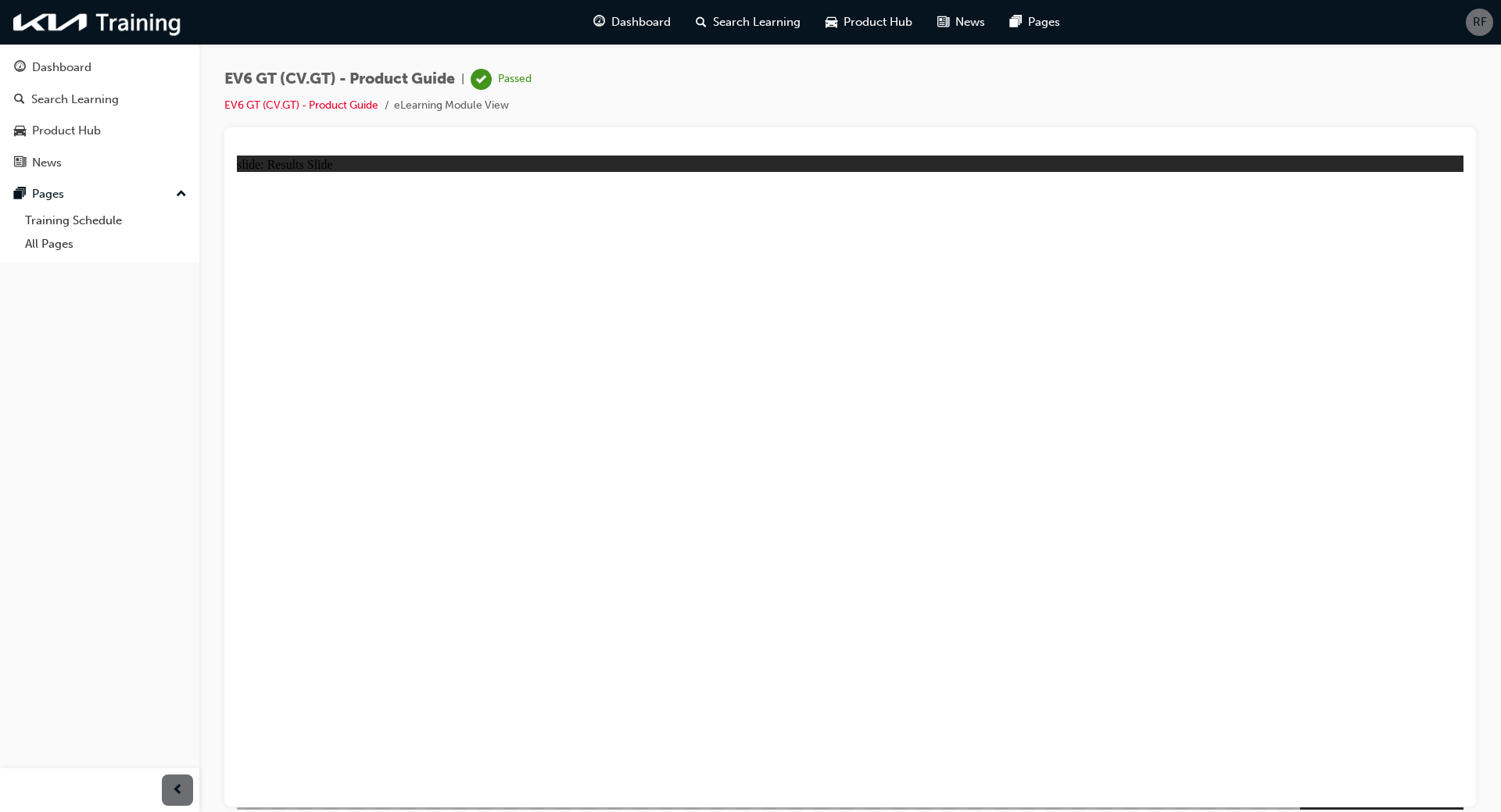 click 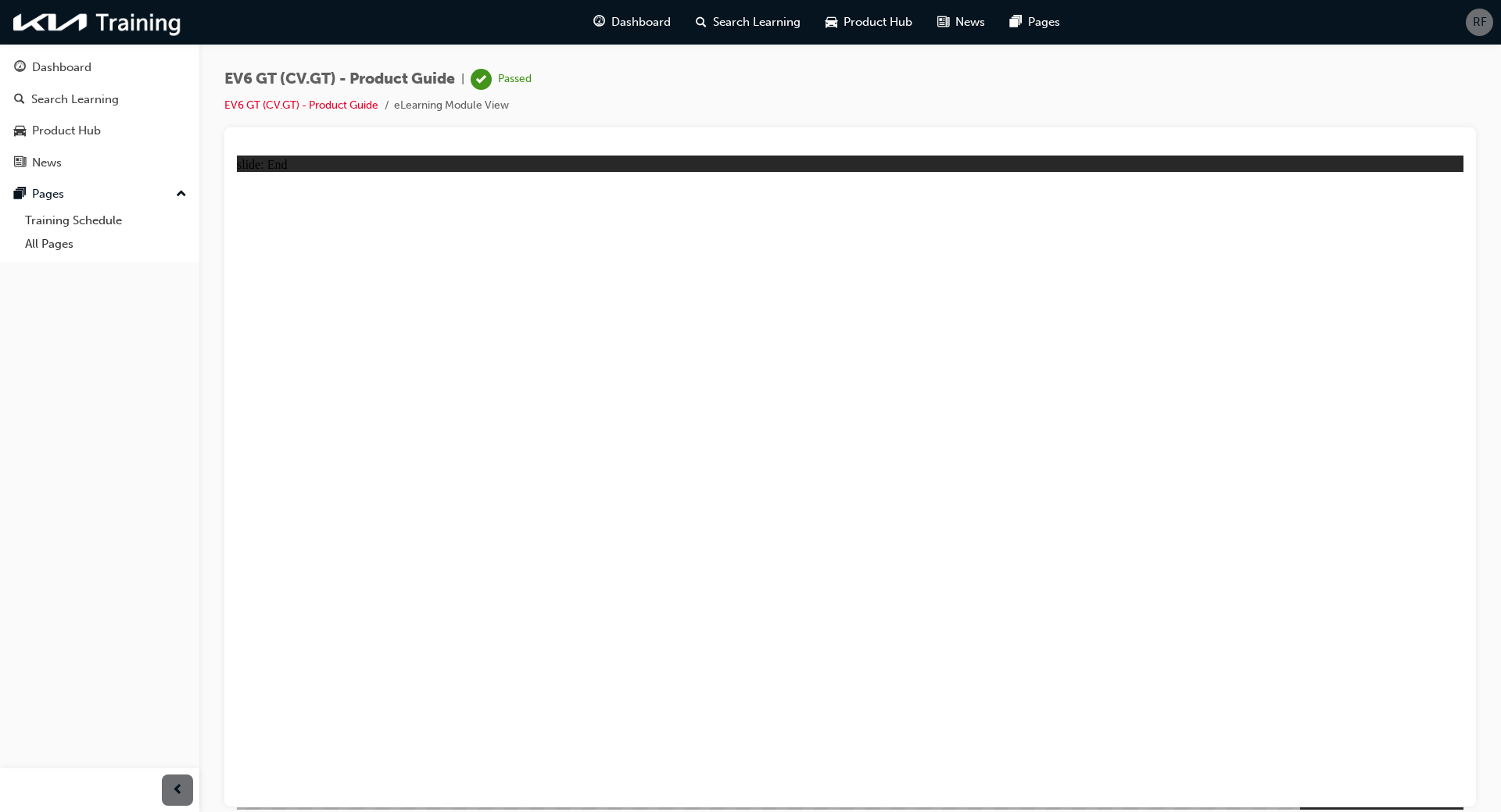 click 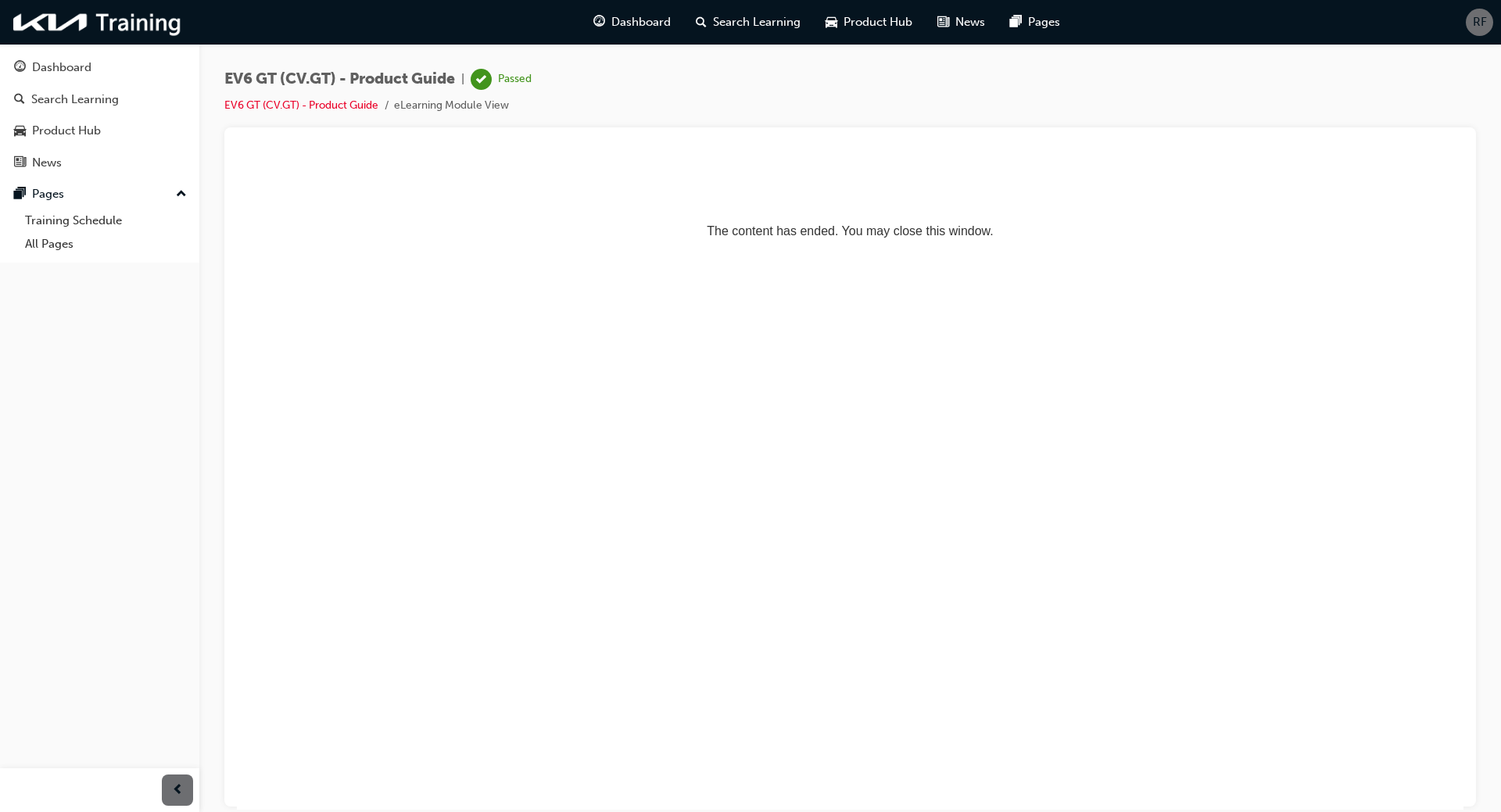 scroll, scrollTop: 0, scrollLeft: 0, axis: both 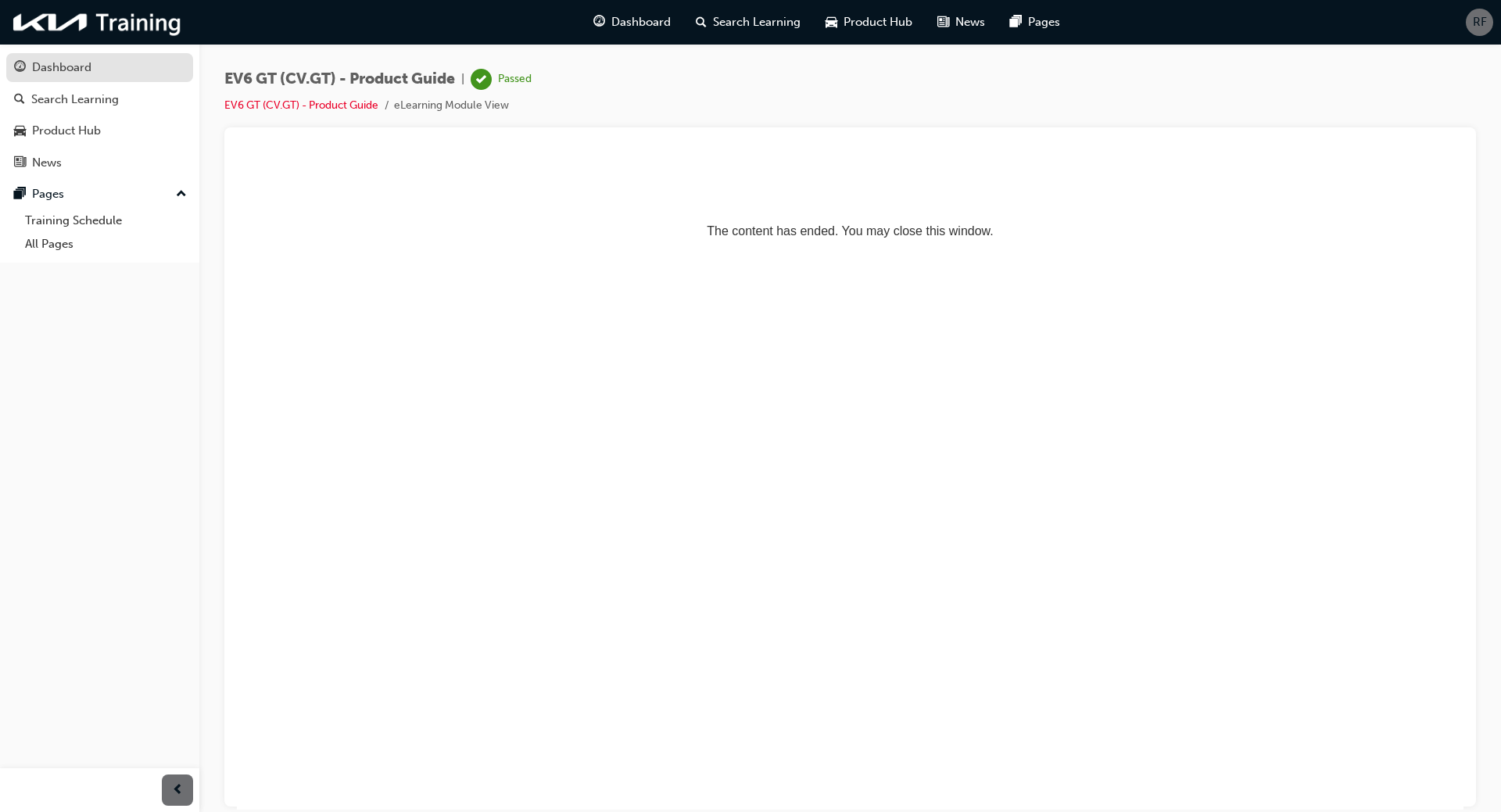 click on "Dashboard" at bounding box center (62, 67) 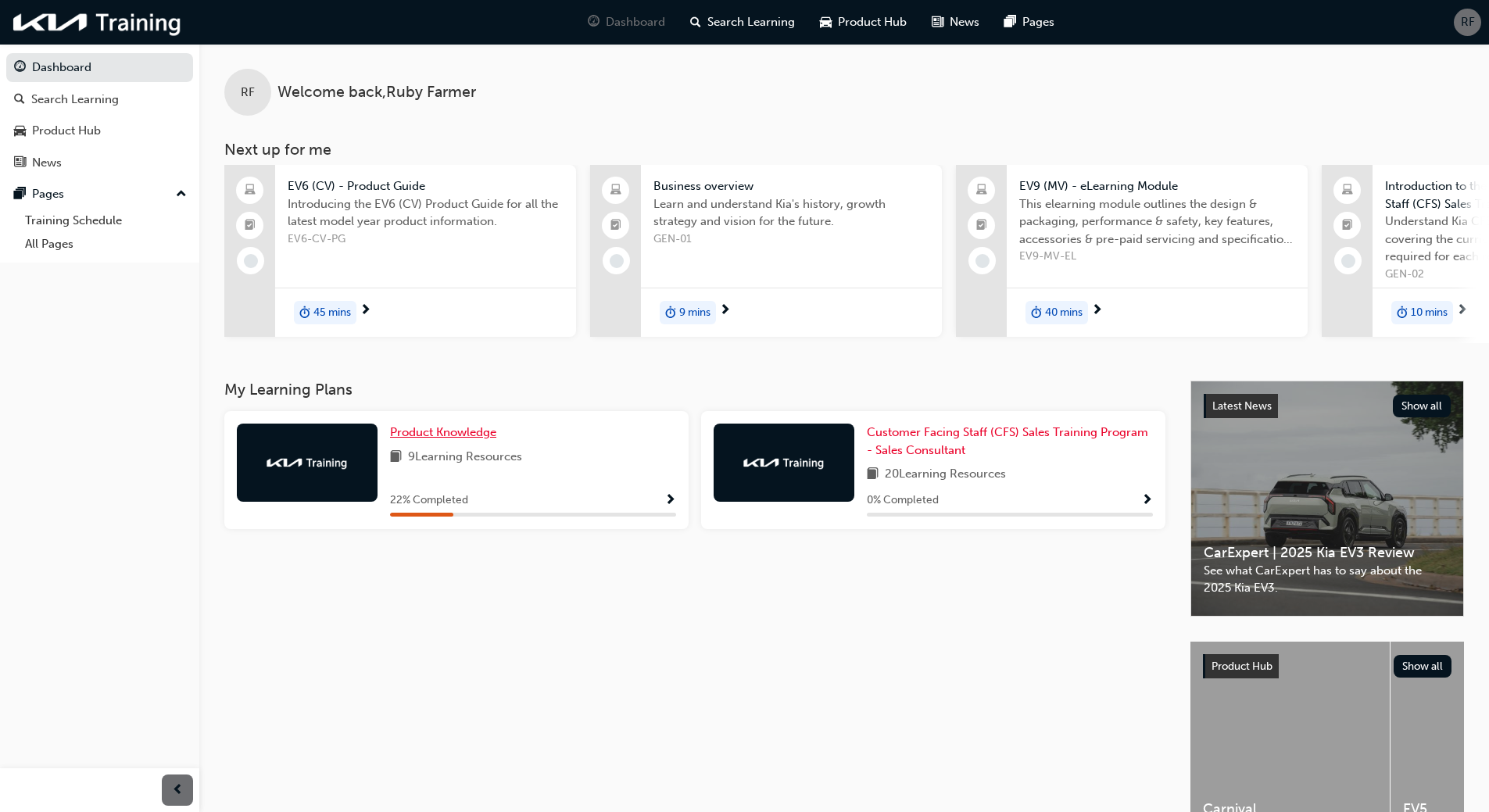 click on "Product Knowledge" at bounding box center [446, 432] 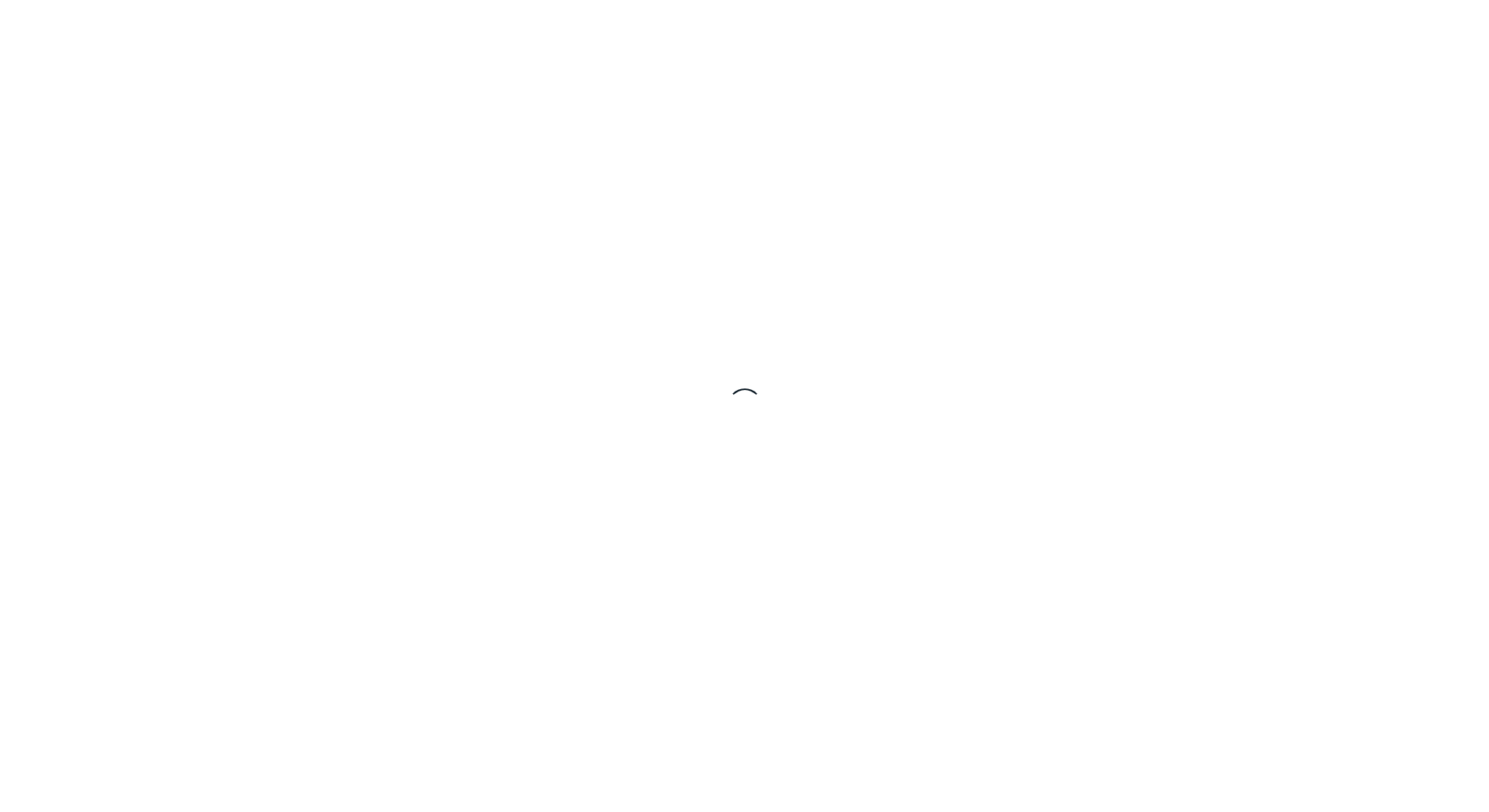 scroll, scrollTop: 0, scrollLeft: 0, axis: both 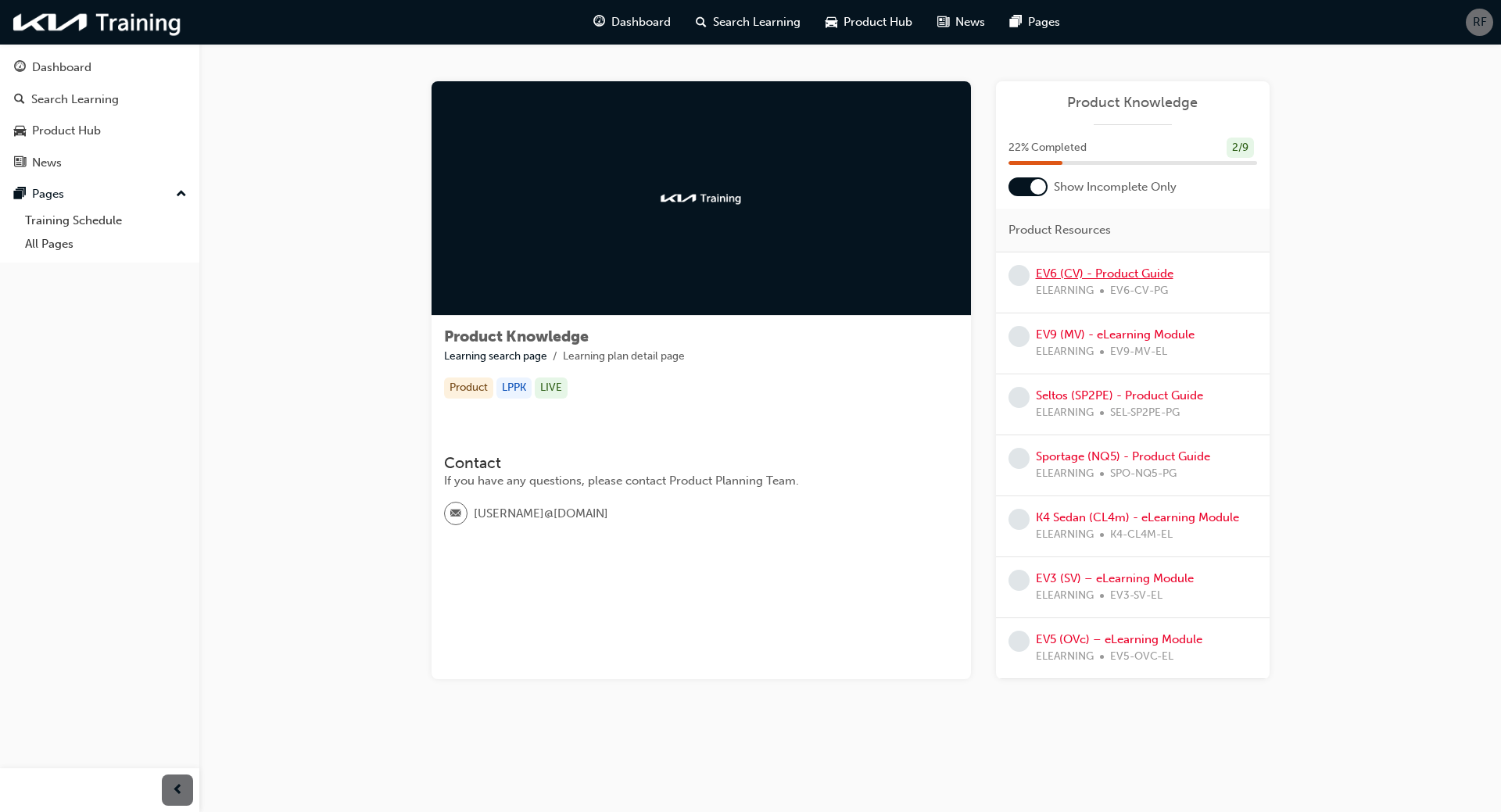 click on "EV6 (CV) - Product Guide" at bounding box center (1105, 274) 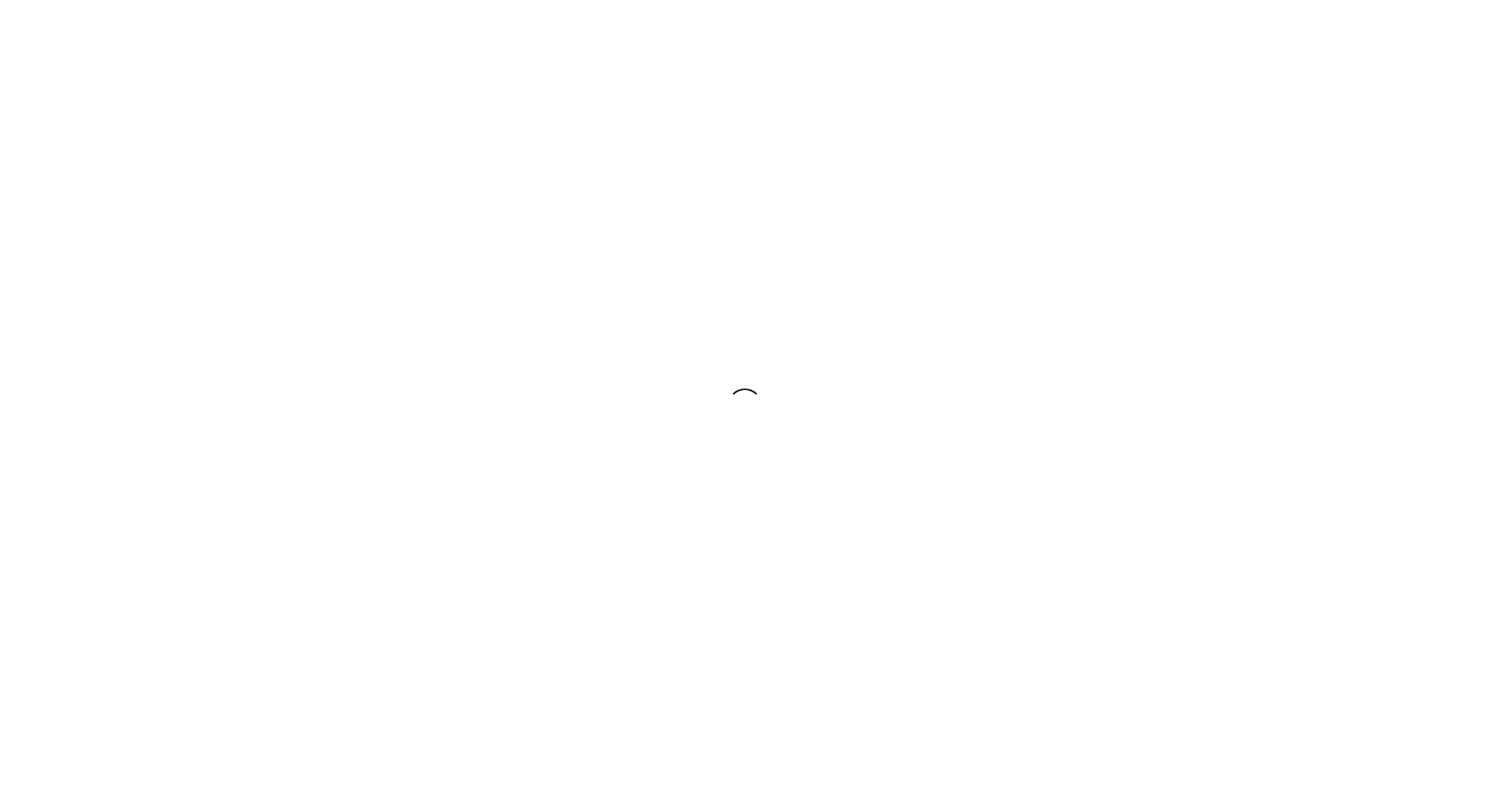 scroll, scrollTop: 0, scrollLeft: 0, axis: both 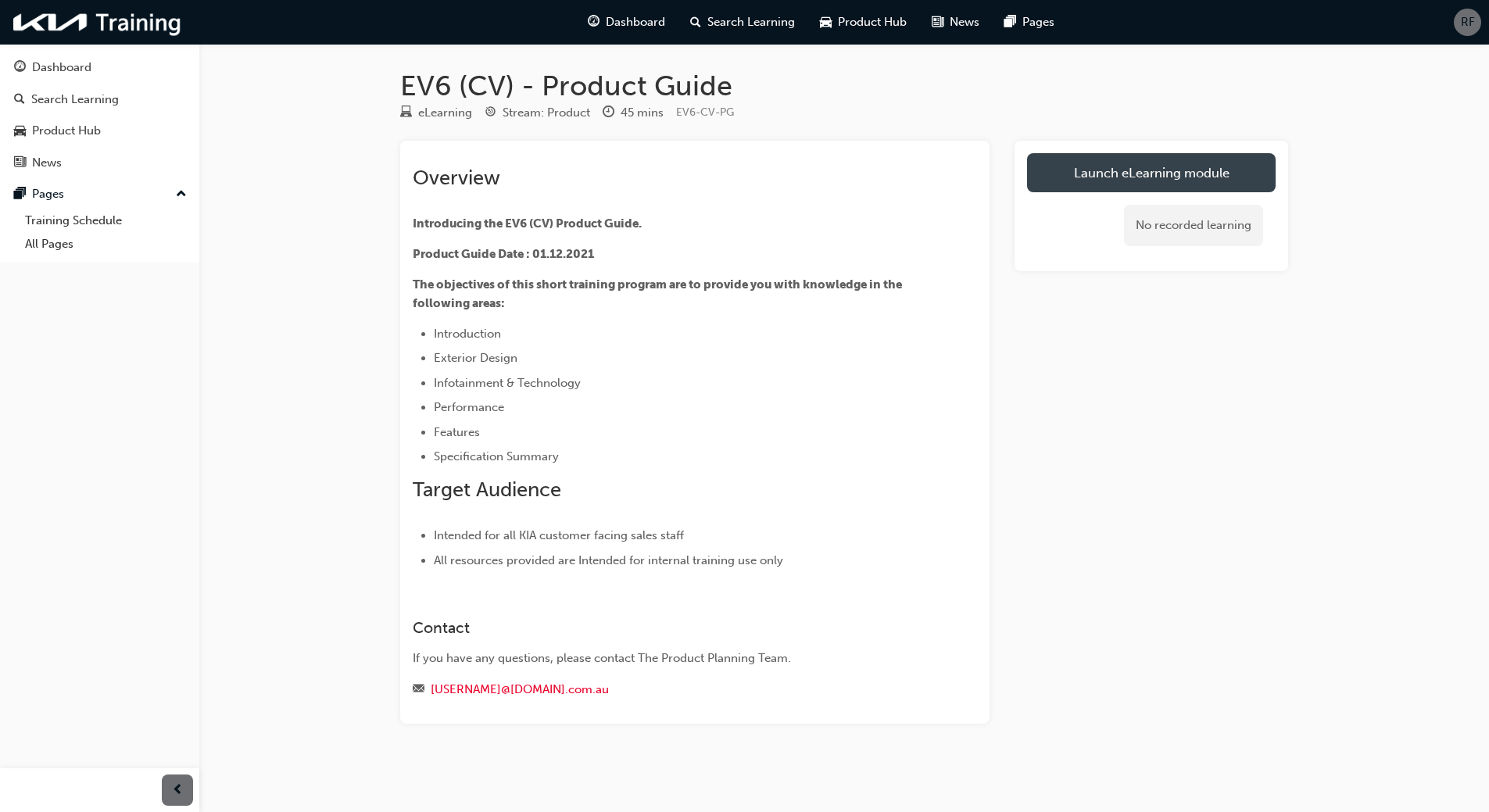 click on "Launch eLearning module" at bounding box center (1151, 173) 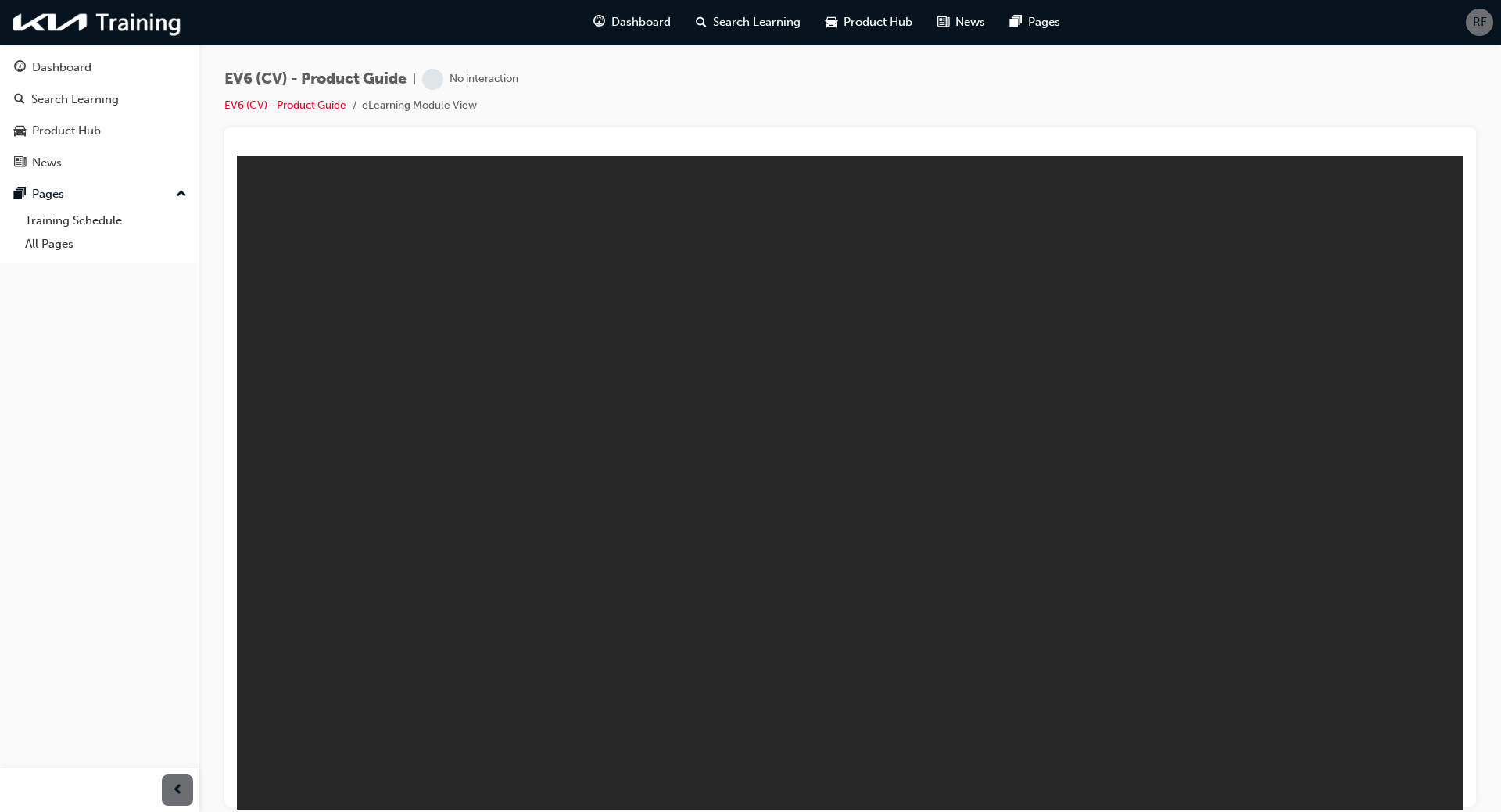 scroll, scrollTop: 0, scrollLeft: 0, axis: both 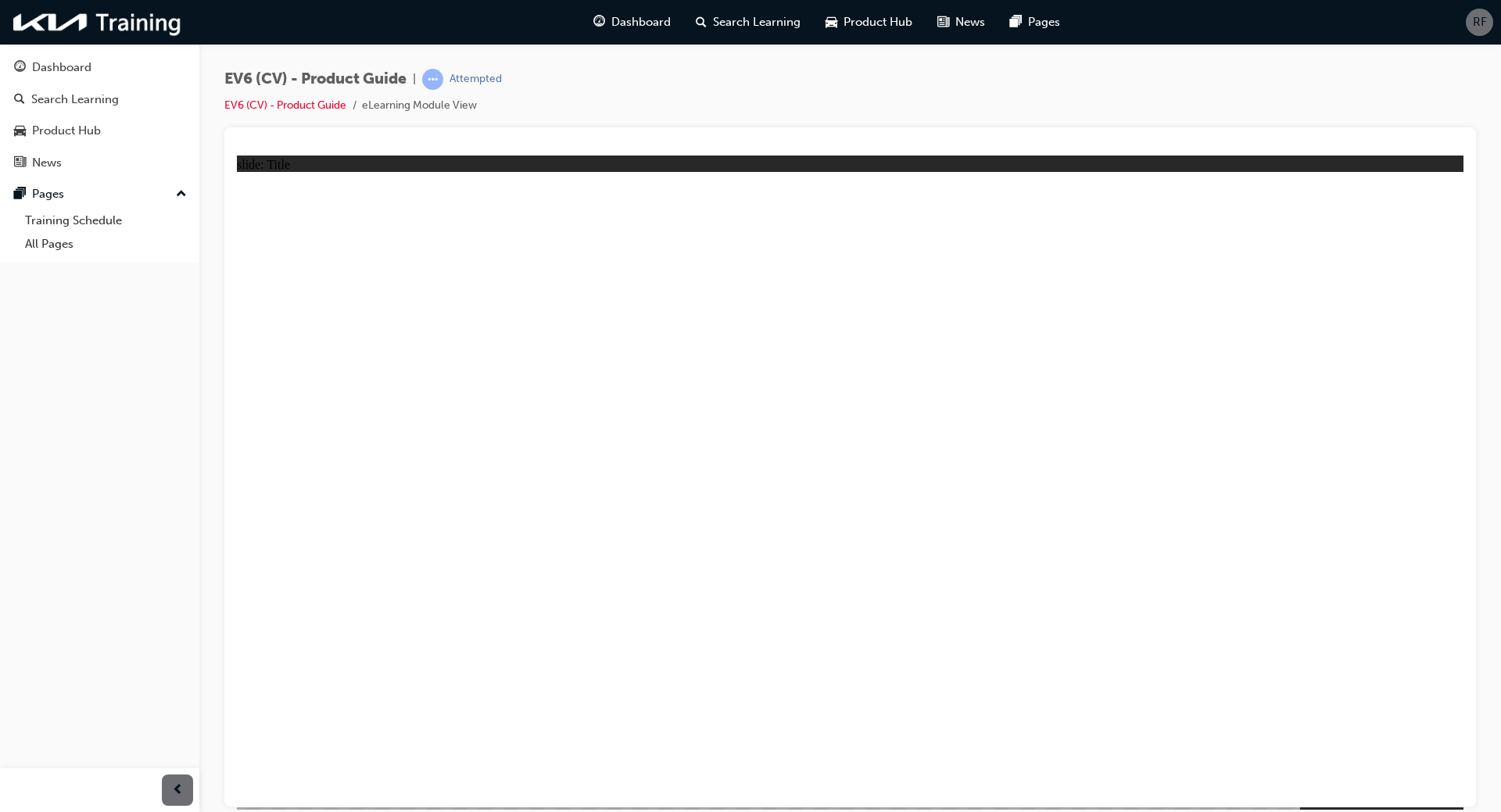 click 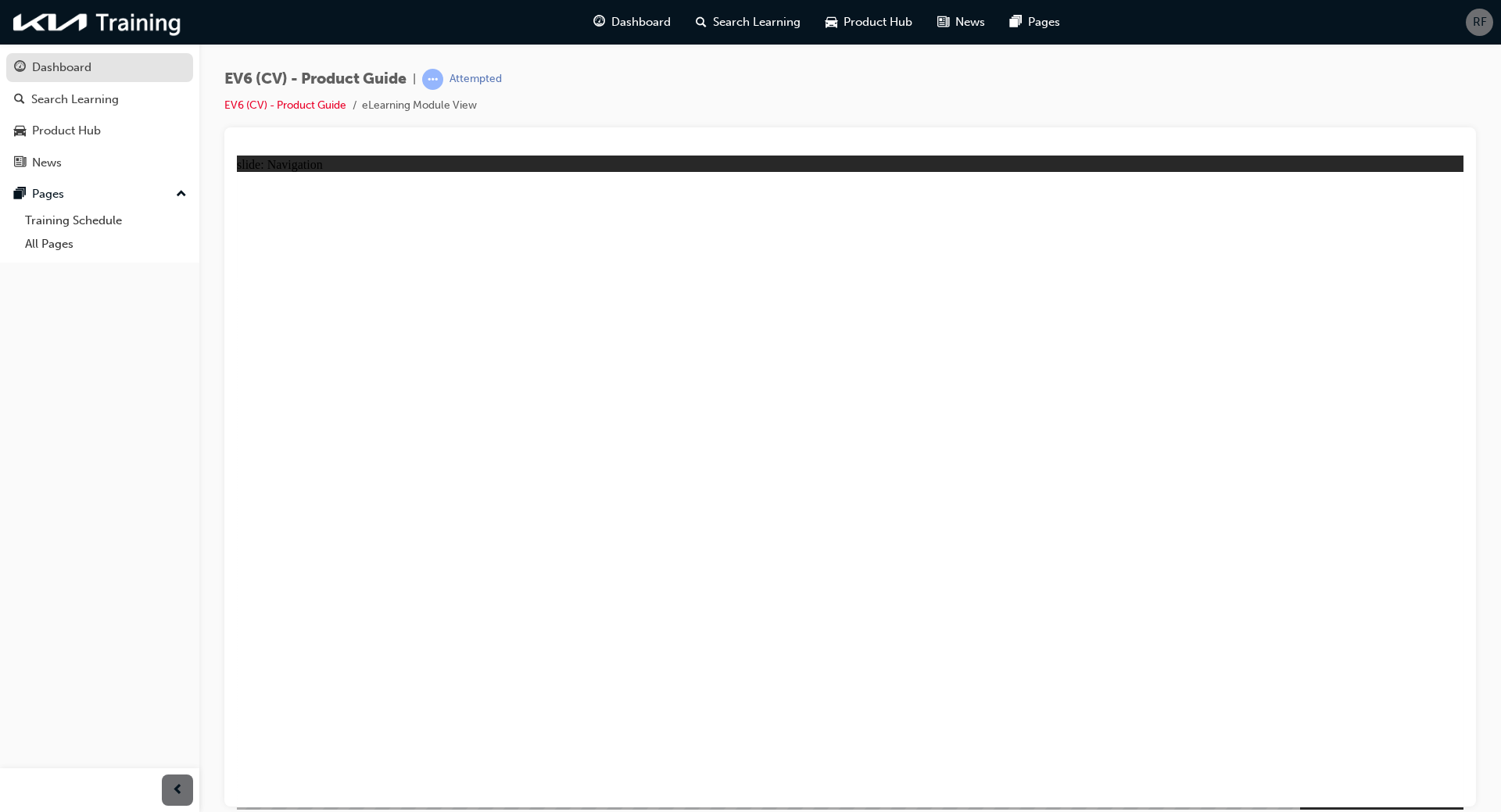 click on "Dashboard" at bounding box center [62, 67] 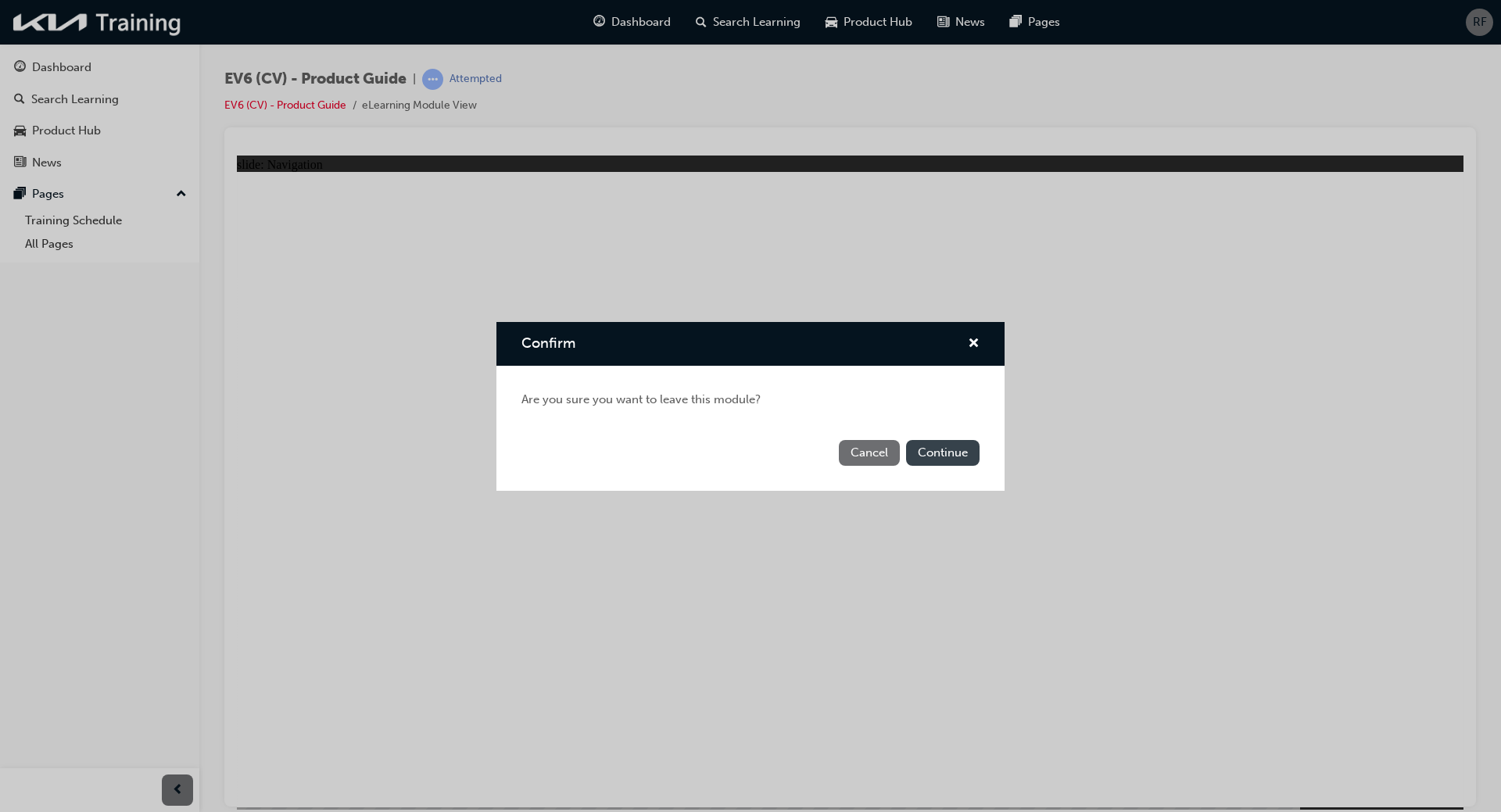 click on "Continue" at bounding box center (943, 453) 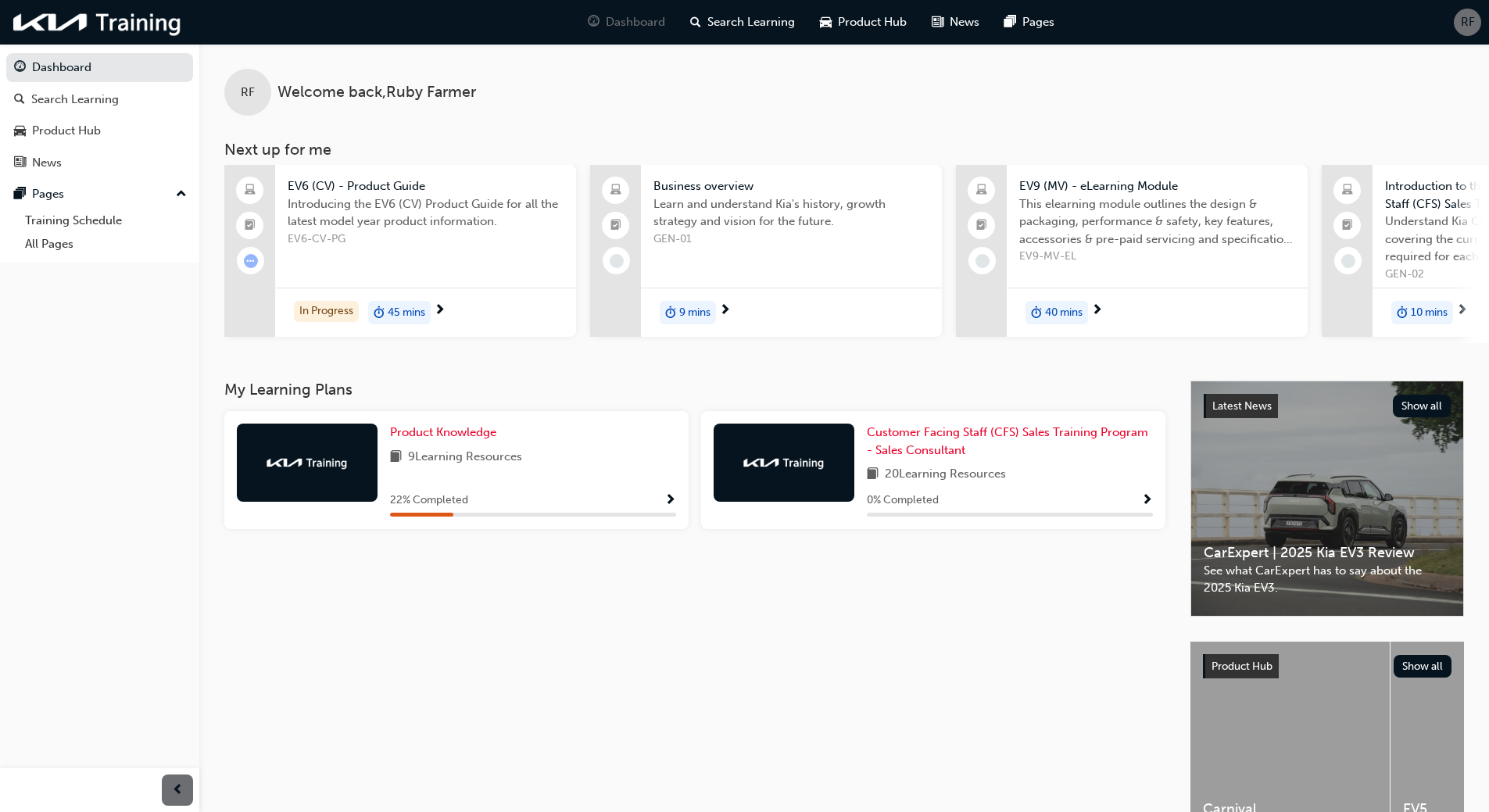 click on "Product Knowledge" at bounding box center [533, 432] 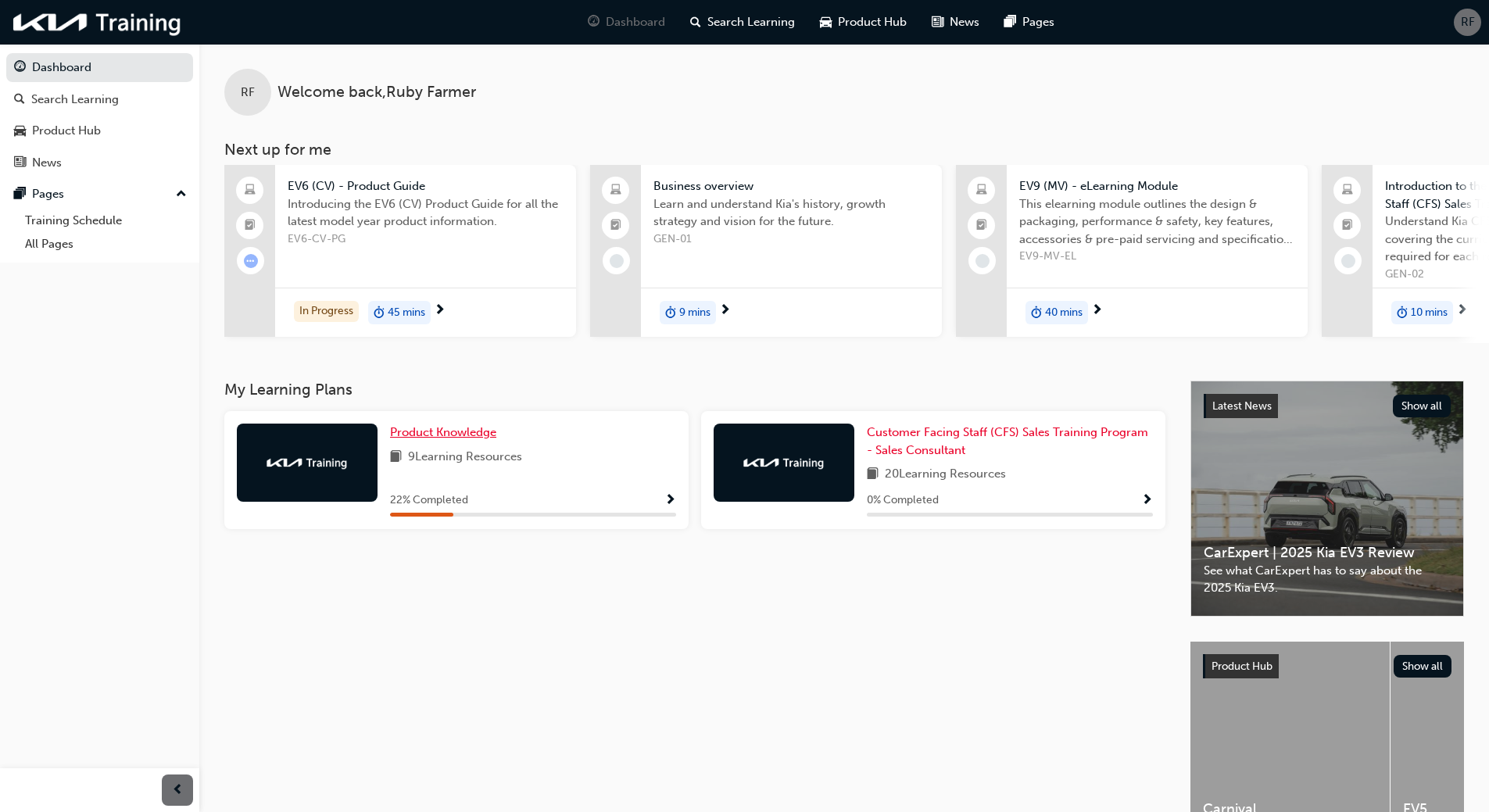 click on "Product Knowledge" at bounding box center (443, 432) 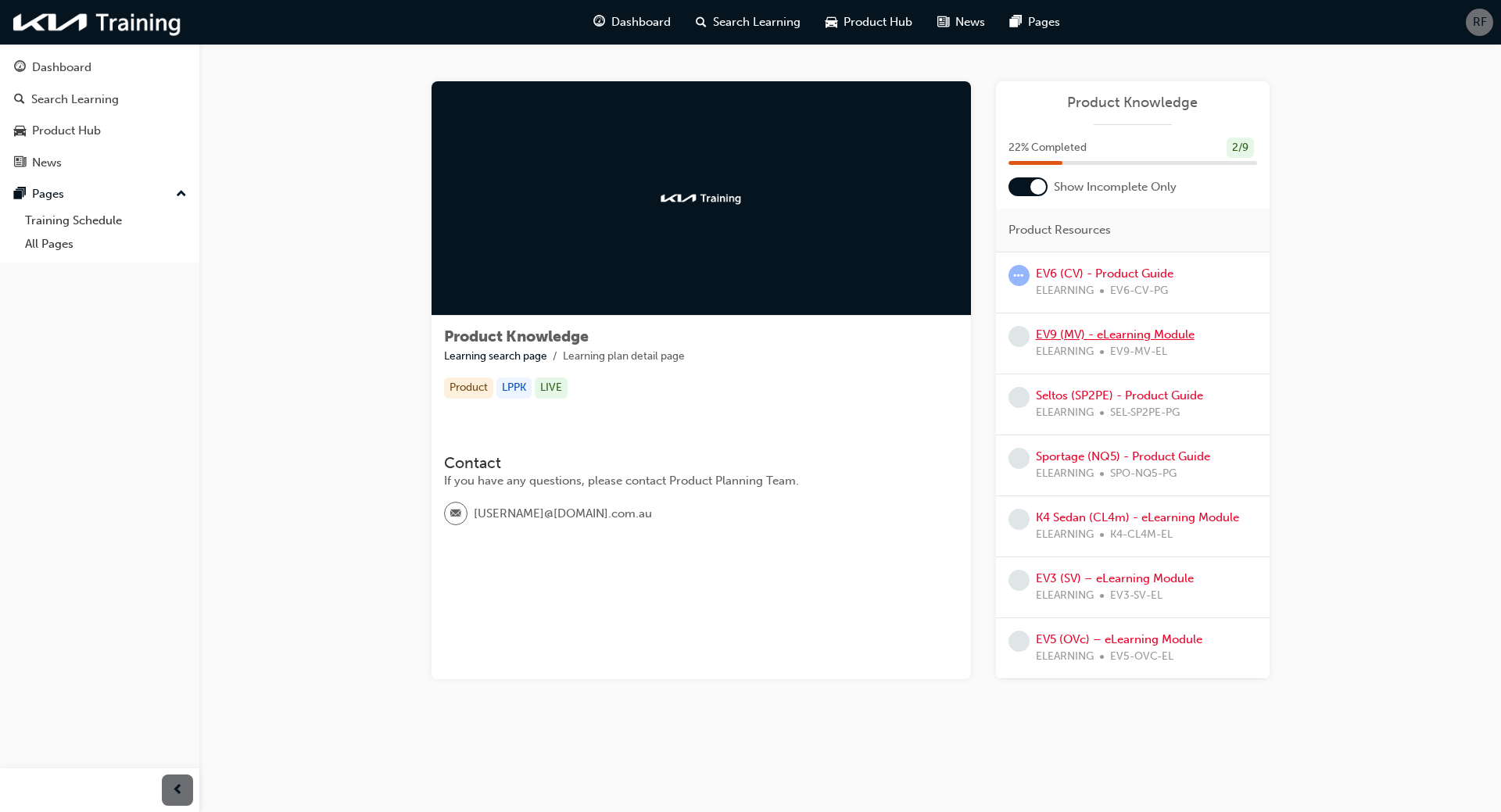 click on "EV9 (MV) - eLearning Module" at bounding box center (1115, 334) 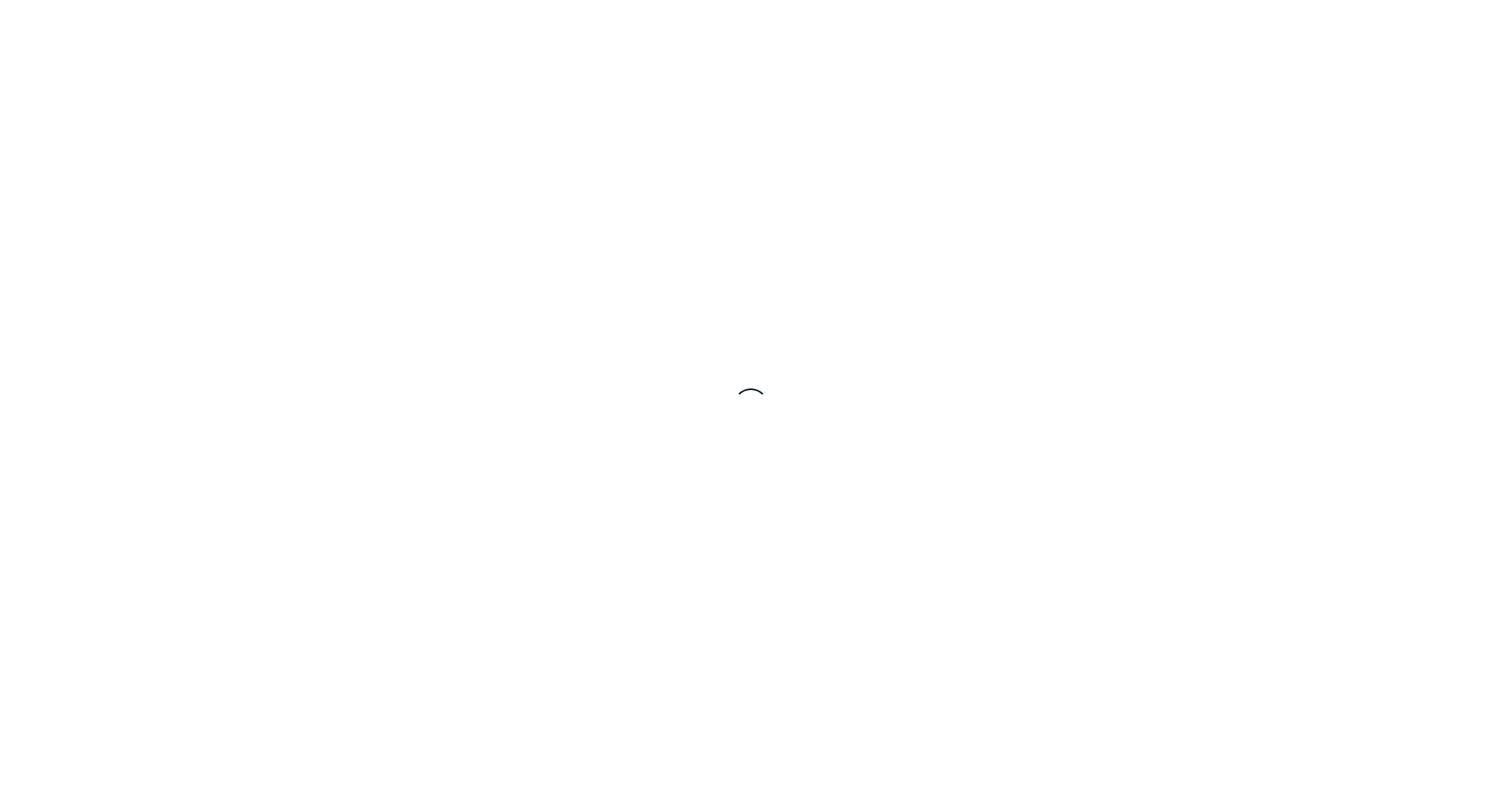 scroll, scrollTop: 0, scrollLeft: 0, axis: both 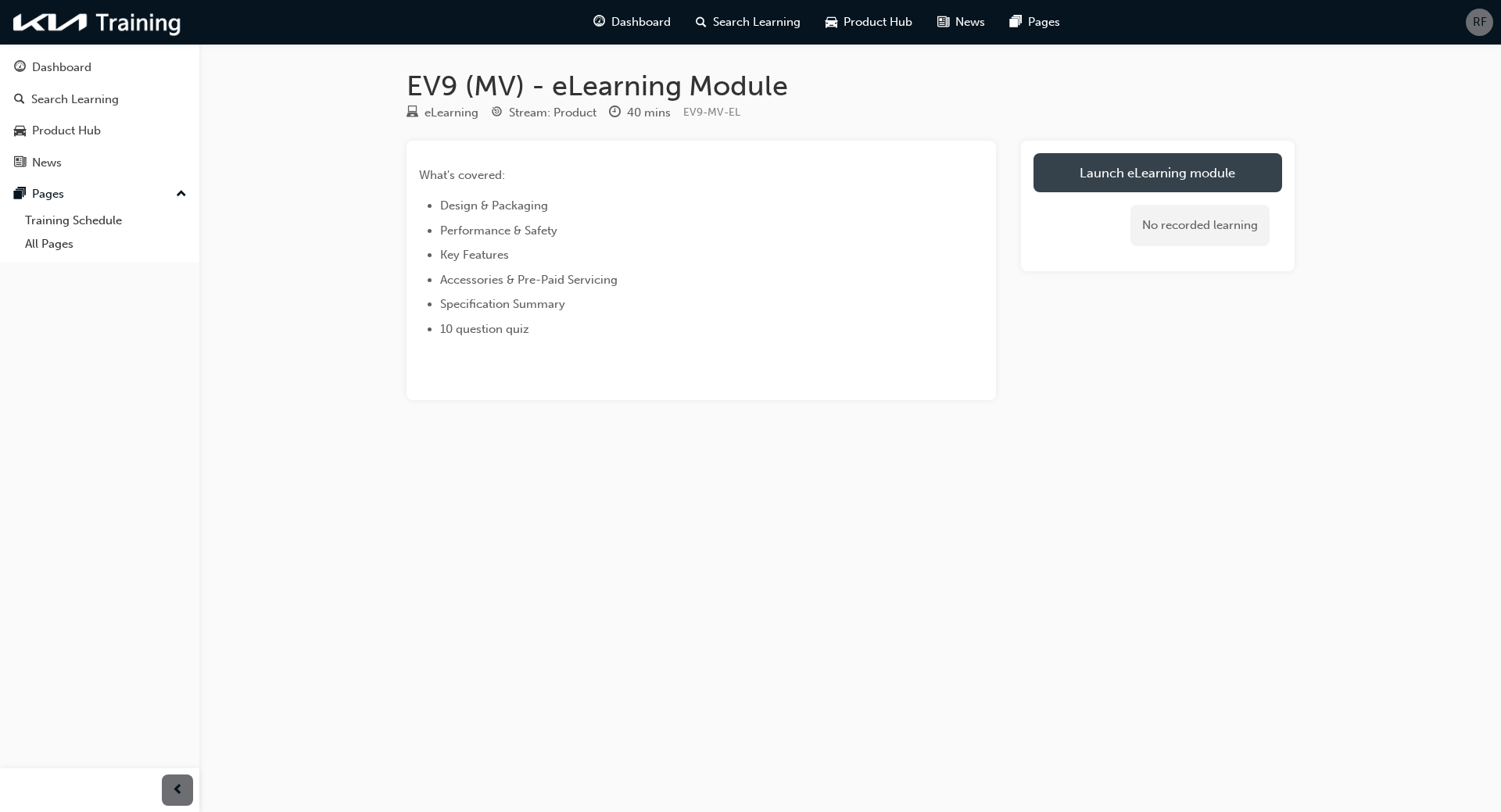 click on "Launch eLearning module" at bounding box center [1158, 173] 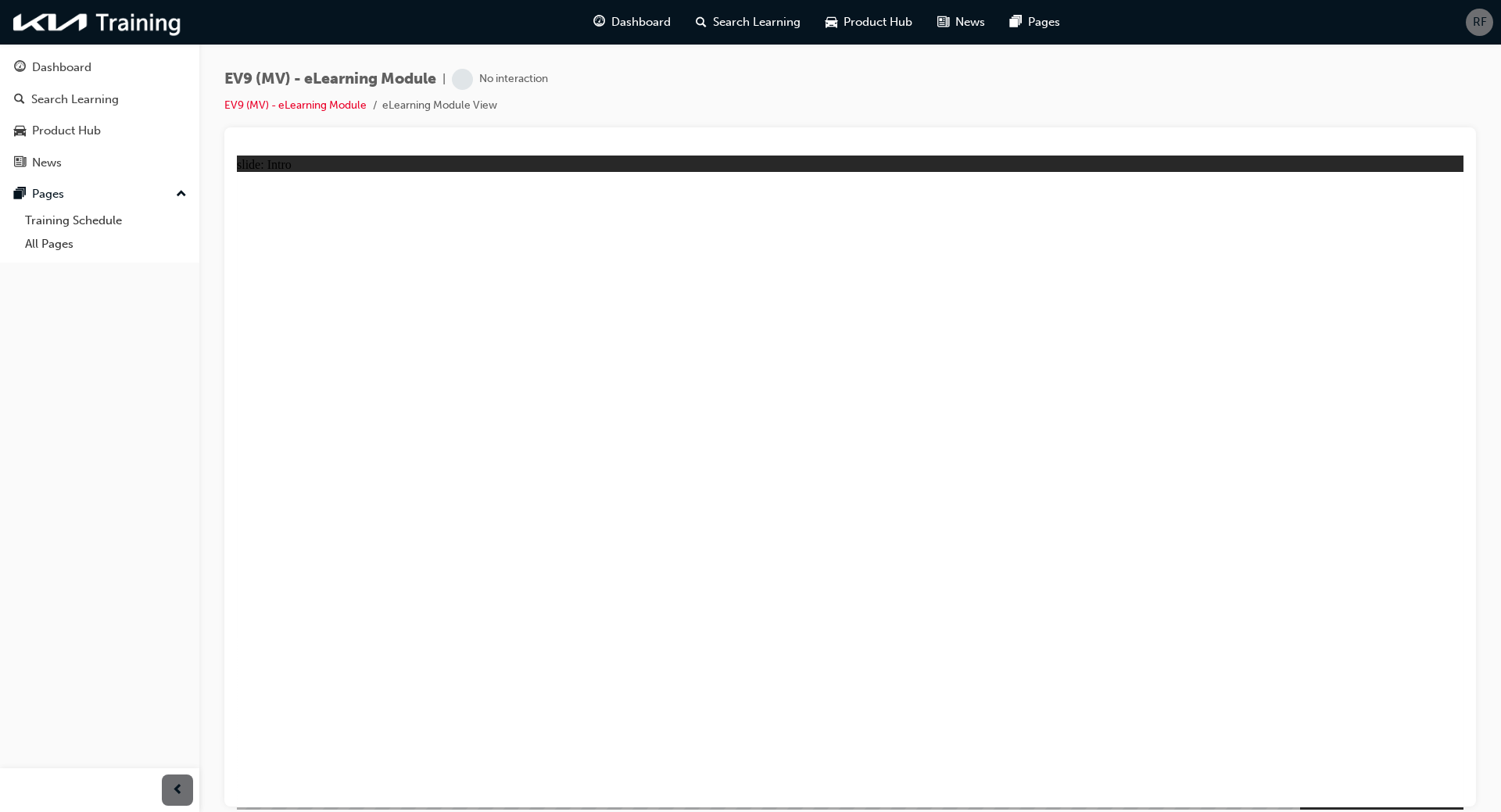 scroll, scrollTop: 0, scrollLeft: 0, axis: both 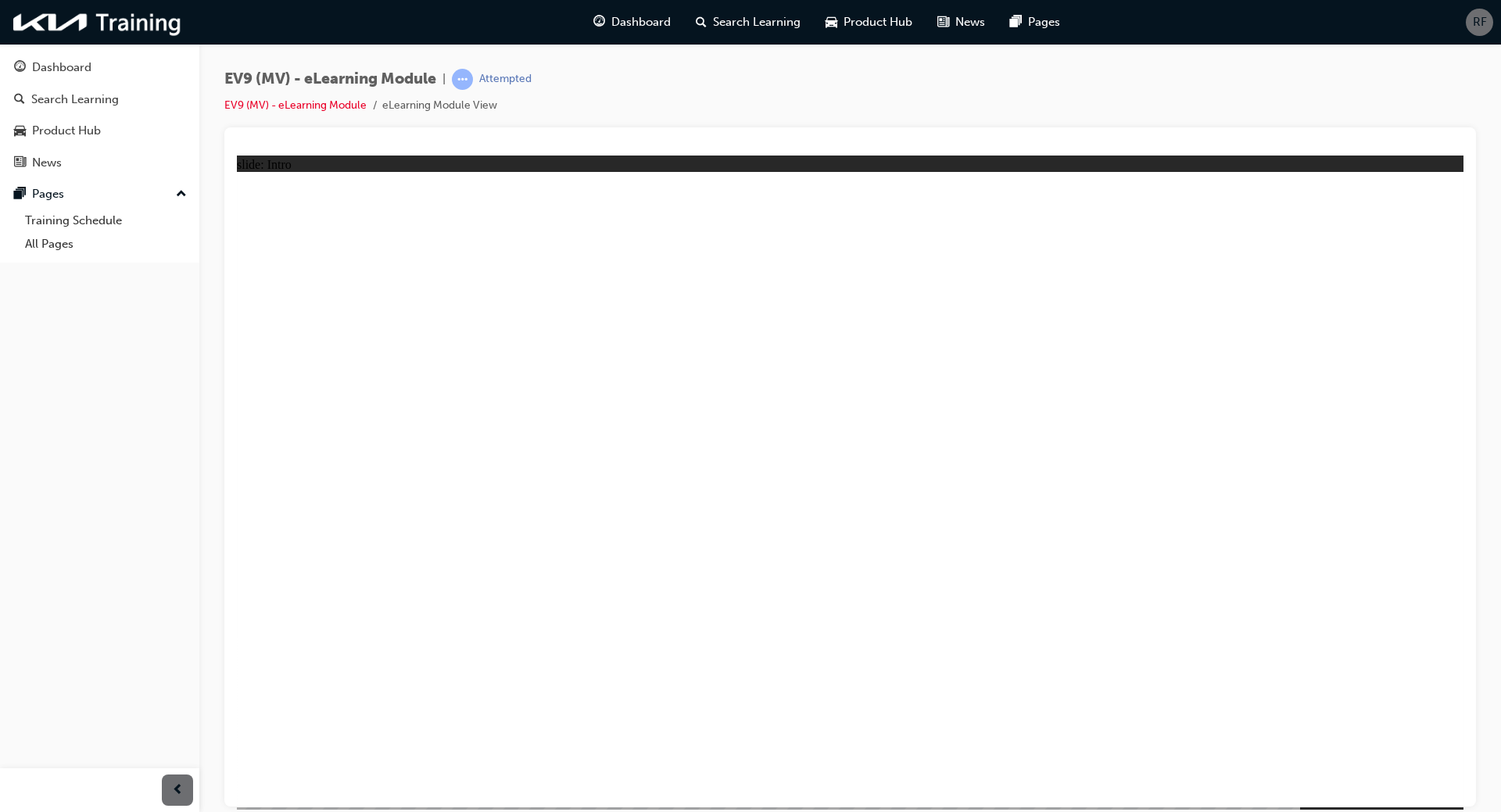 click 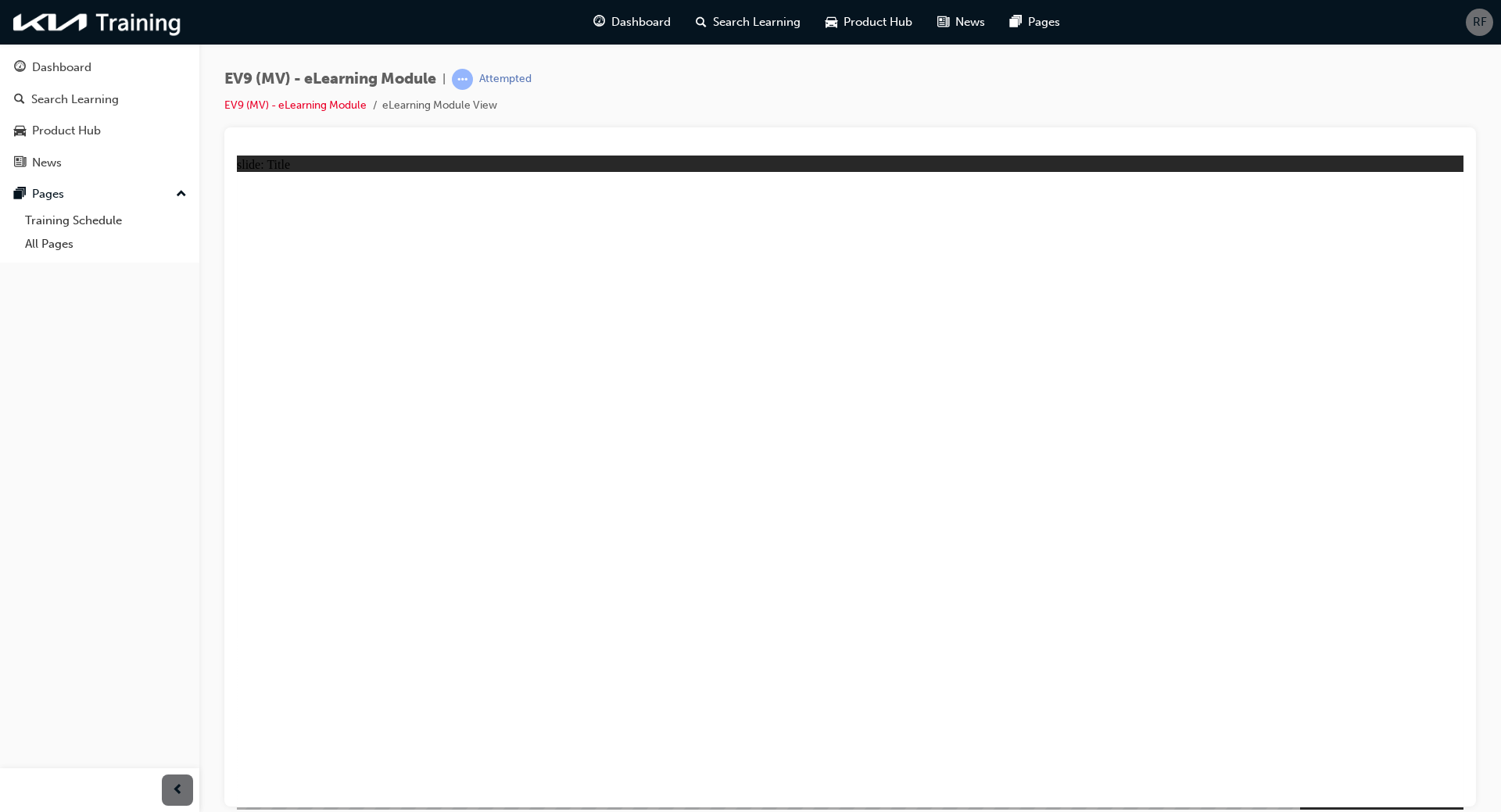 click 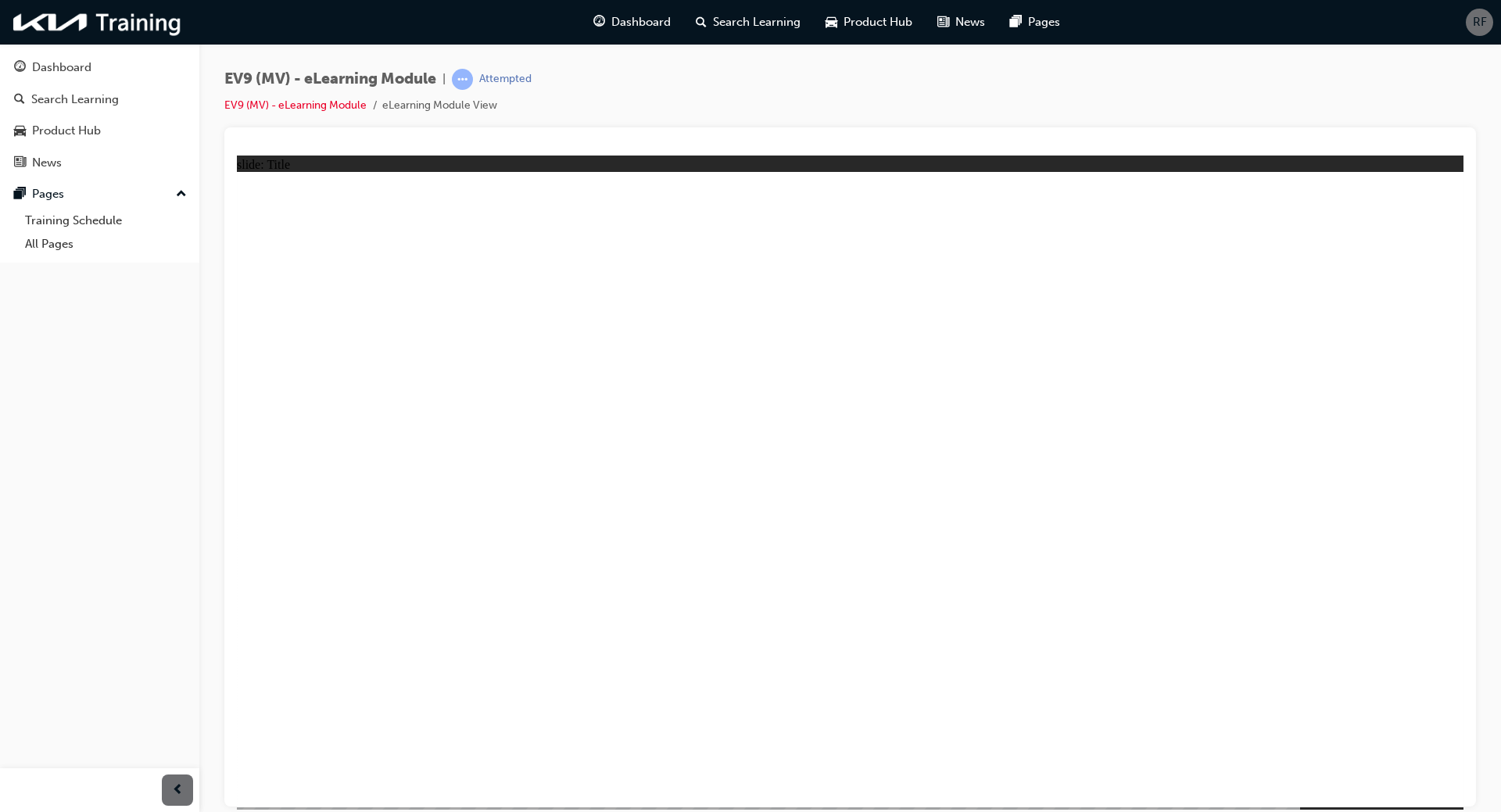 click 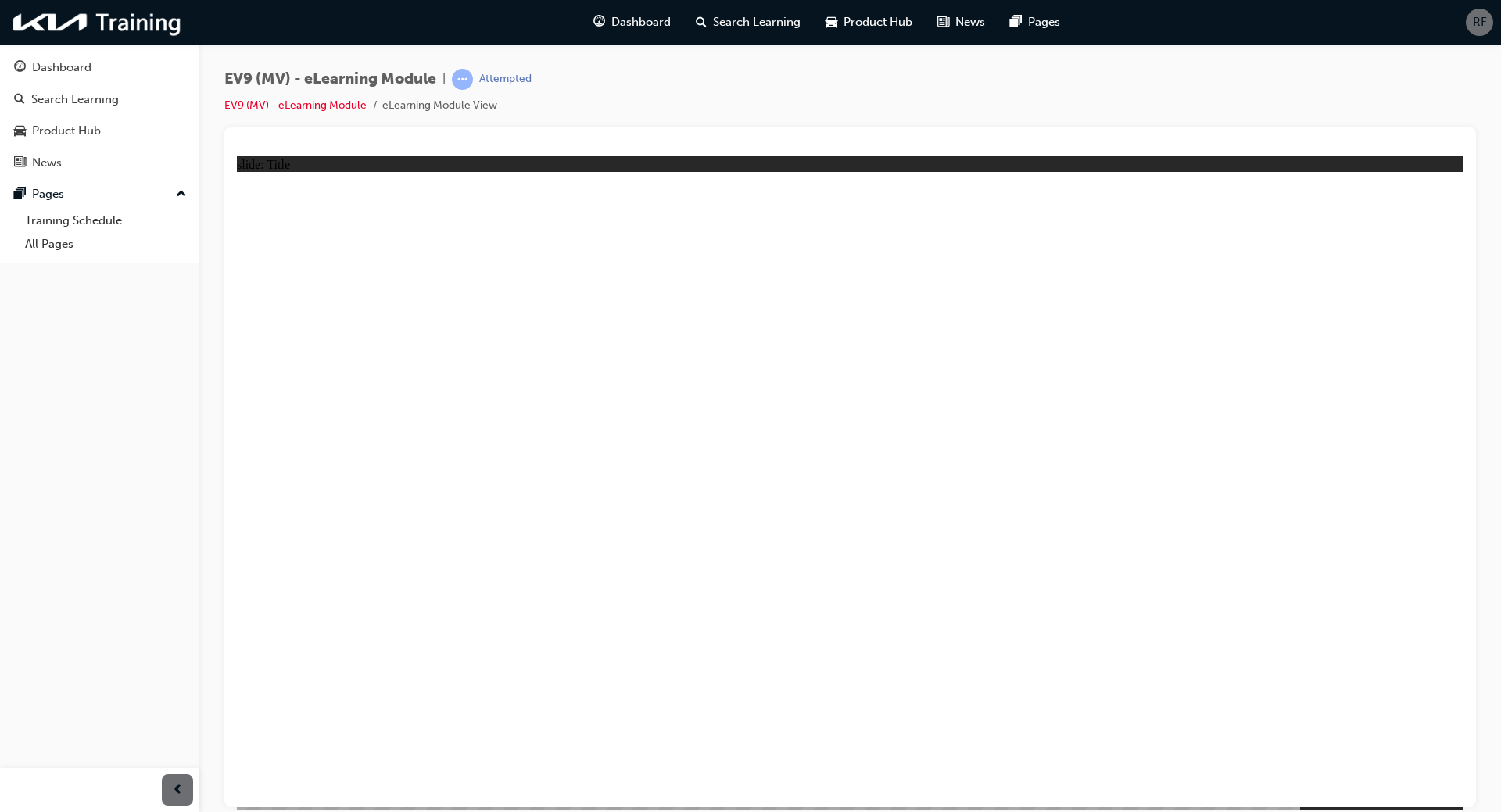 click 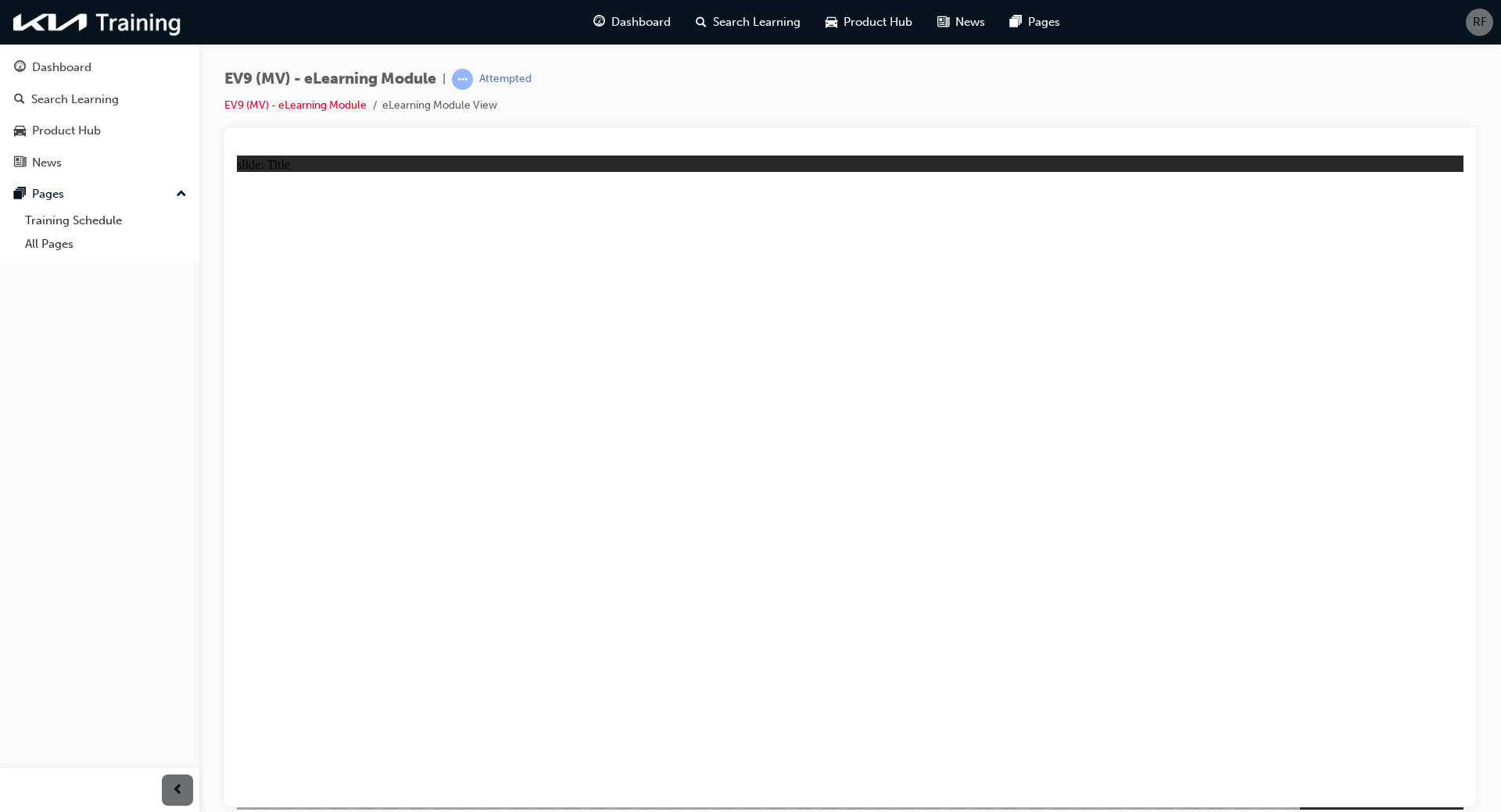click 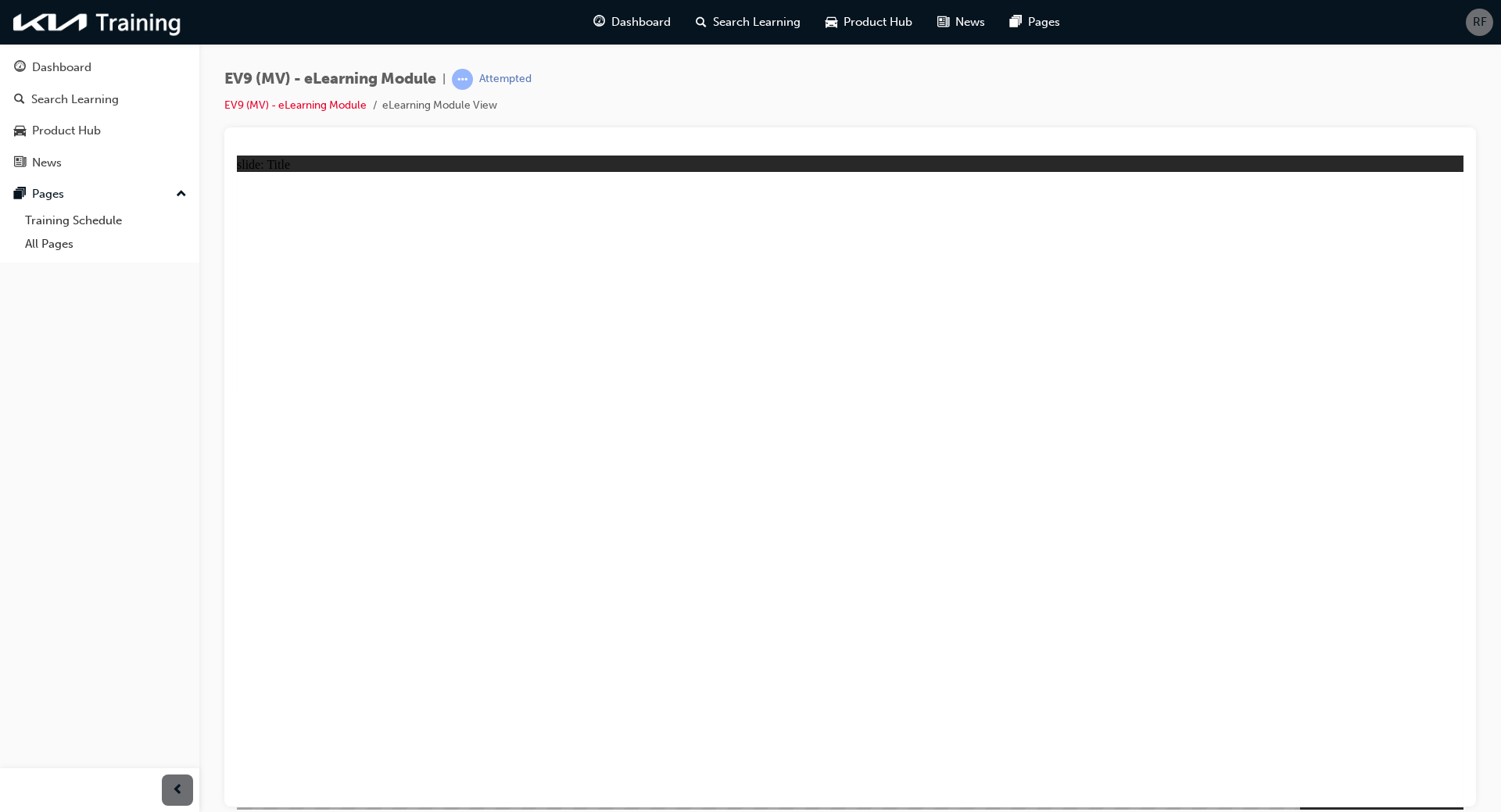 click 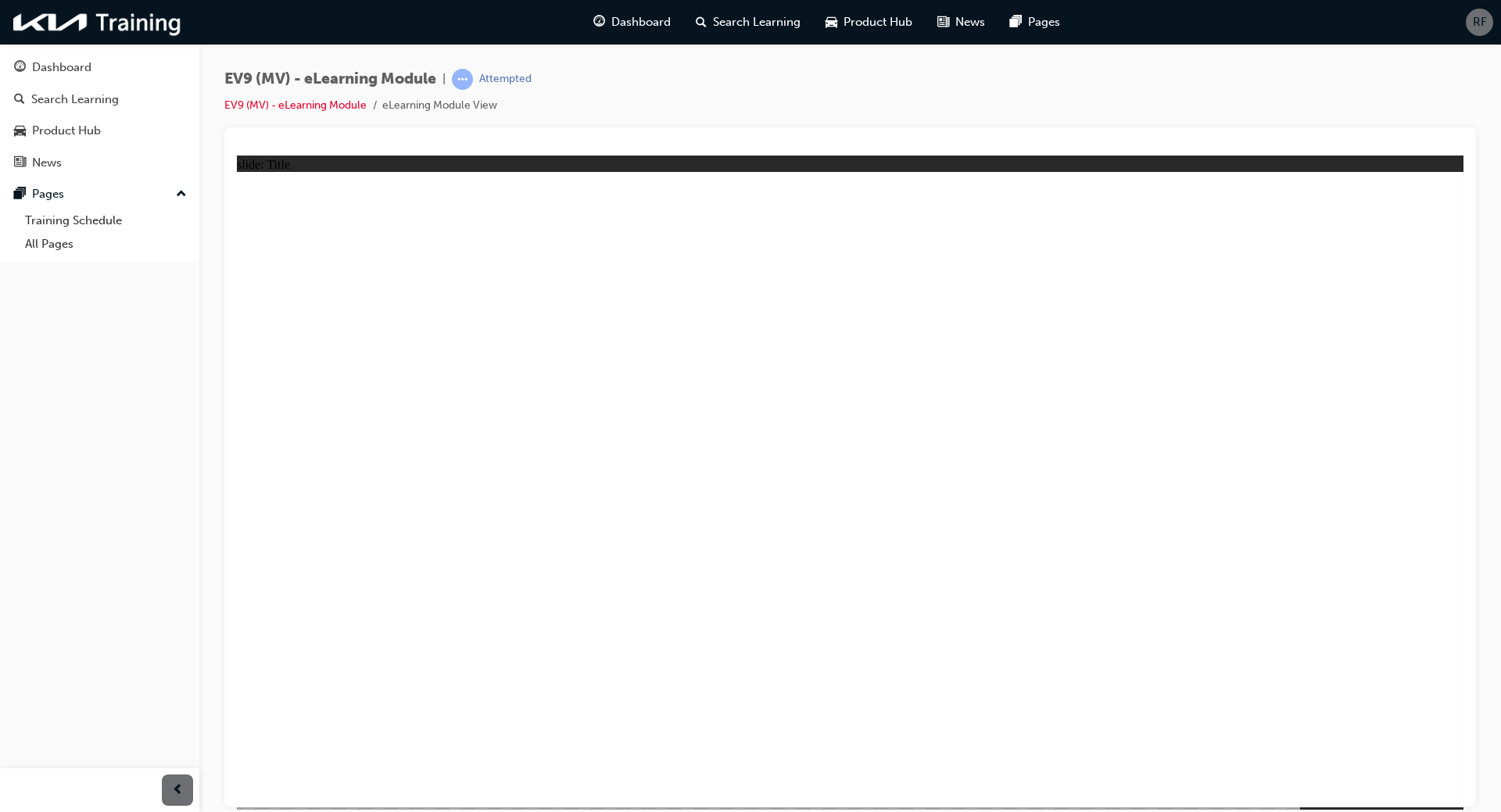 click 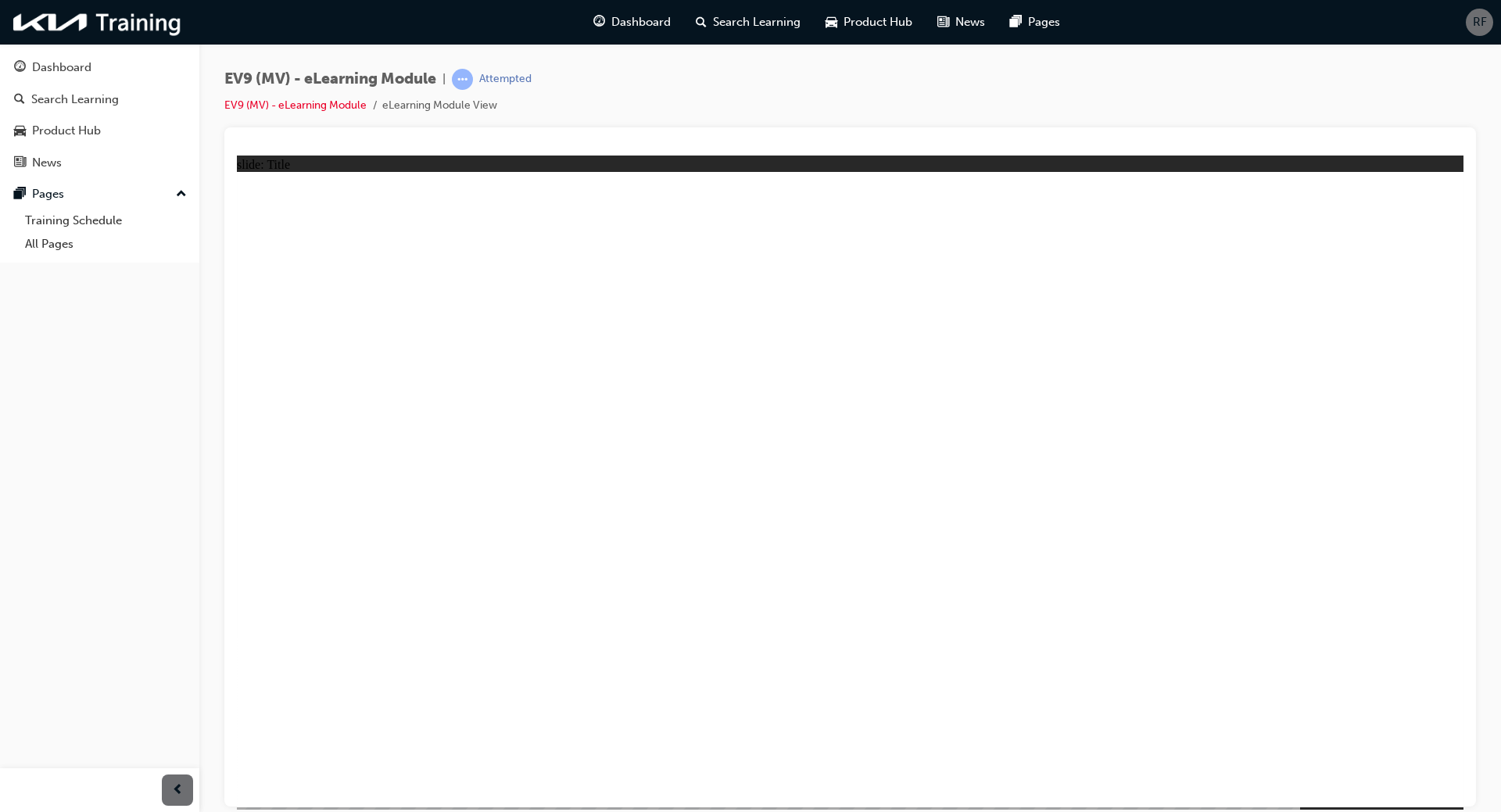 click at bounding box center [1424, 2685] 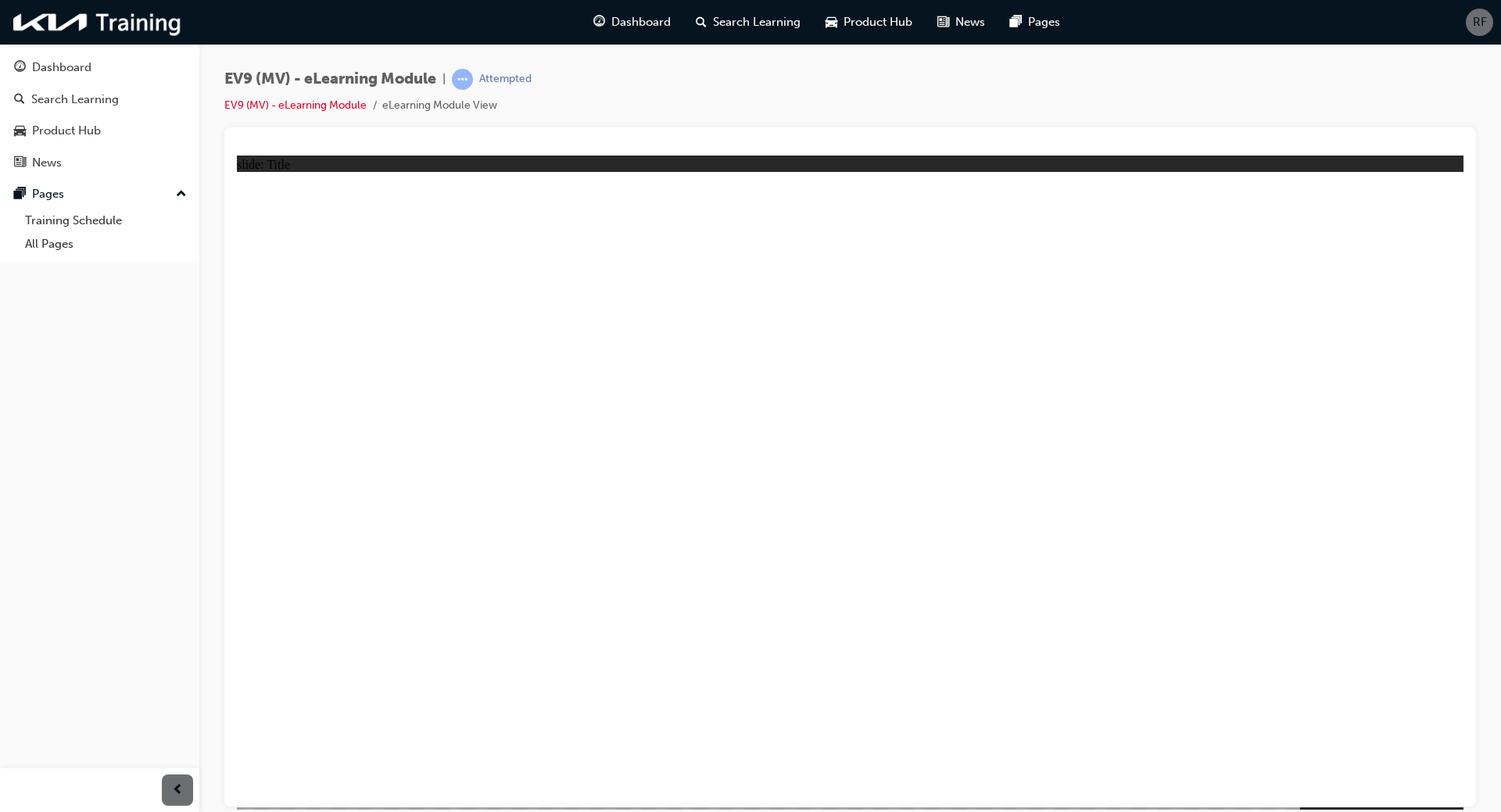 click 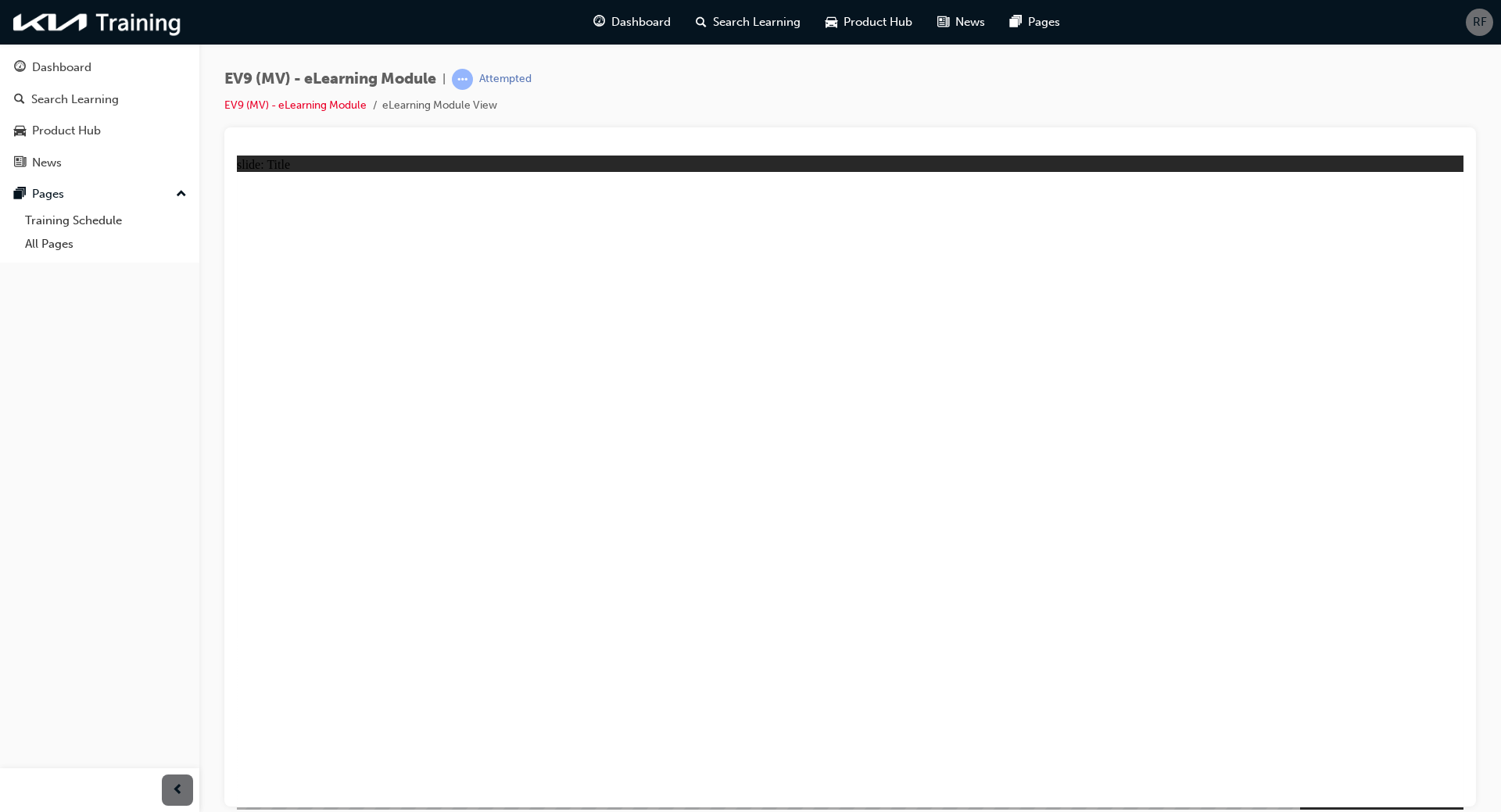 click 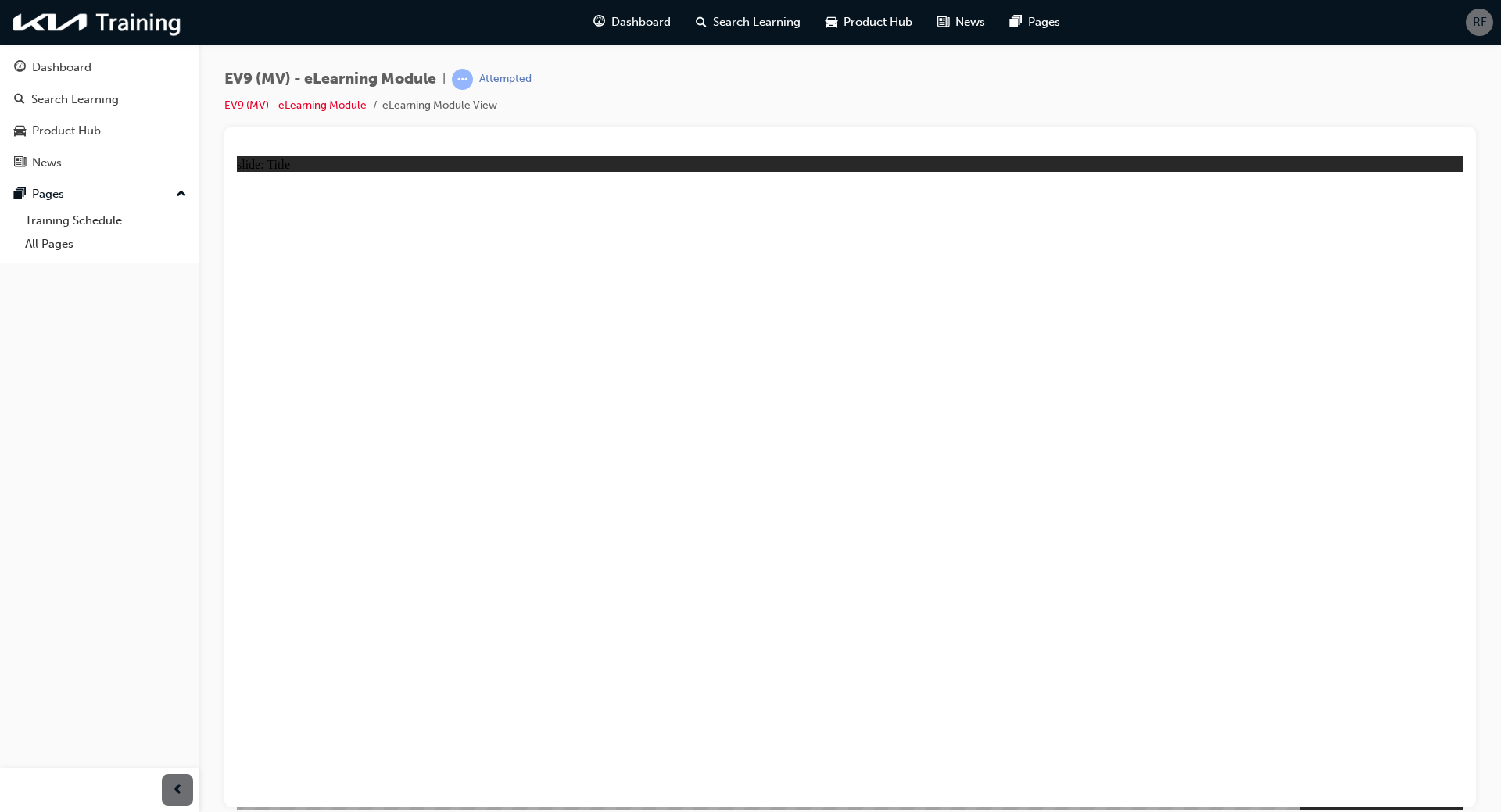 click 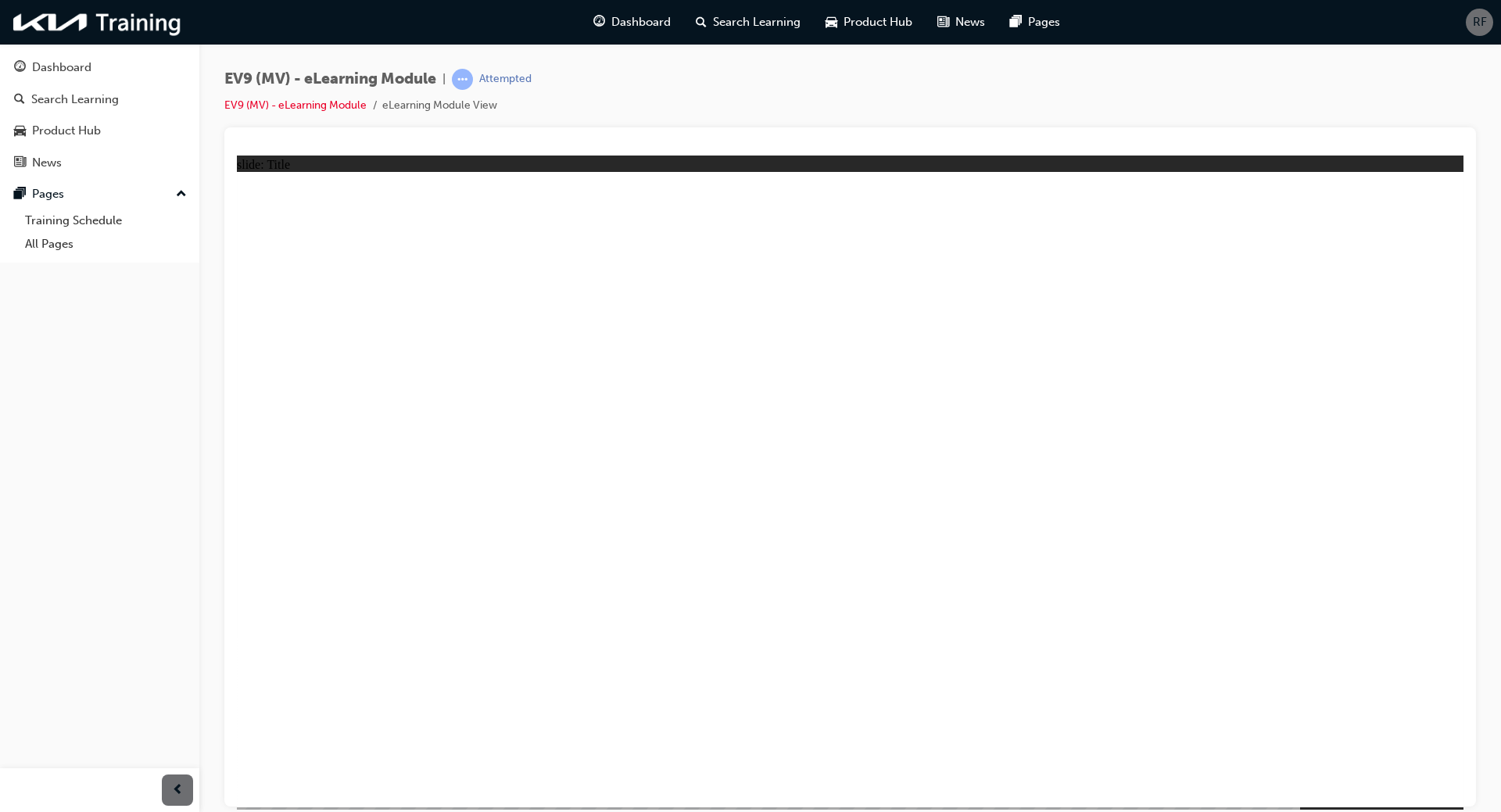 click 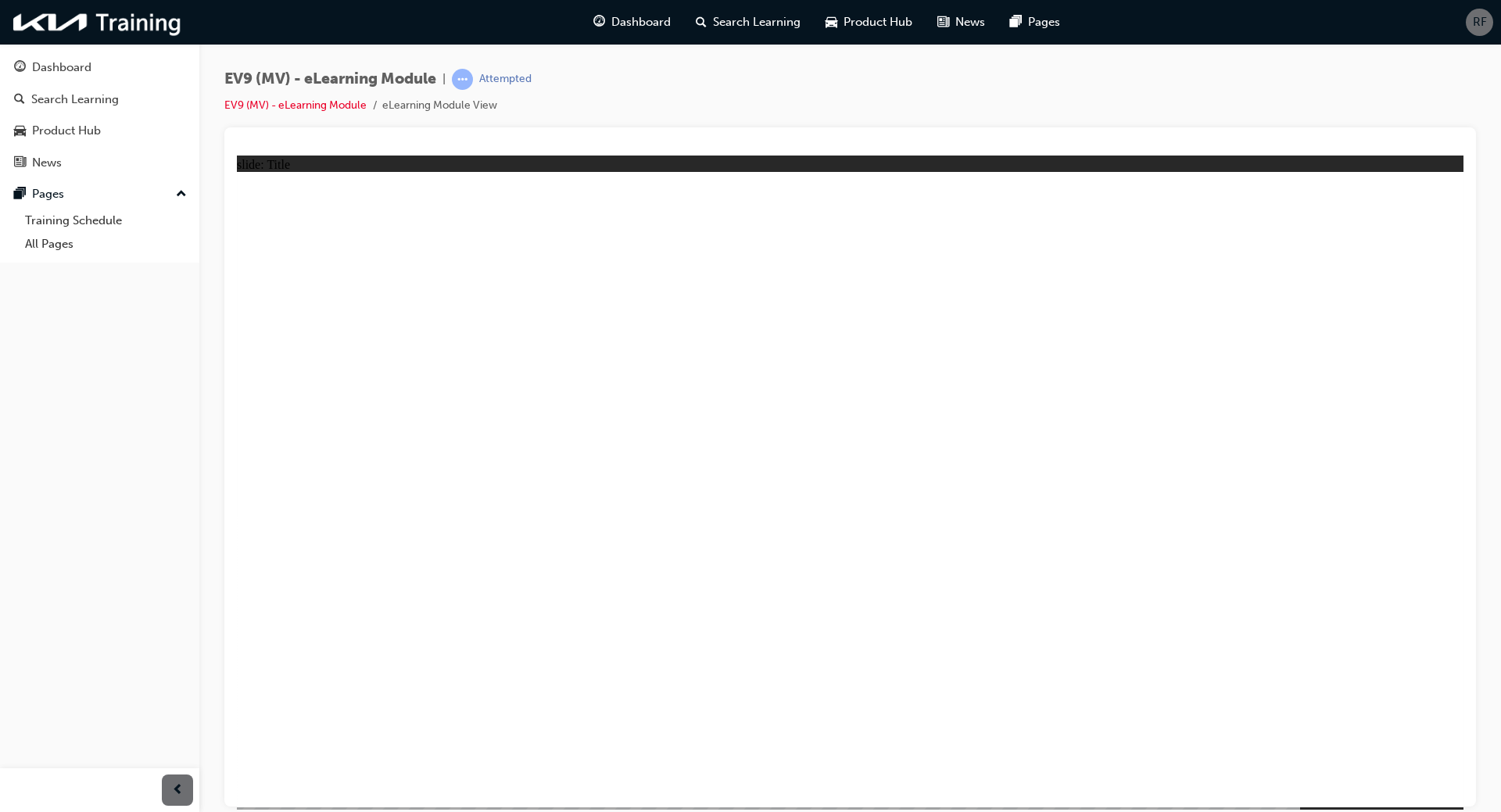 drag, startPoint x: 1310, startPoint y: 664, endPoint x: 1328, endPoint y: 646, distance: 25.455844 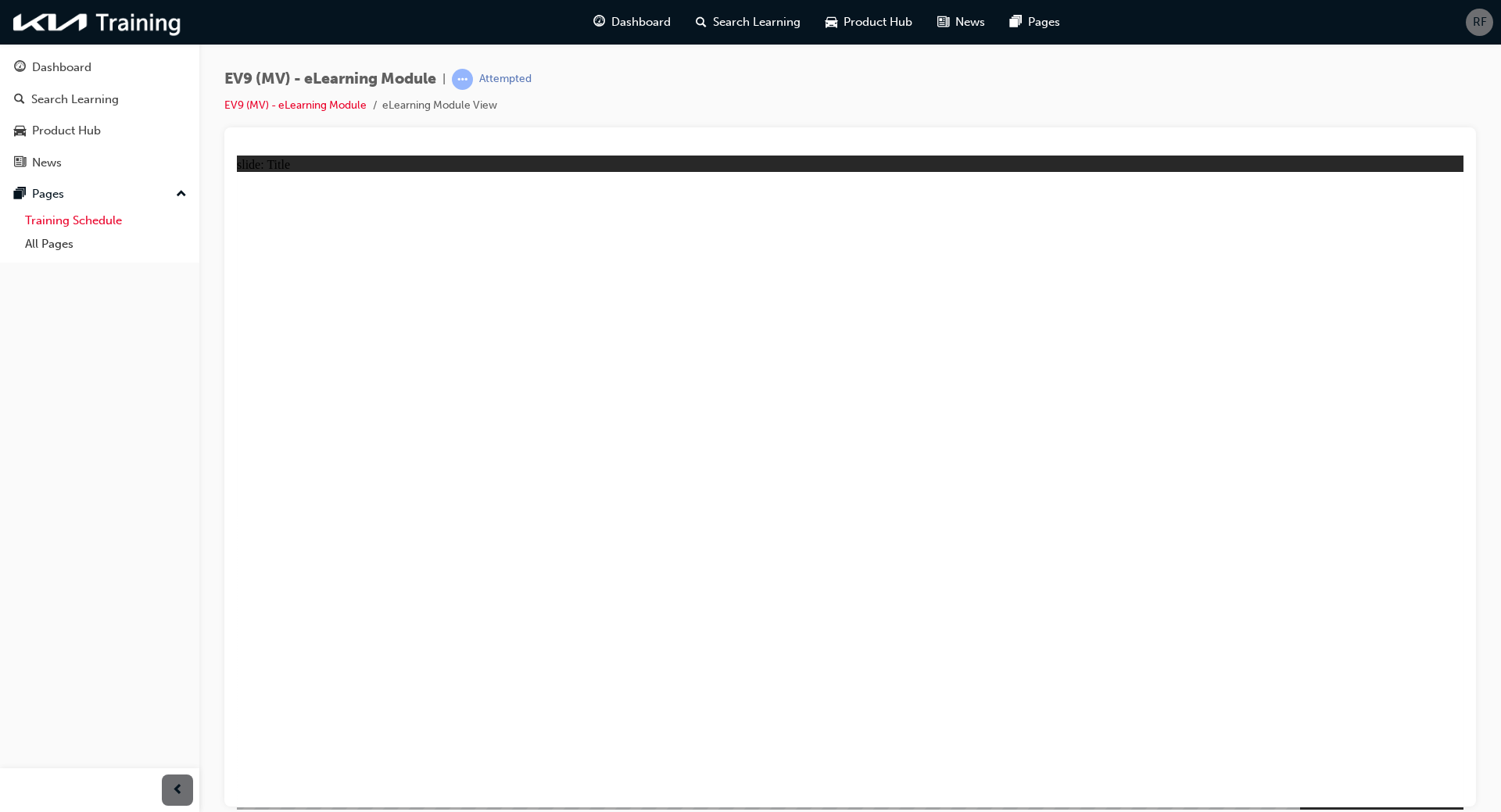 click on "Training Schedule" at bounding box center (106, 220) 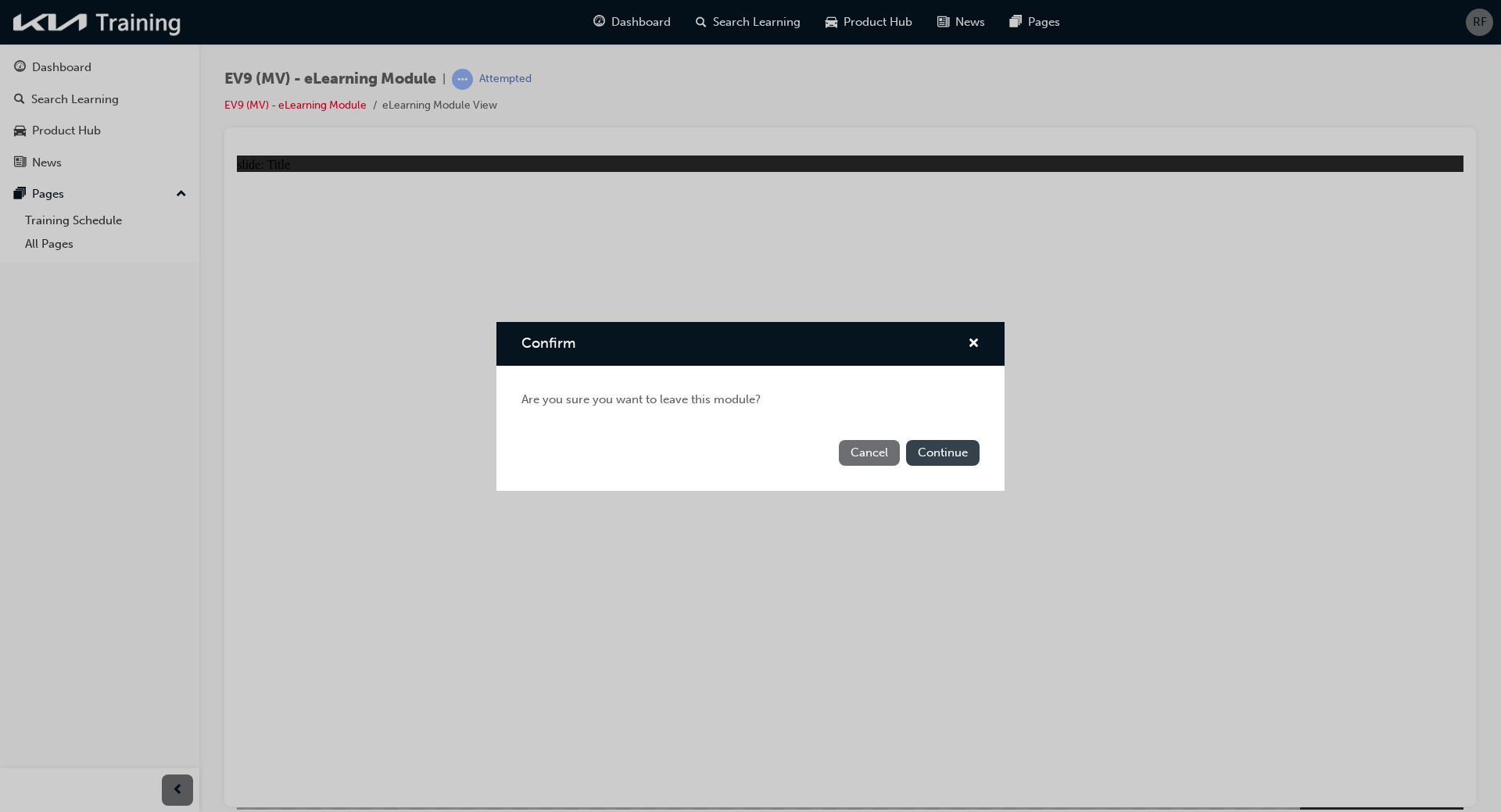 click on "Continue" at bounding box center [943, 453] 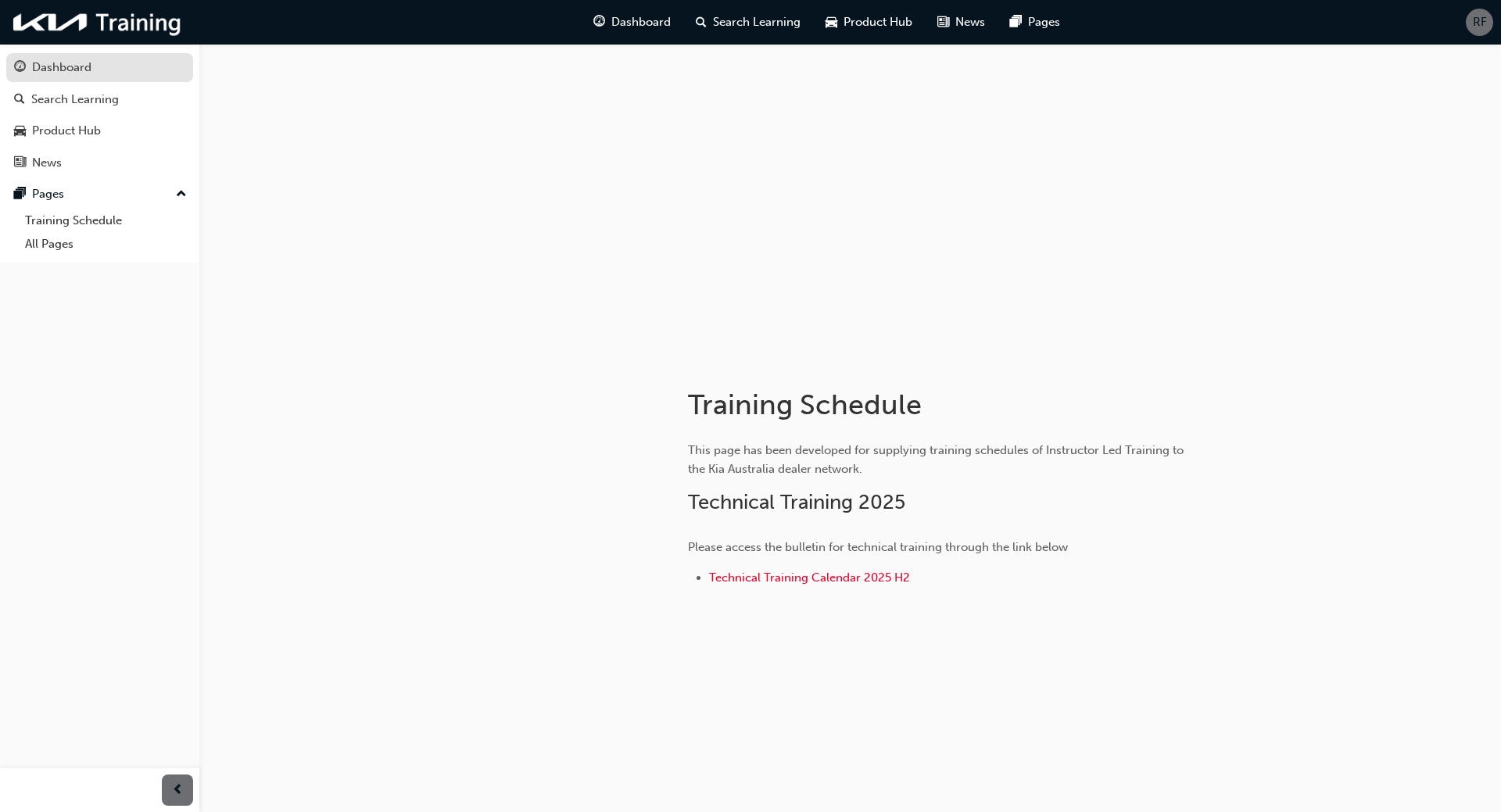 click on "Dashboard" at bounding box center [62, 67] 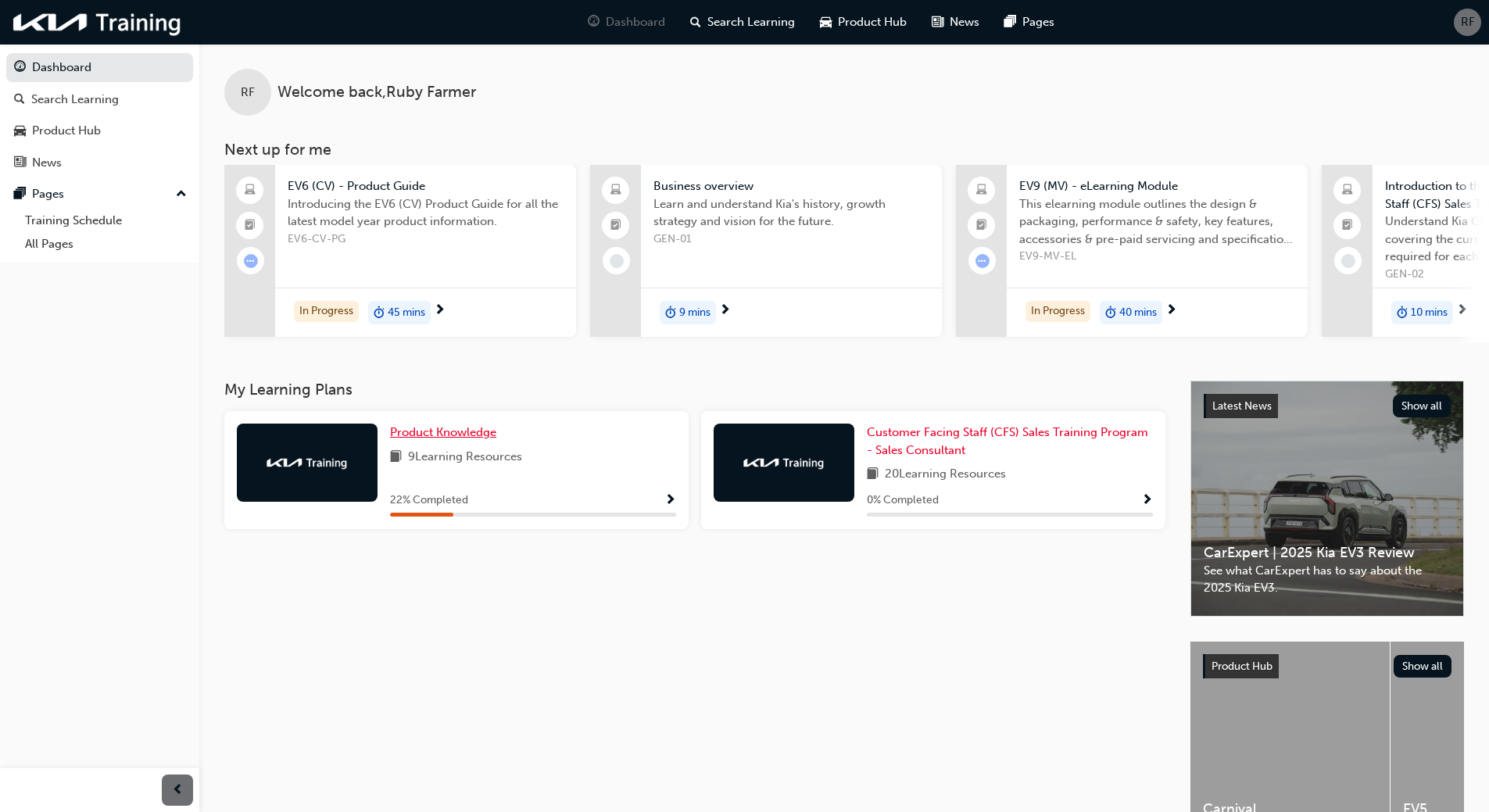 click on "Product Knowledge" at bounding box center [446, 432] 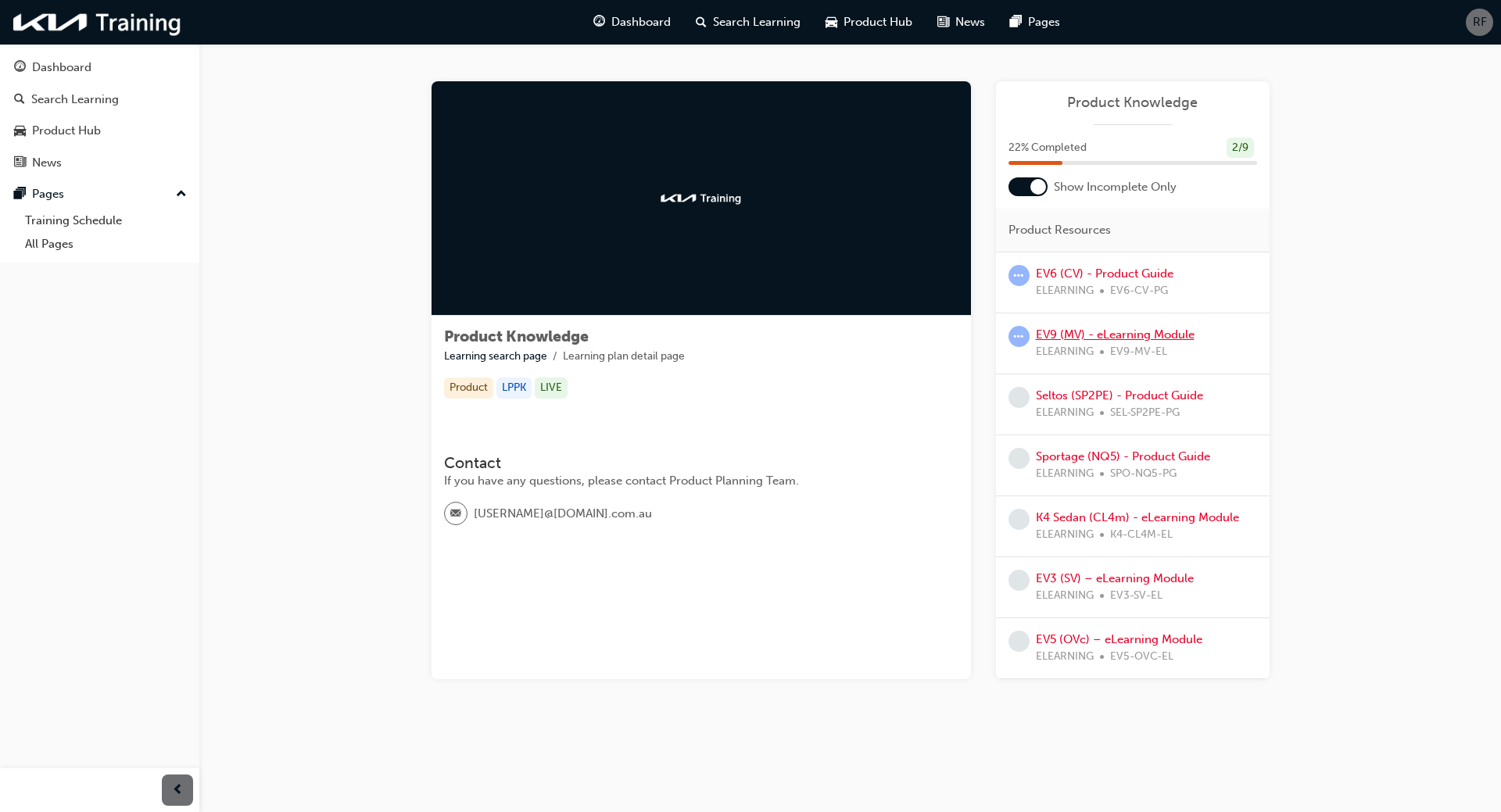 click on "EV9 (MV) - eLearning Module" at bounding box center [1115, 334] 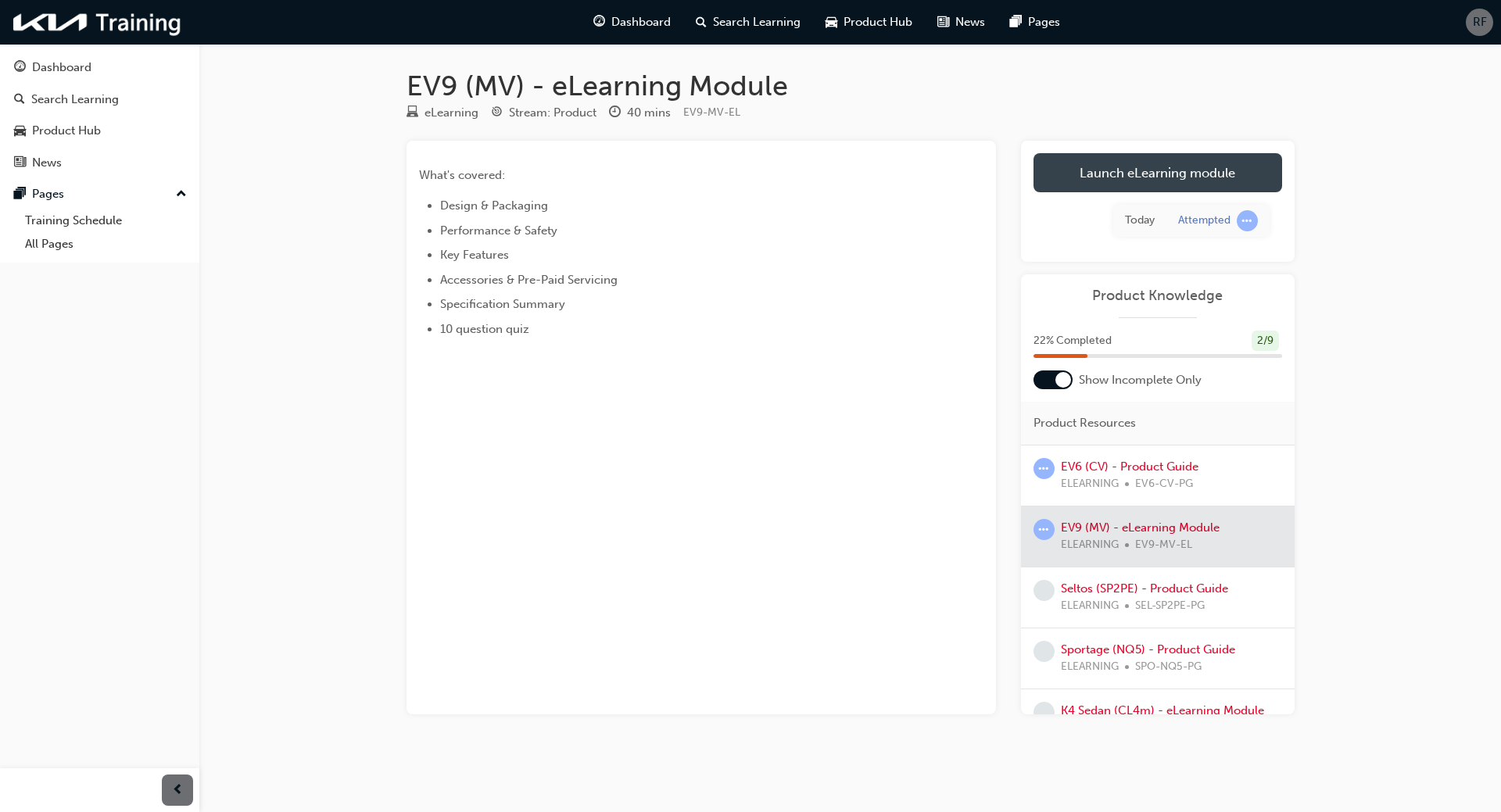 click on "Launch eLearning module" at bounding box center [1158, 173] 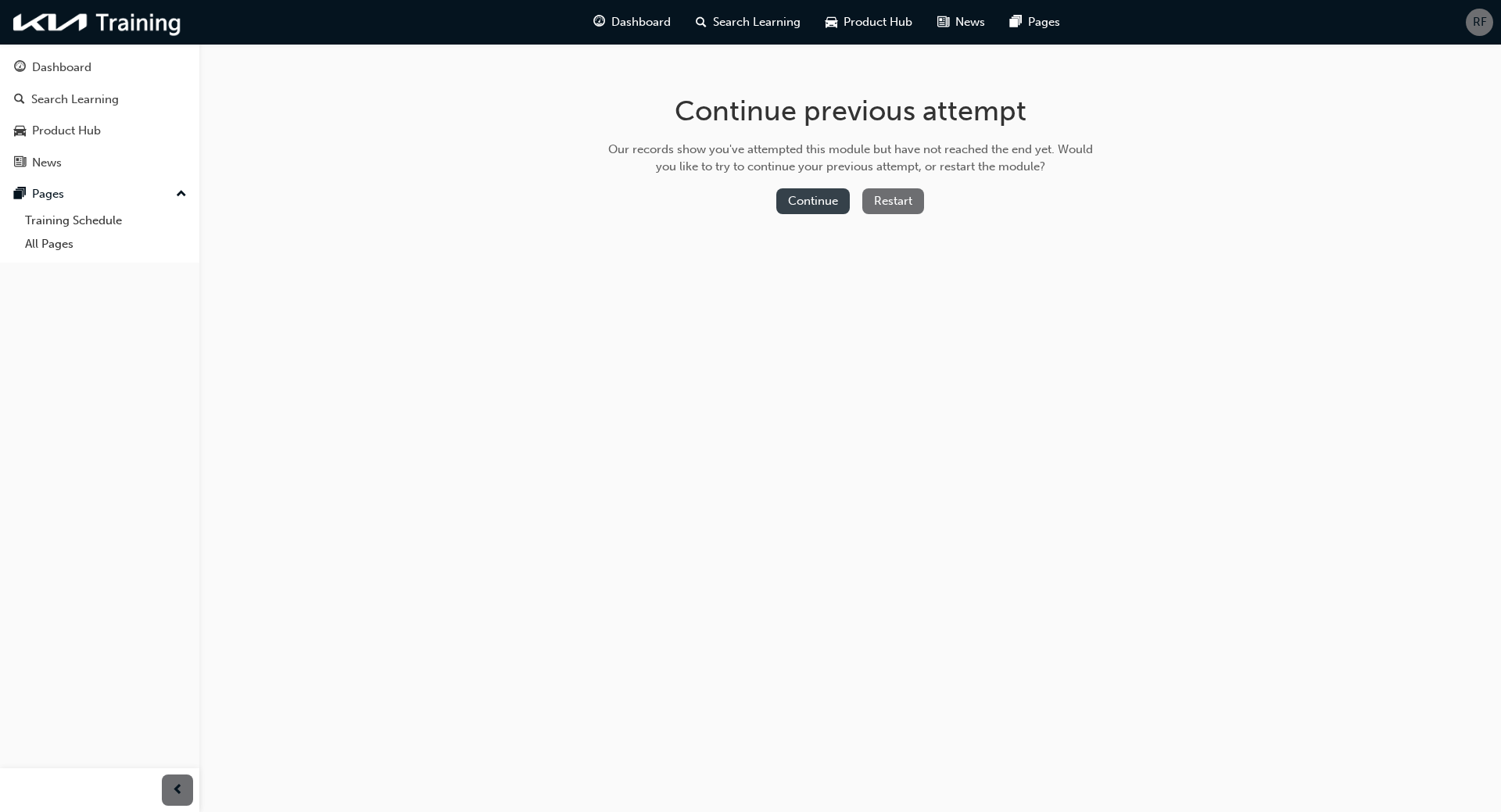 click on "Continue" at bounding box center (813, 201) 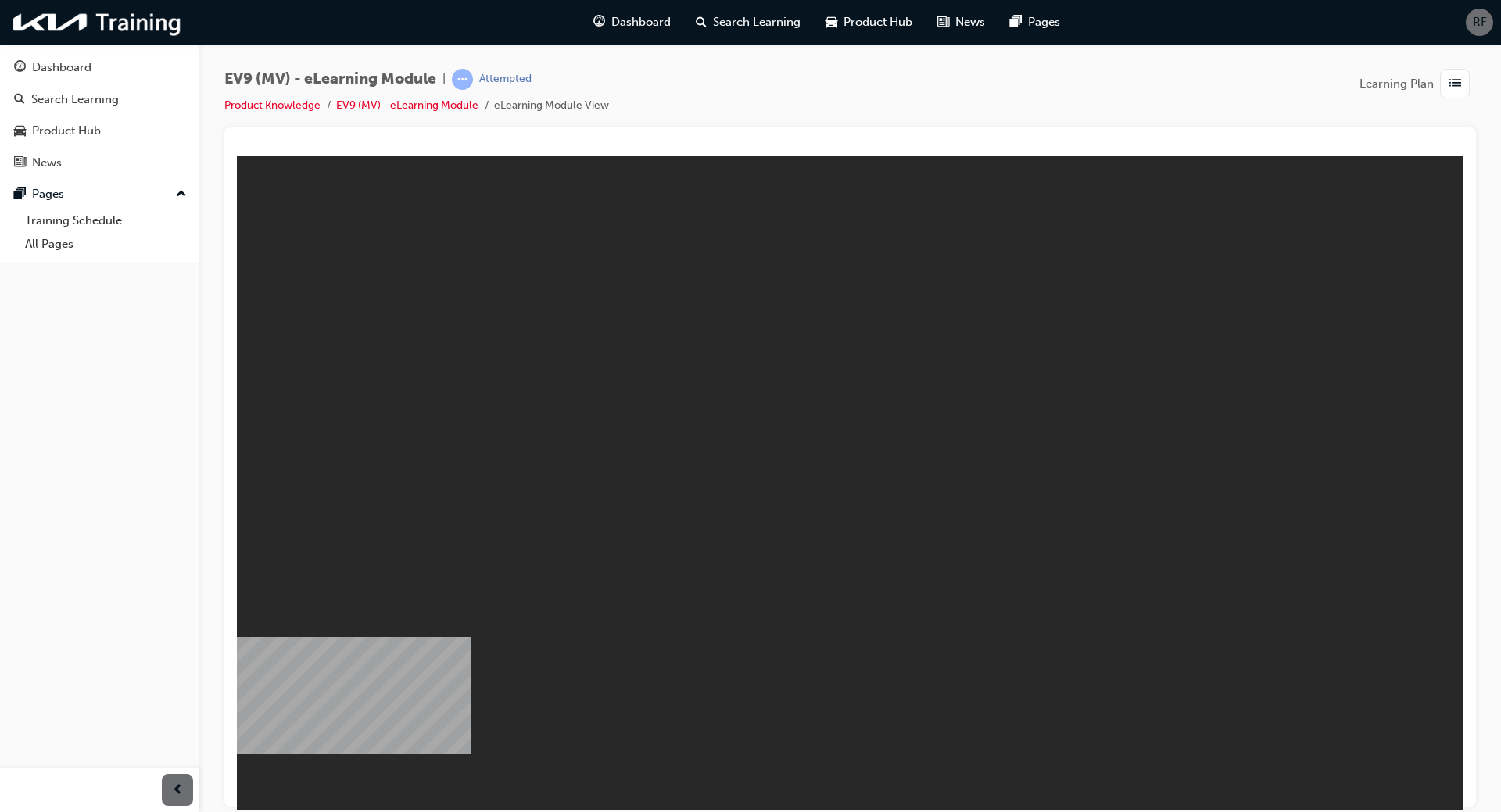 scroll, scrollTop: 0, scrollLeft: 0, axis: both 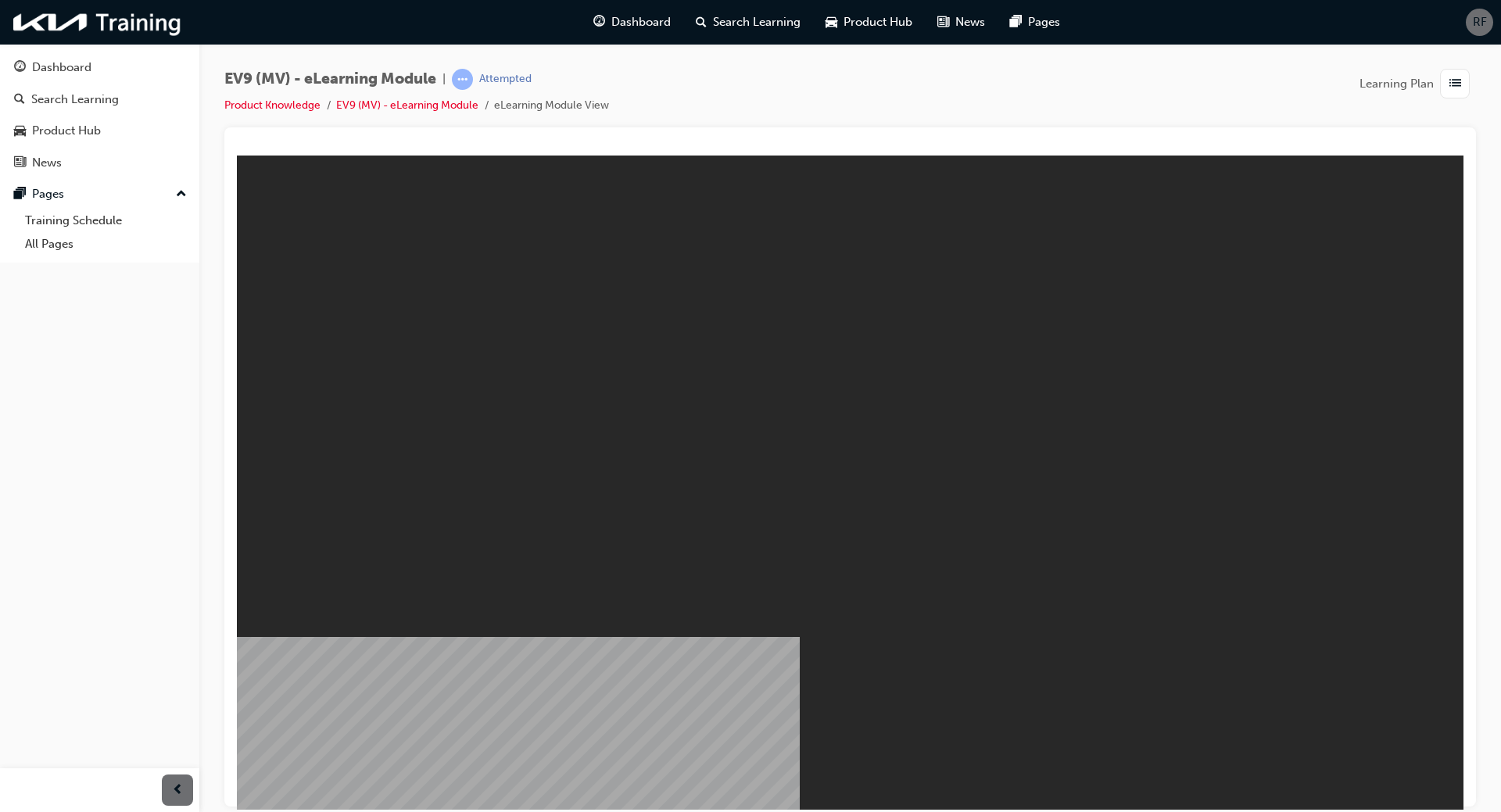 click on "Resume" at bounding box center (267, 1099) 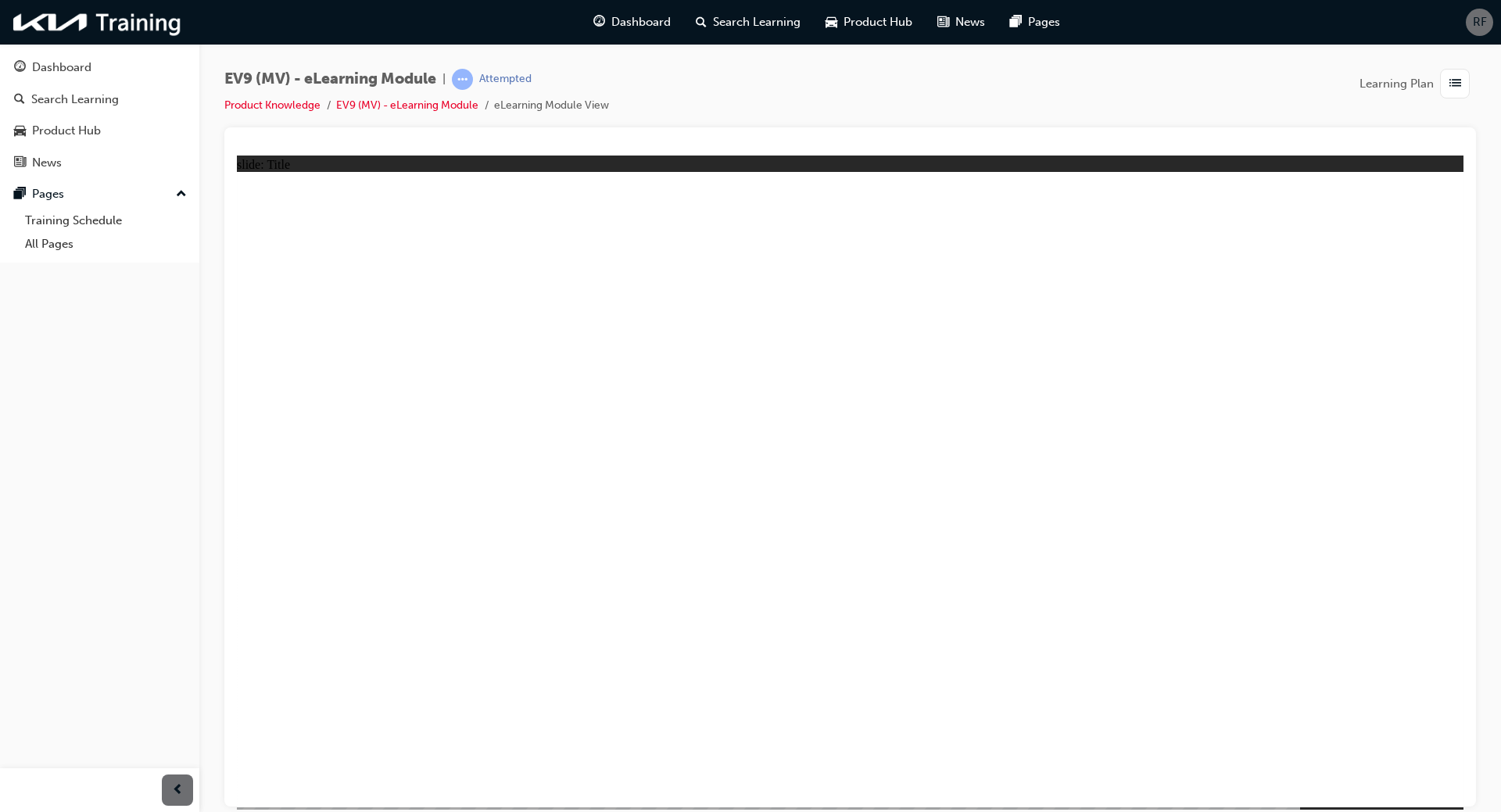 click 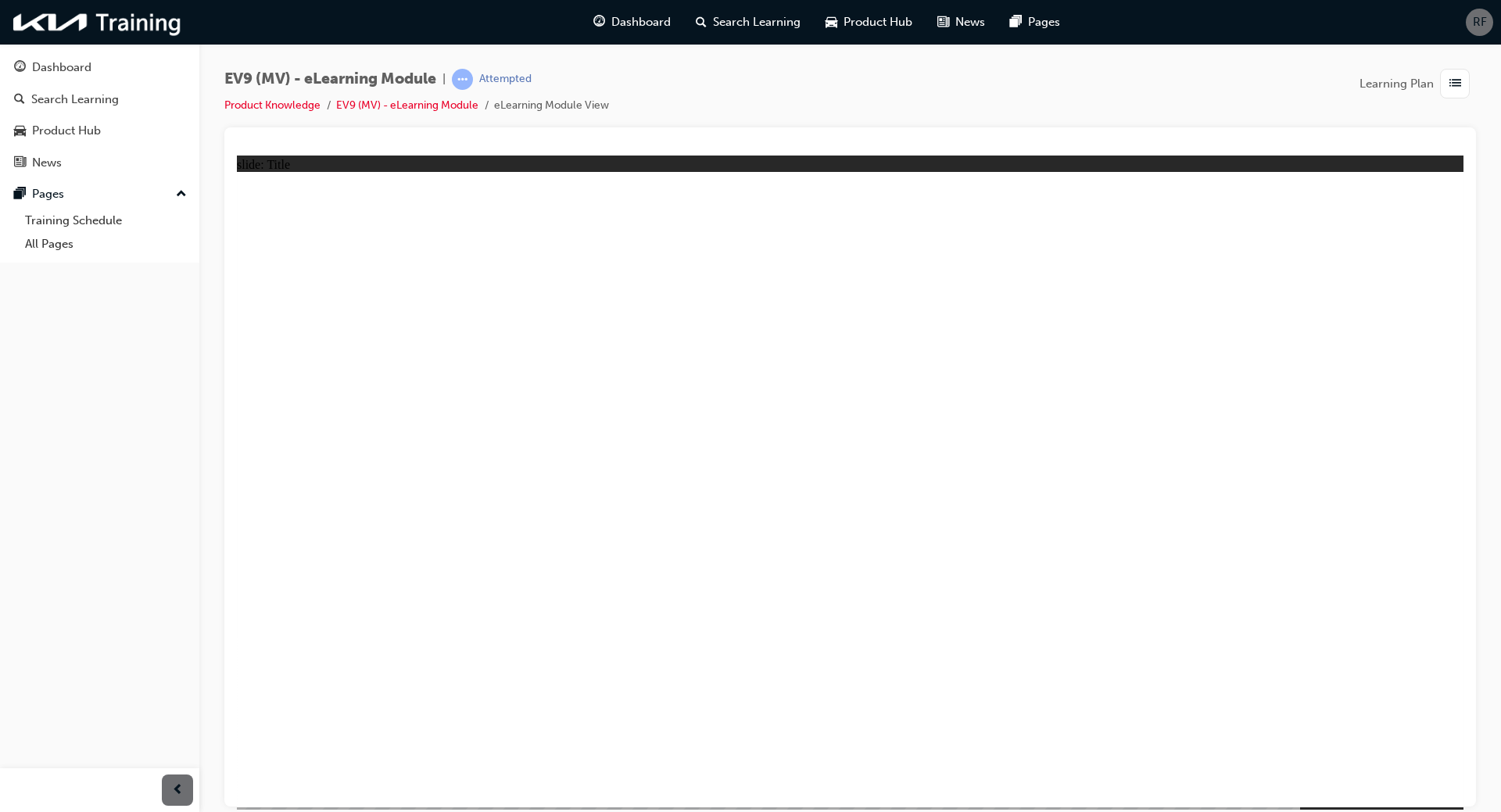 click 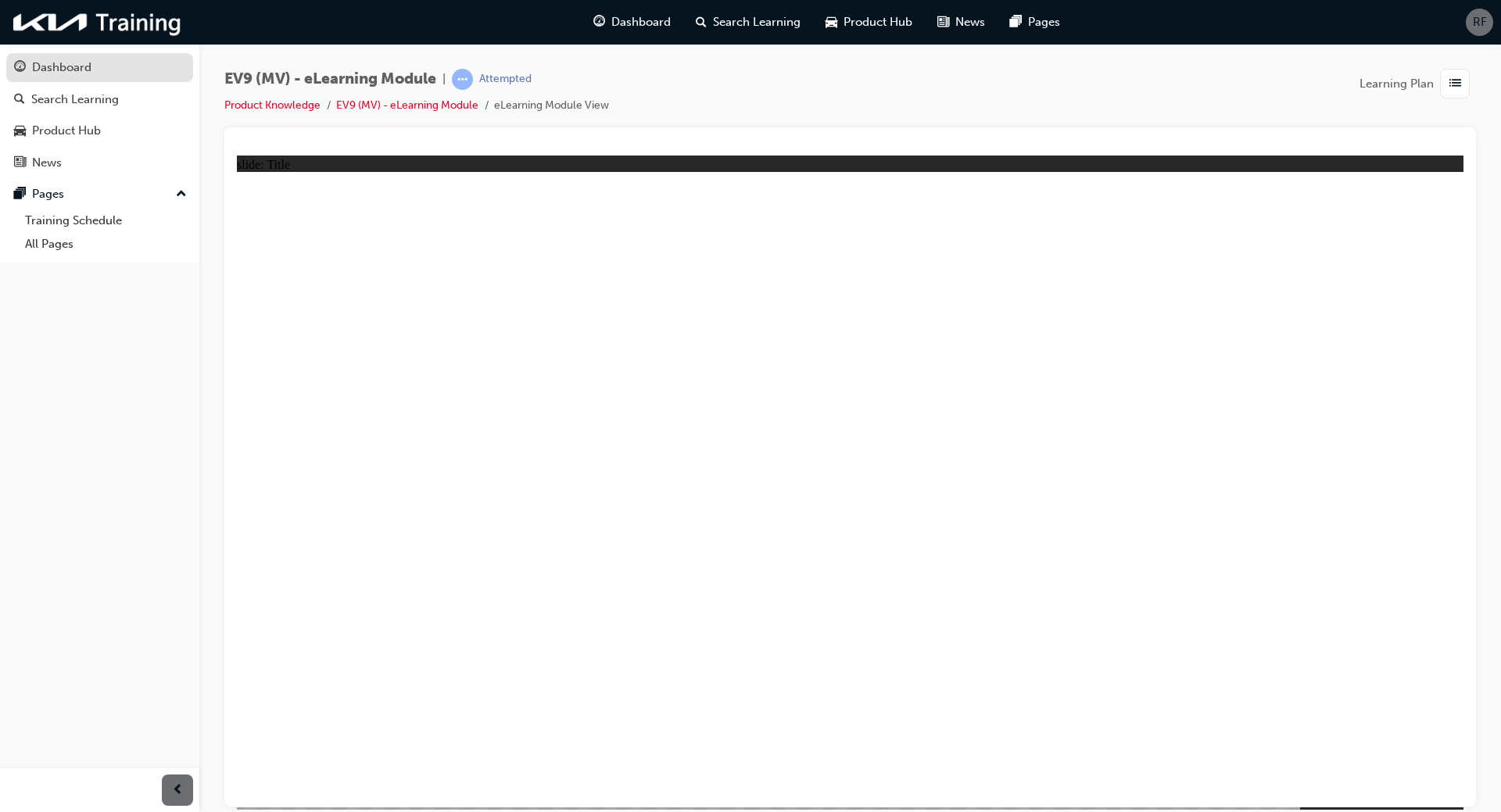 click on "Dashboard" at bounding box center (62, 67) 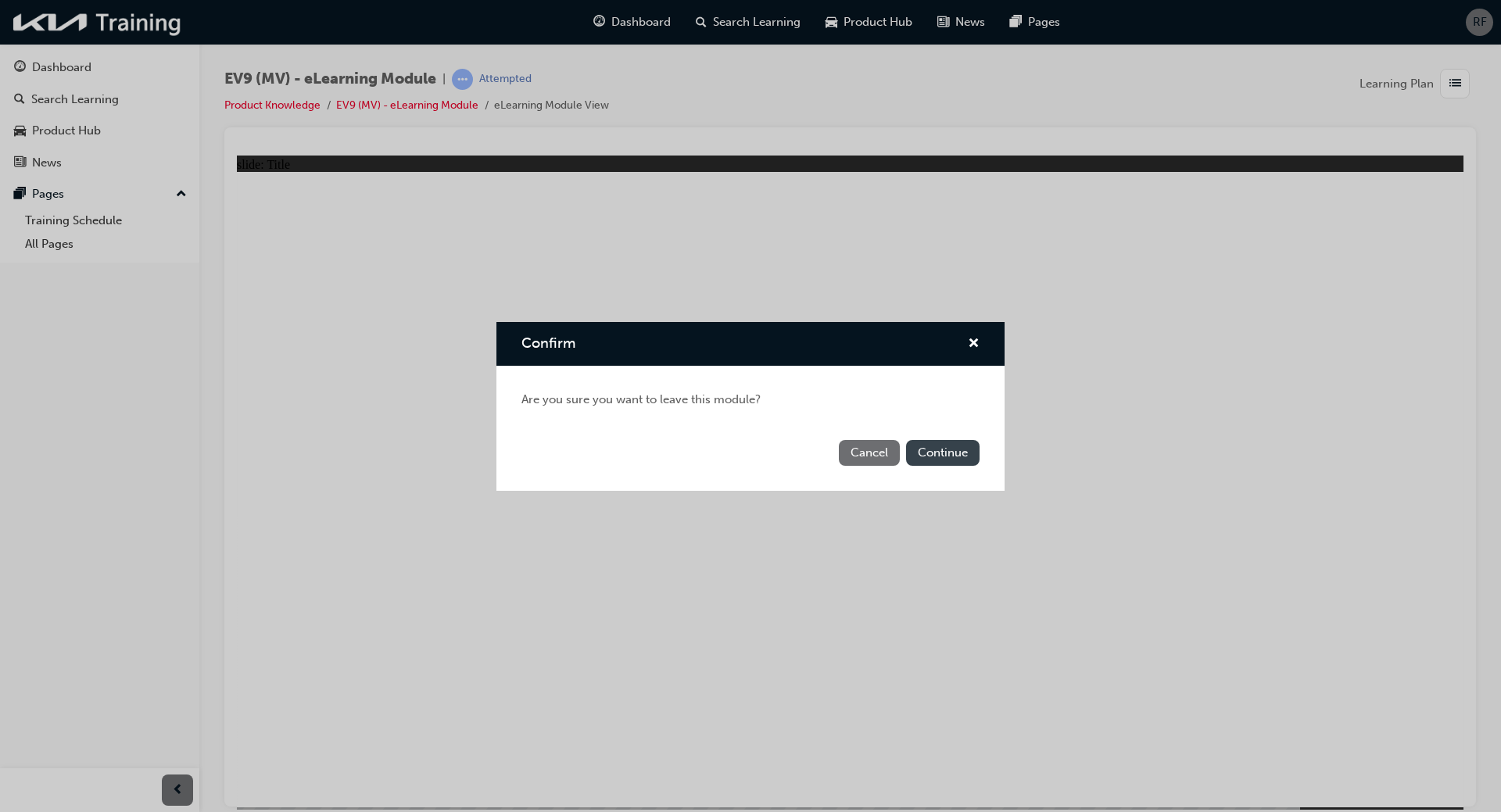 click on "Continue" at bounding box center [943, 453] 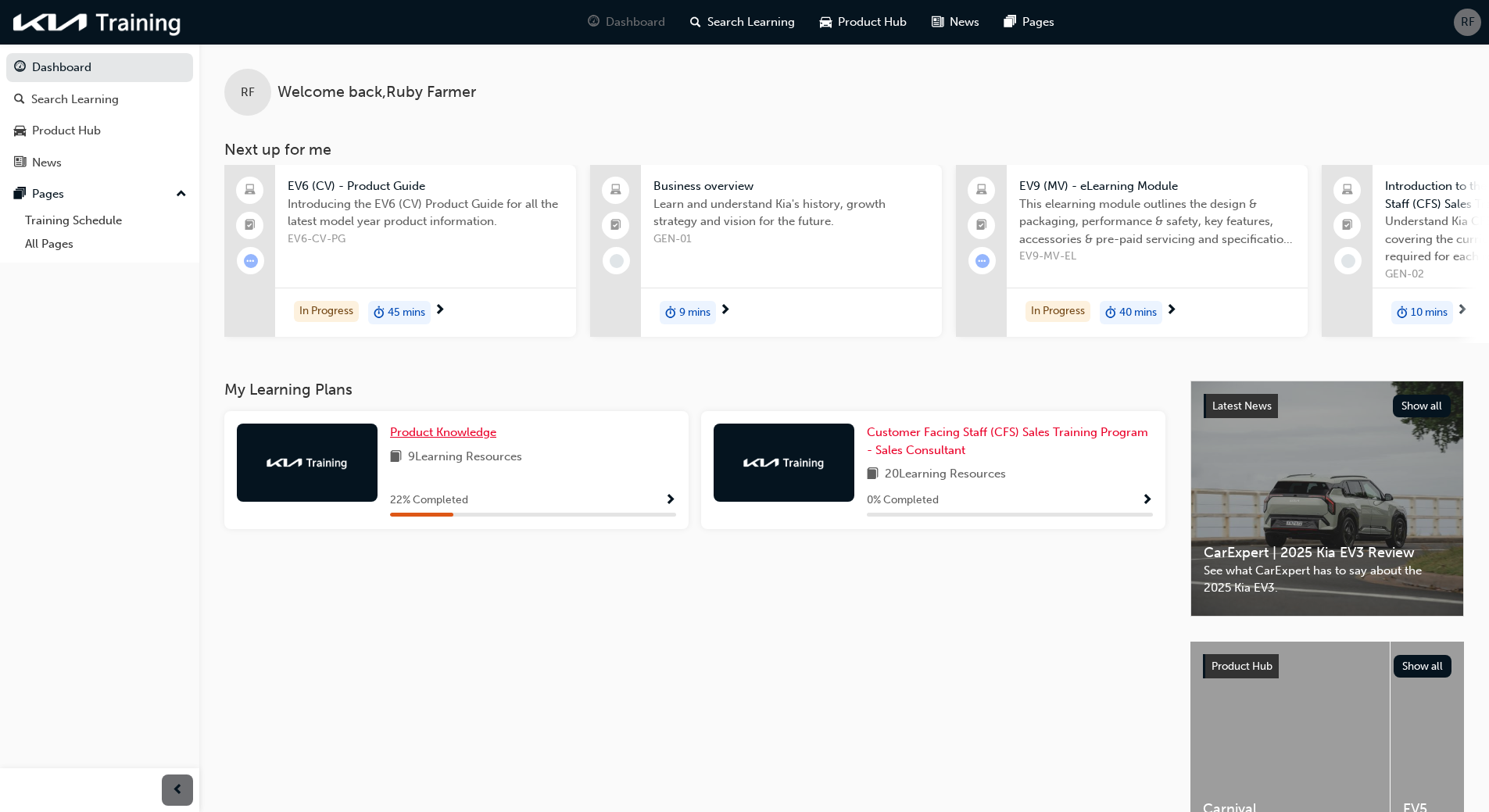 click on "Product Knowledge" at bounding box center (443, 432) 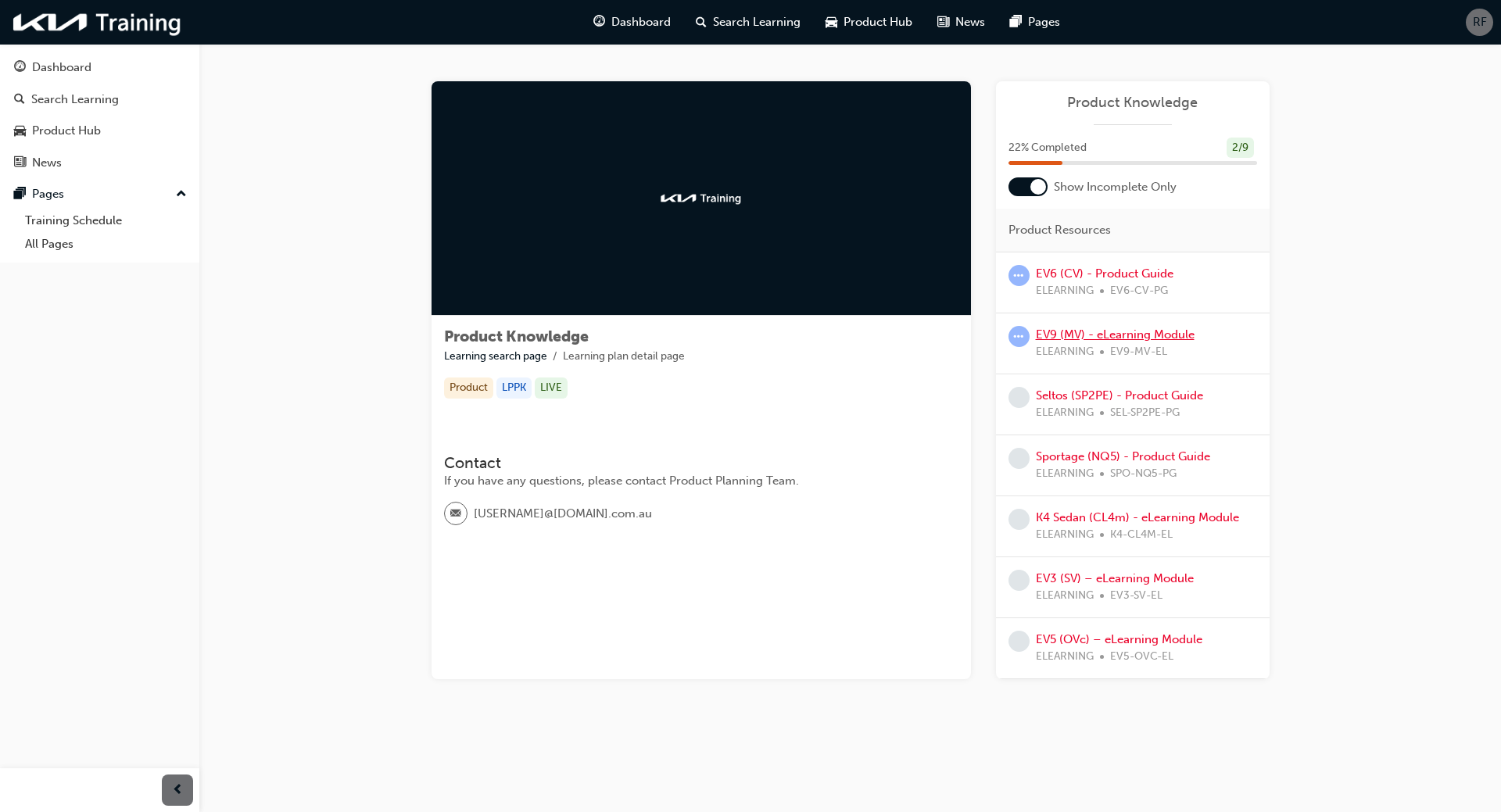 click on "EV9 (MV) - eLearning Module" at bounding box center (1115, 334) 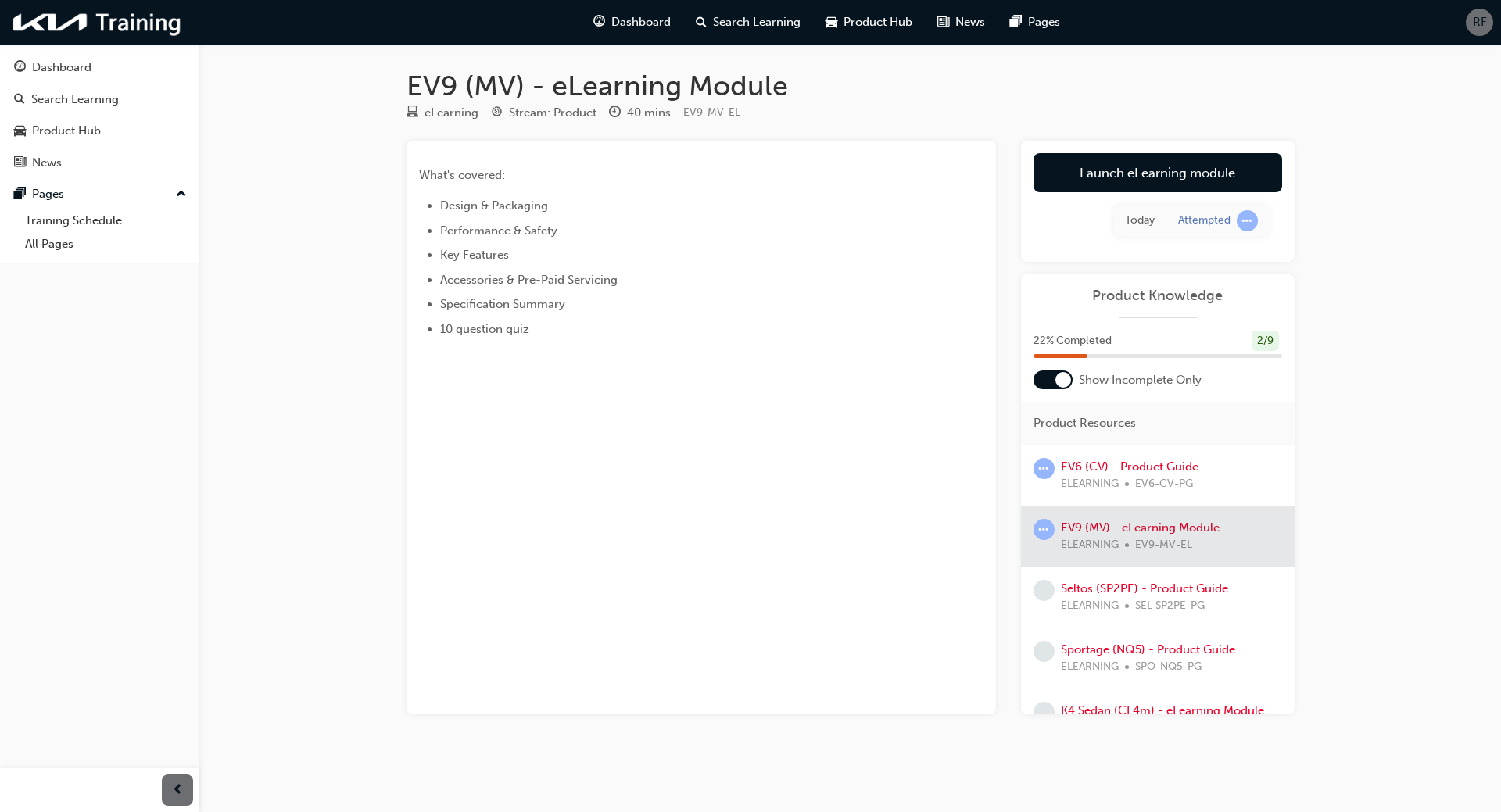 click on "Attempted" at bounding box center (1204, 220) 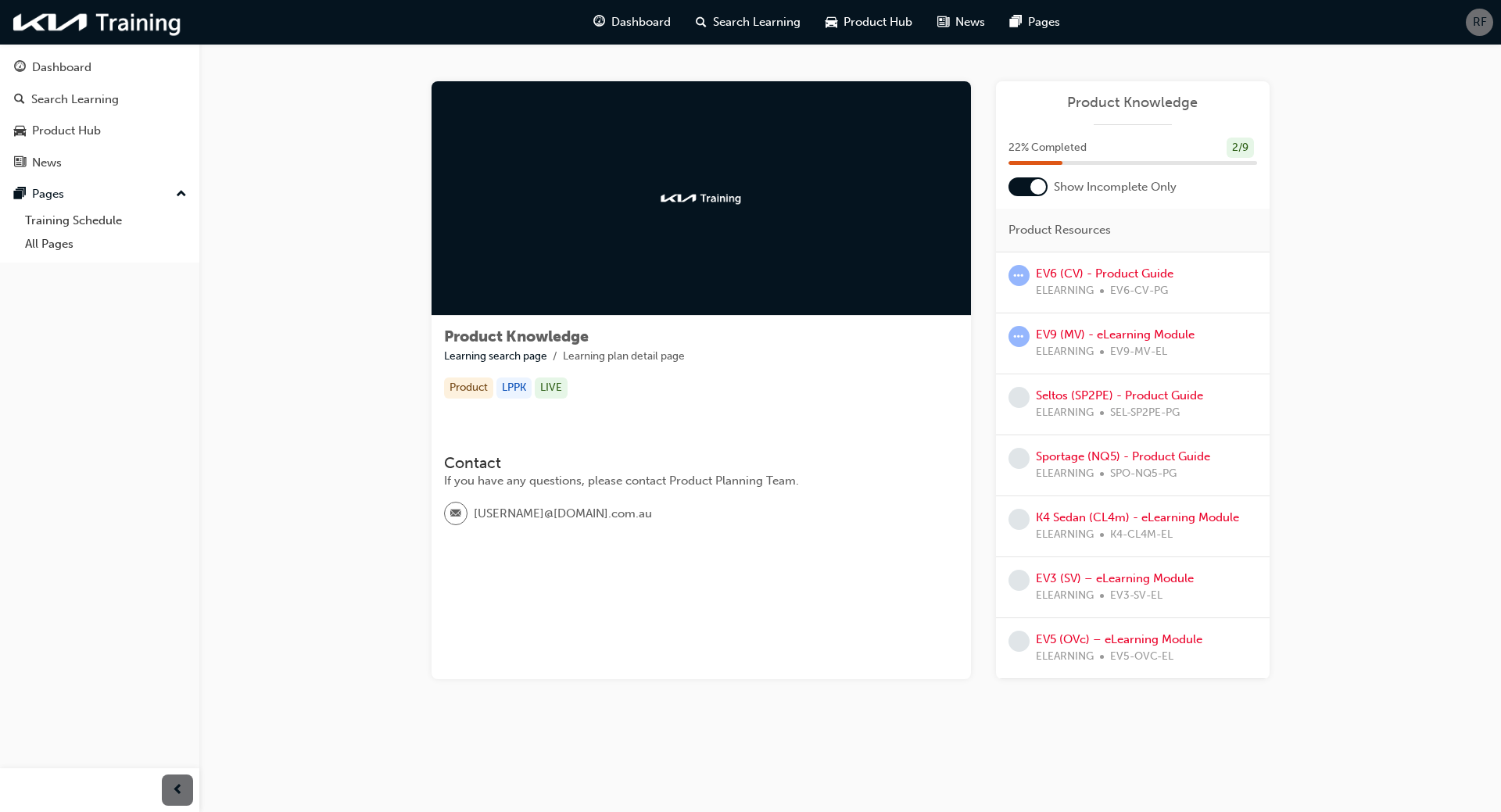 click at bounding box center [701, 199] 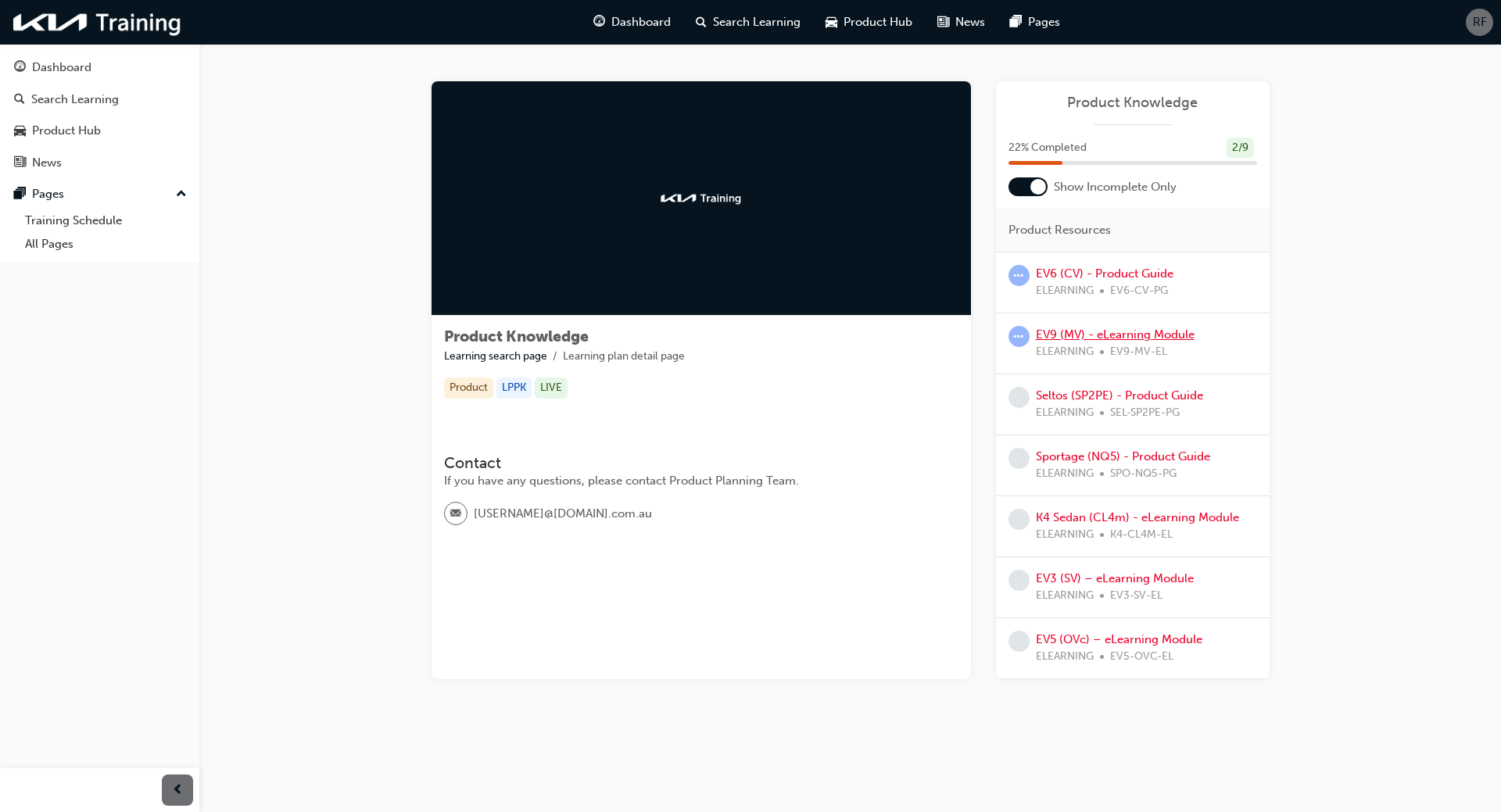 click on "EV9 (MV) - eLearning Module" at bounding box center (1115, 334) 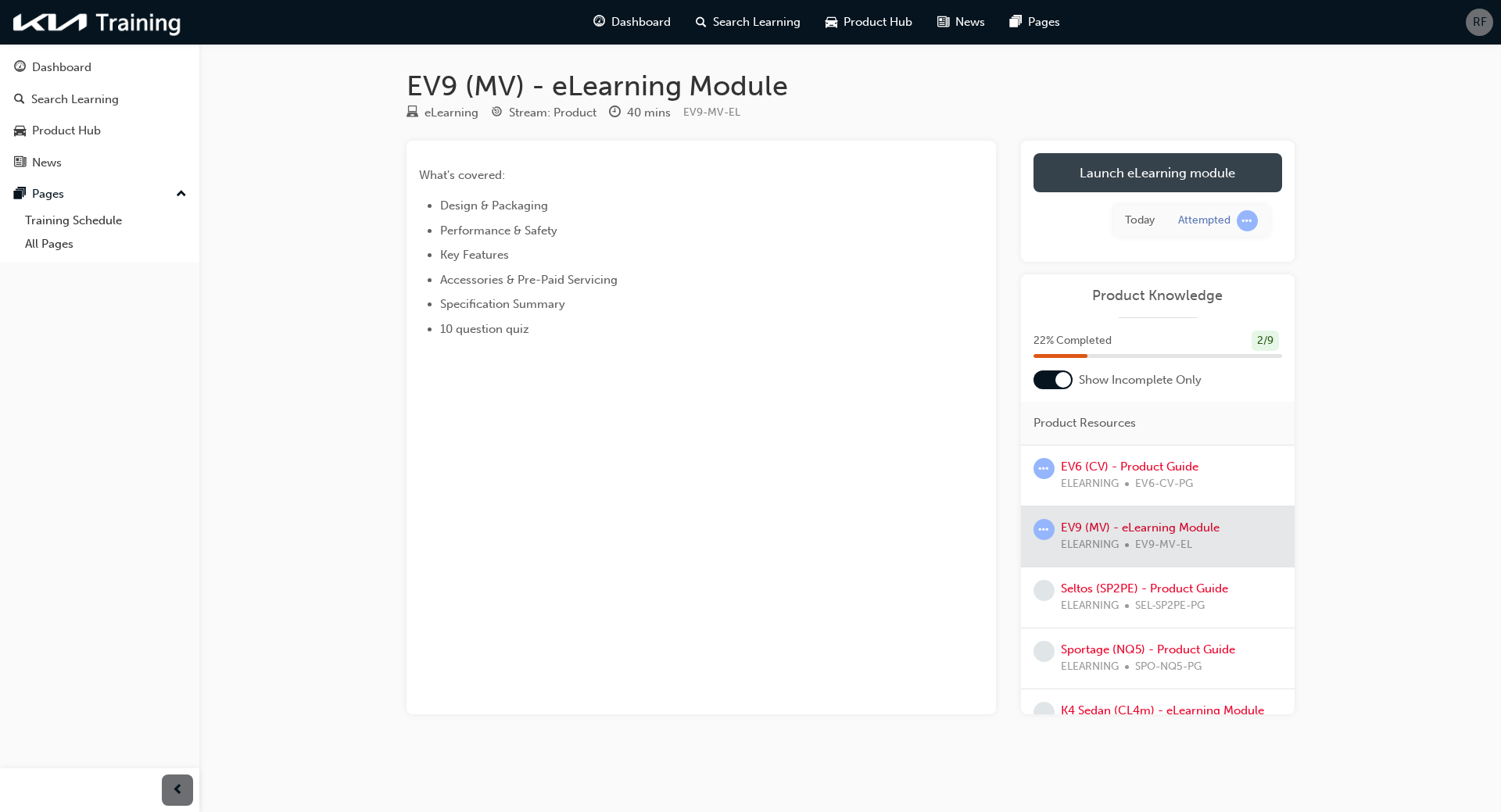 click on "Launch eLearning module" at bounding box center [1158, 173] 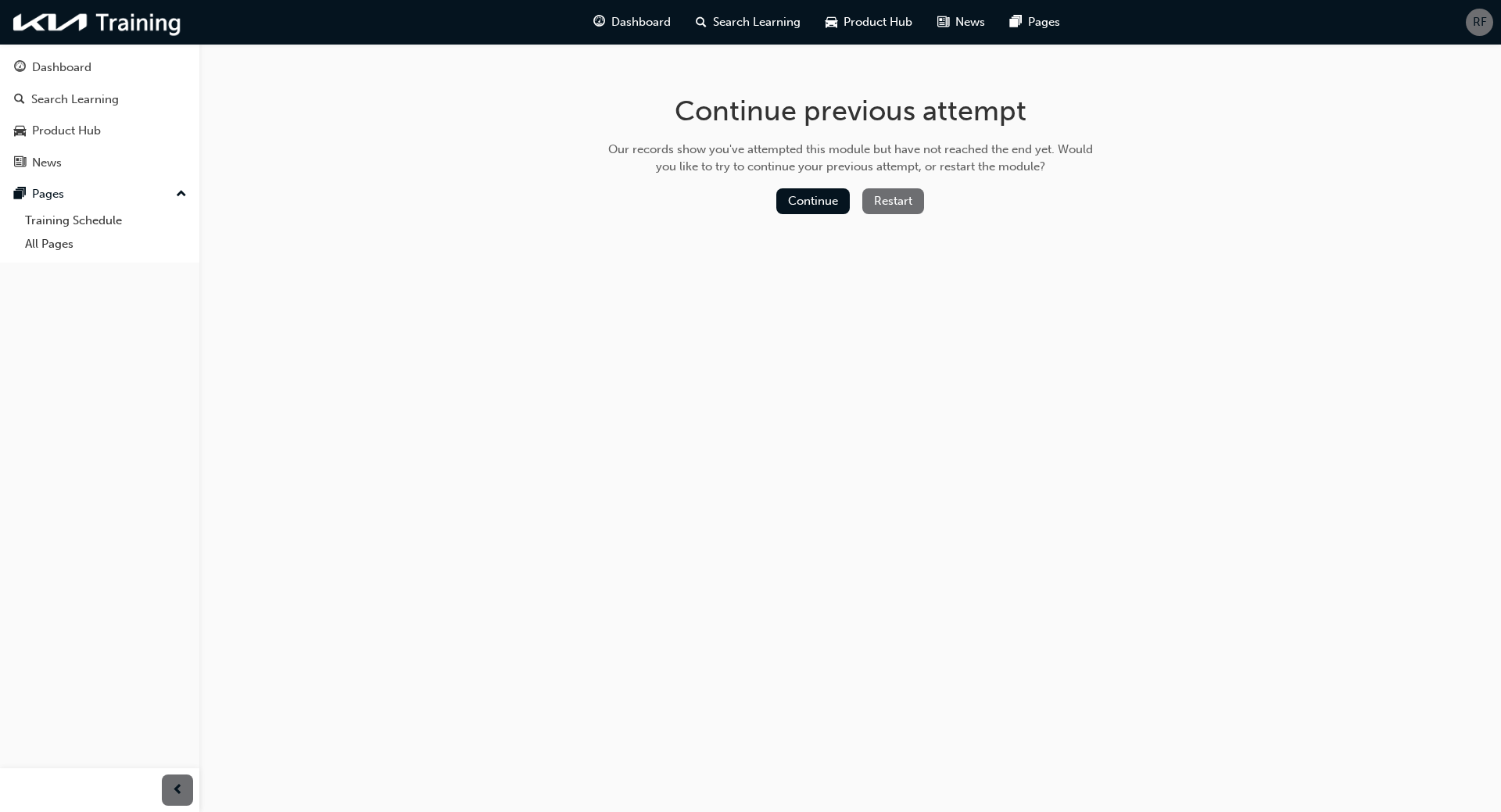click on "Restart" at bounding box center (893, 201) 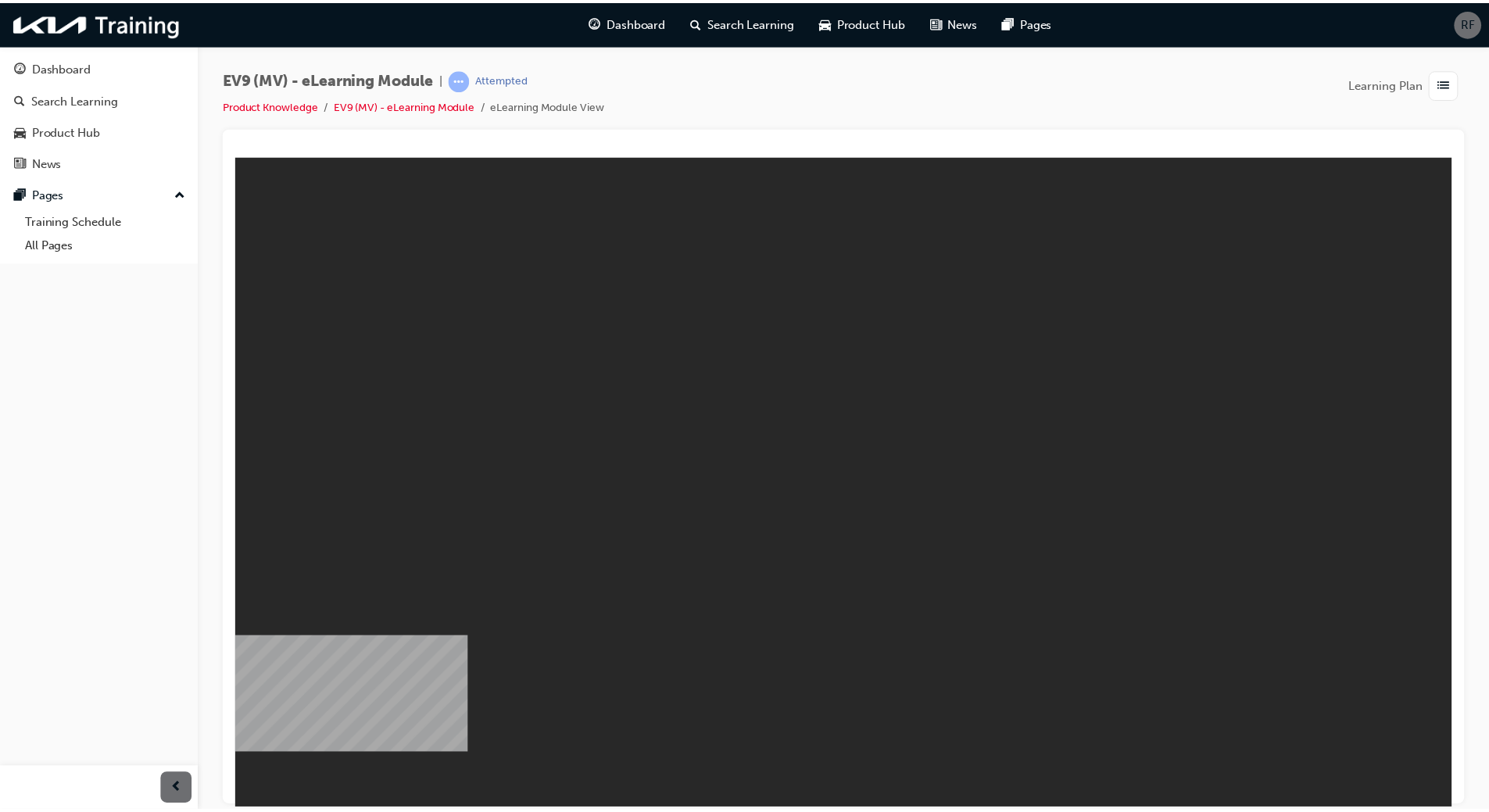 scroll, scrollTop: 0, scrollLeft: 0, axis: both 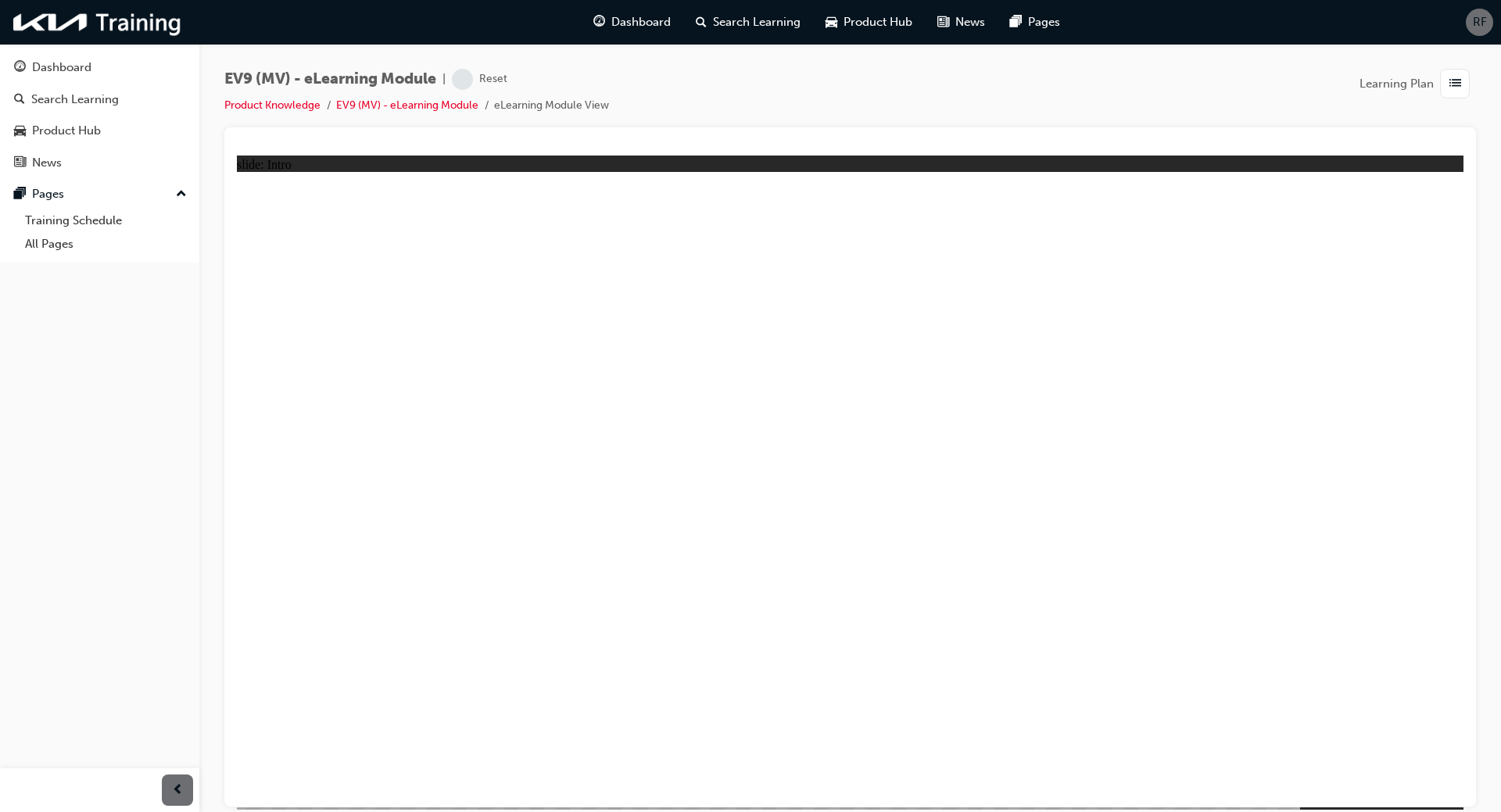 click 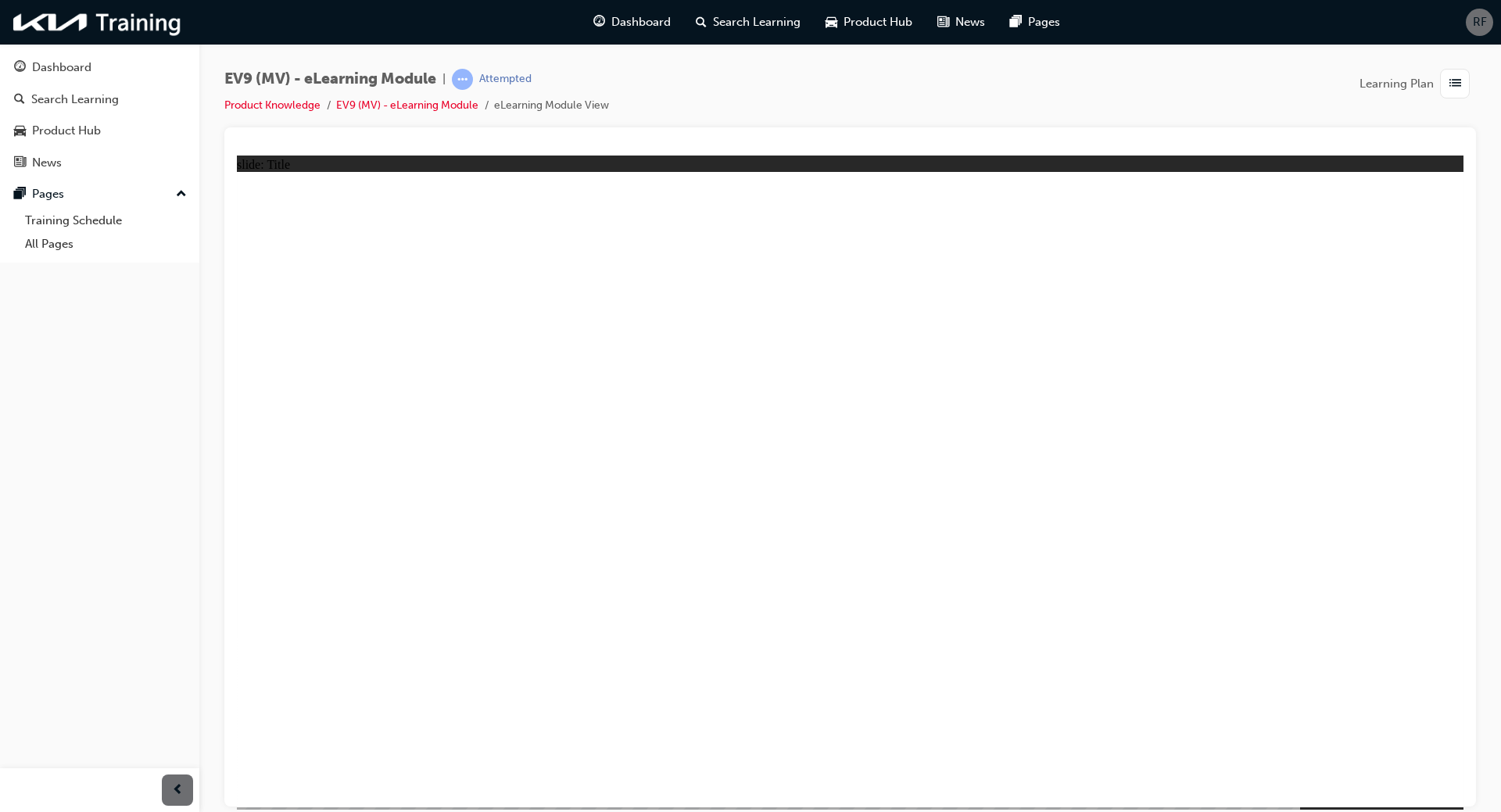 click 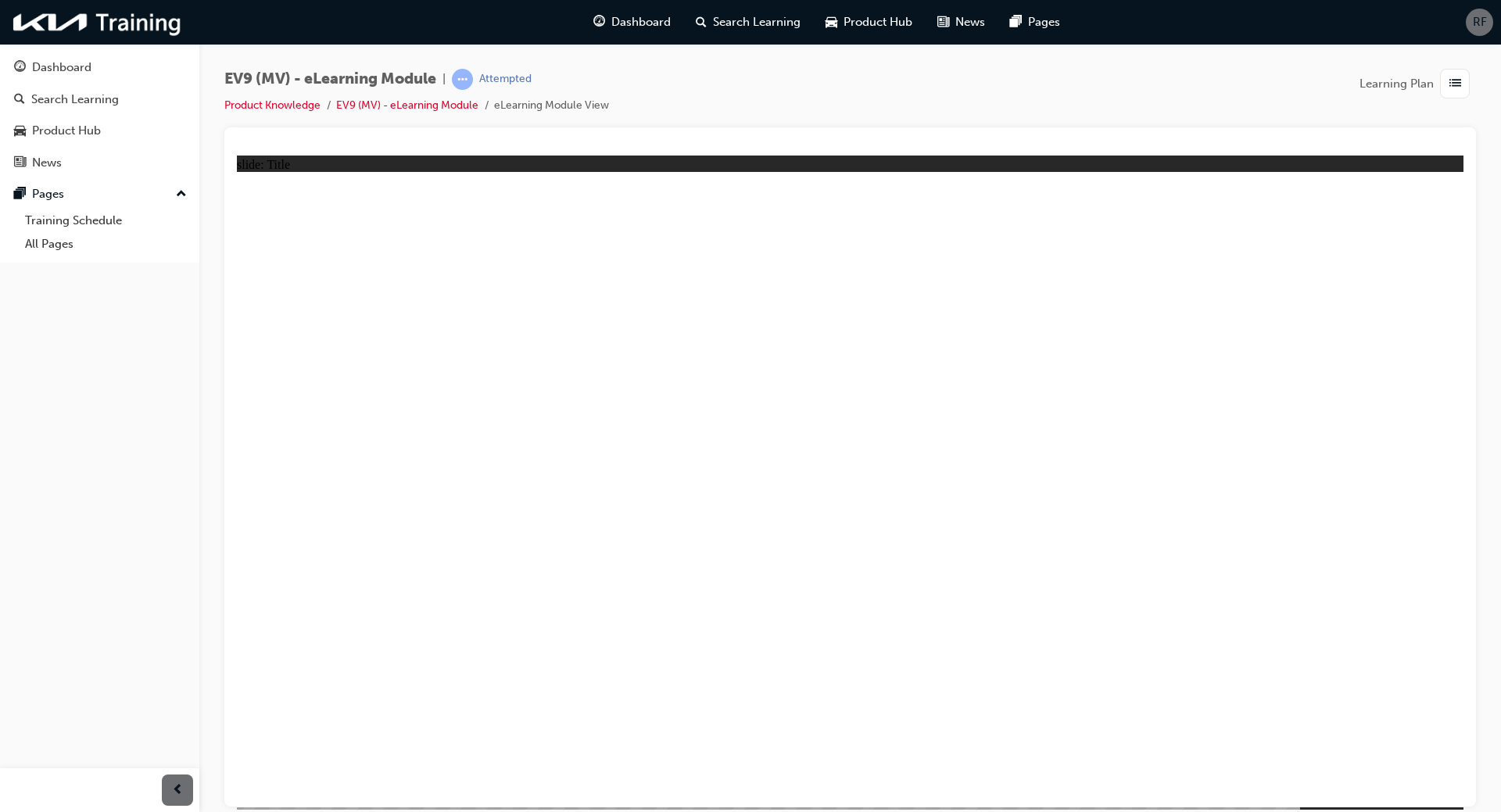 click 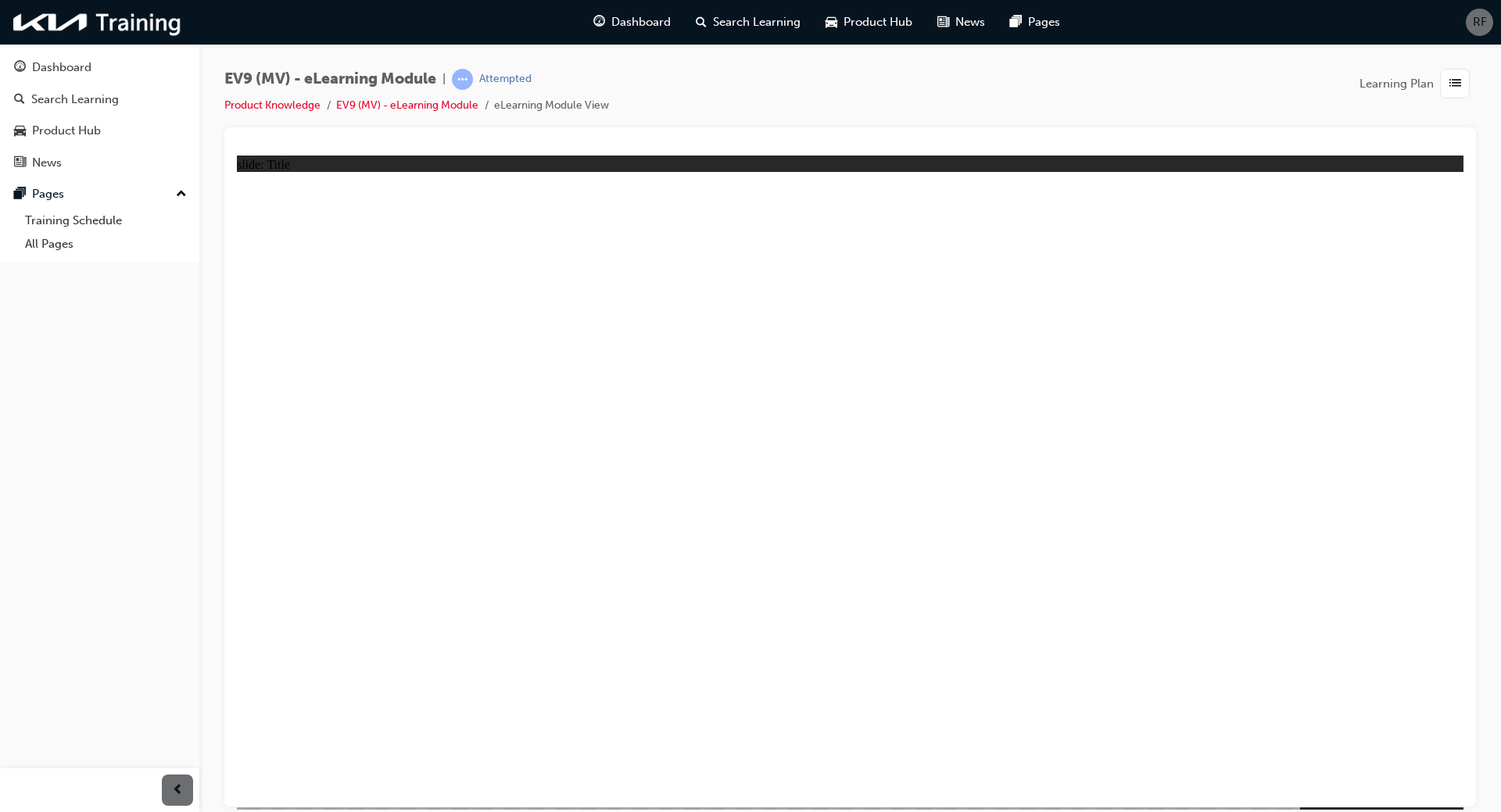 click 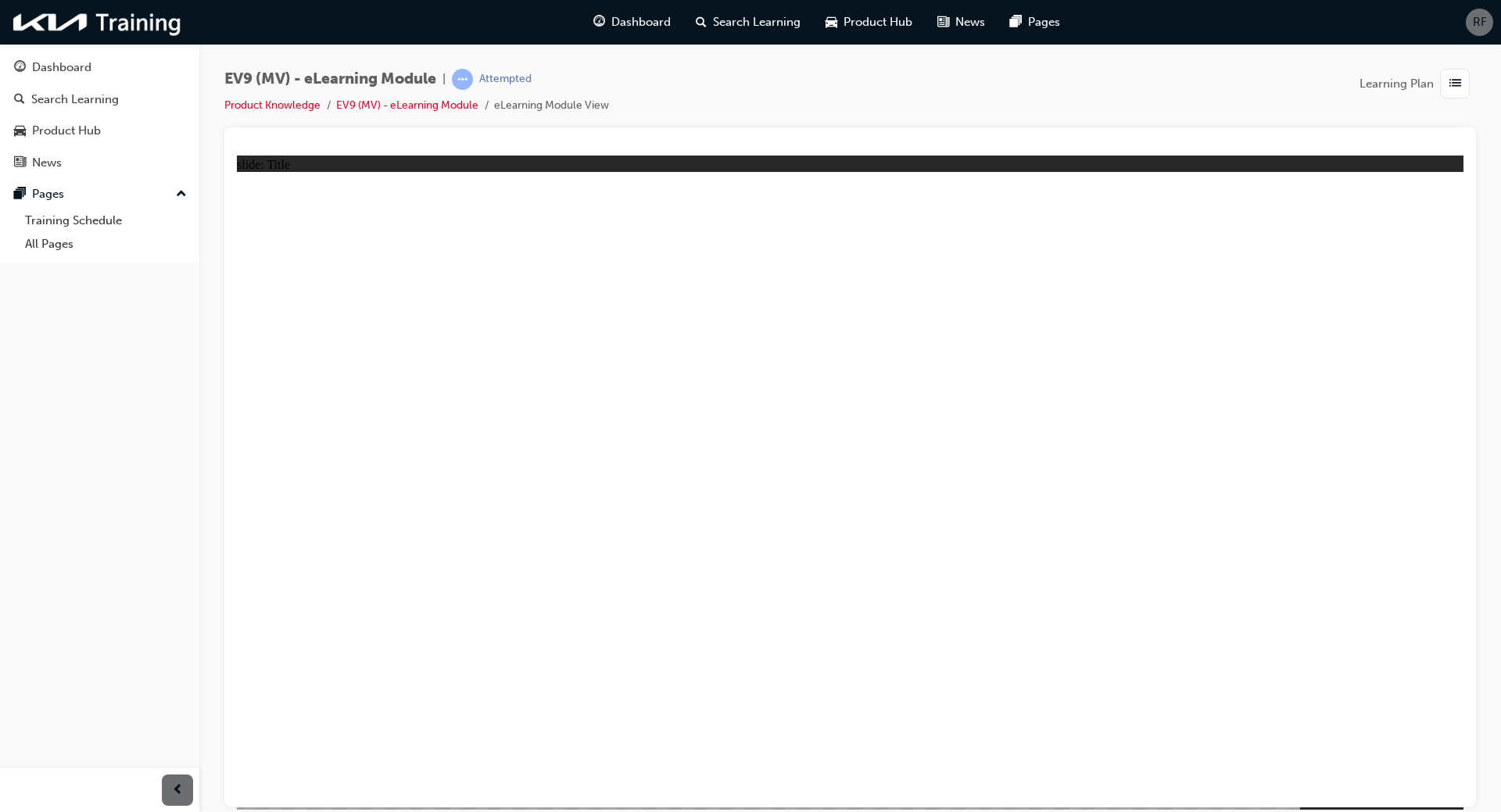 click 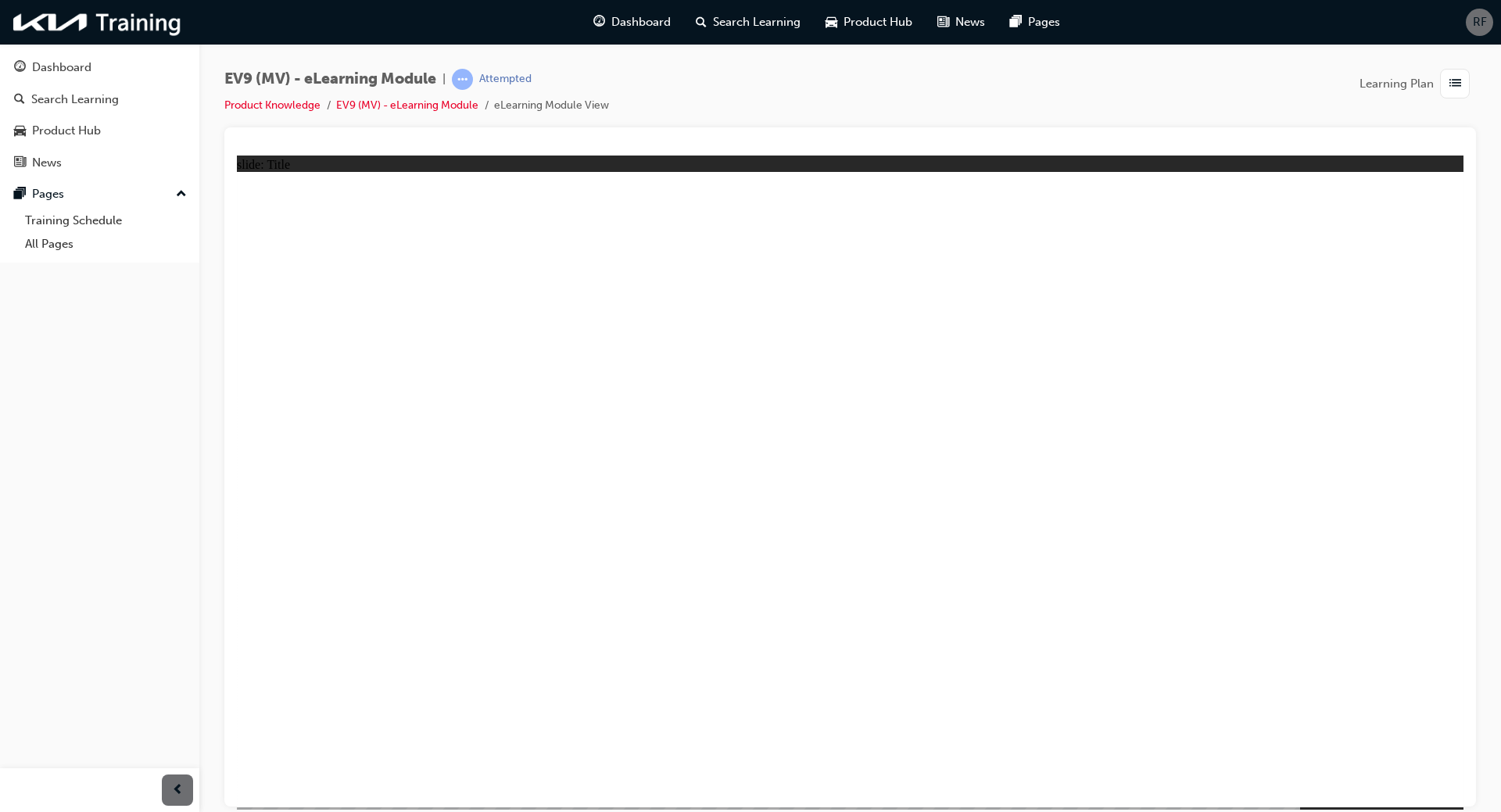 click 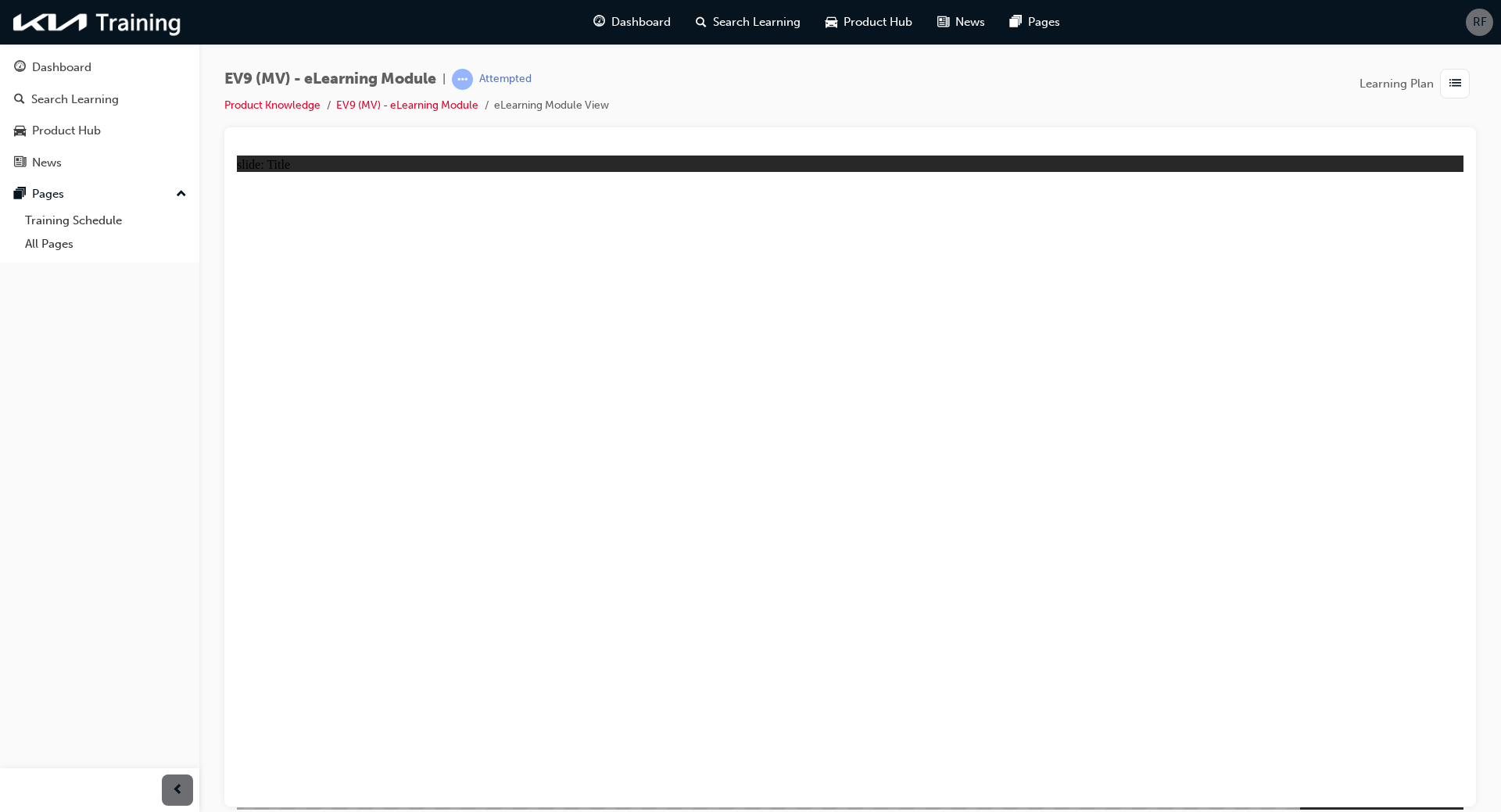 click 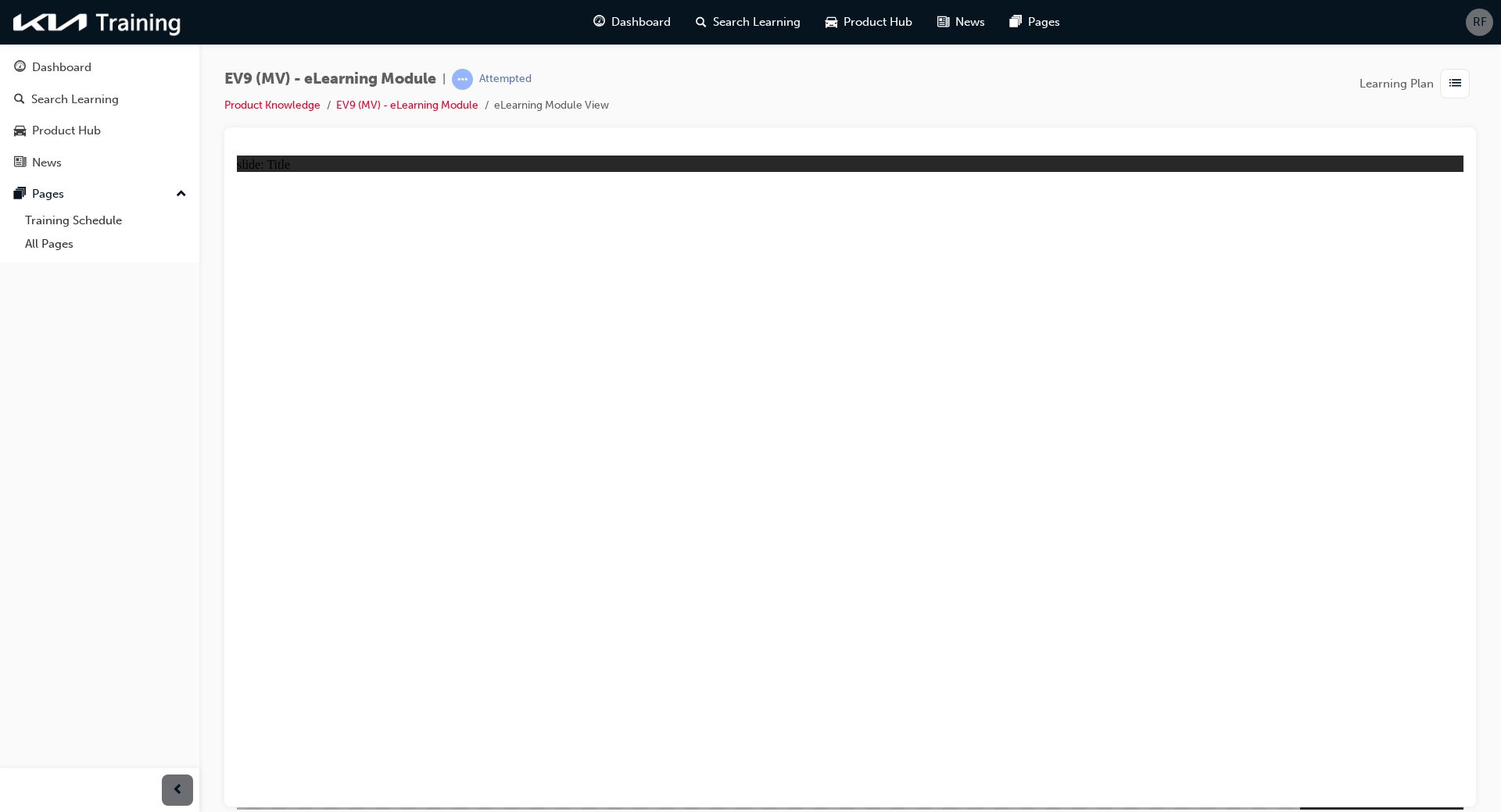 click 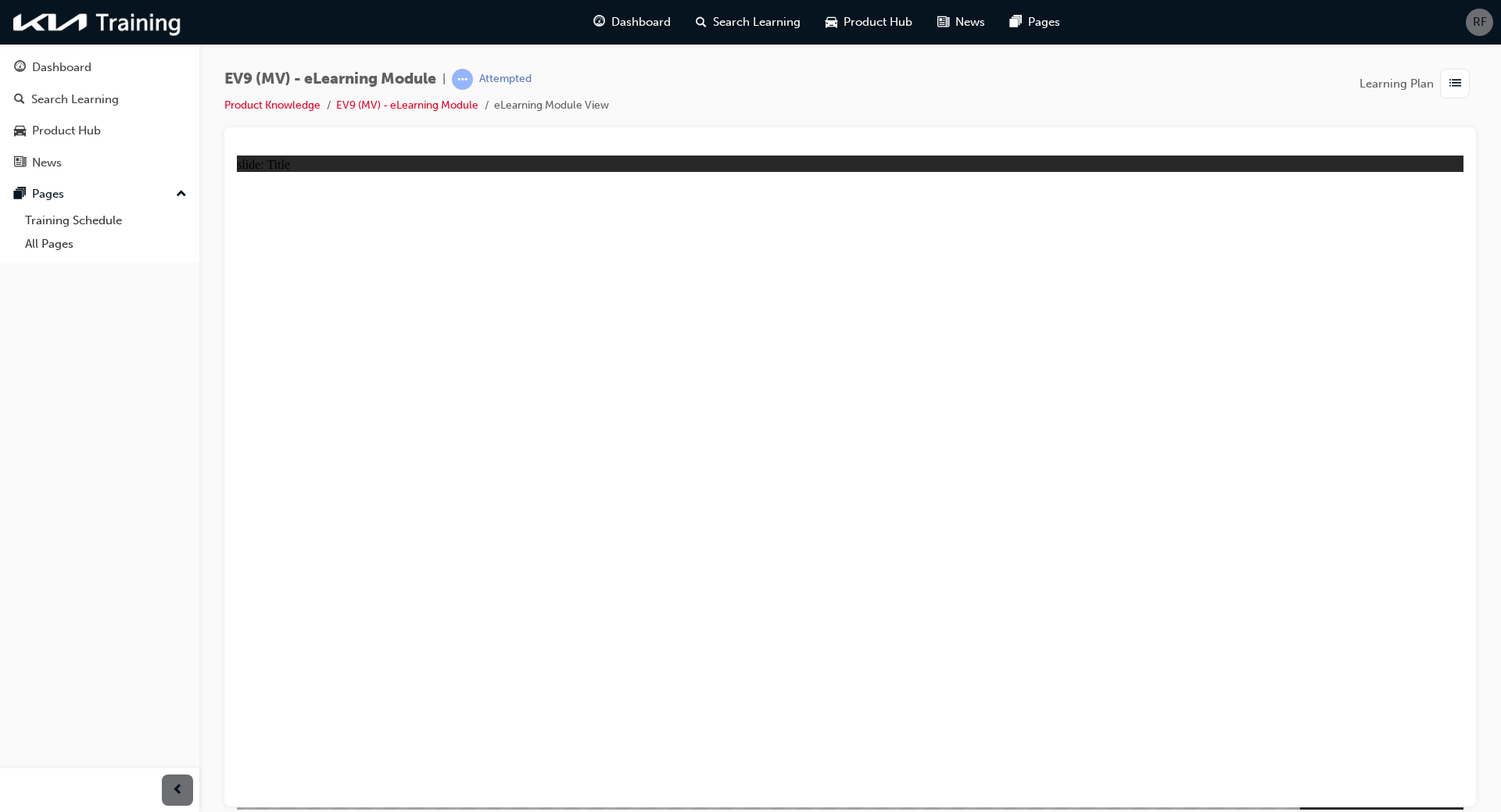 click 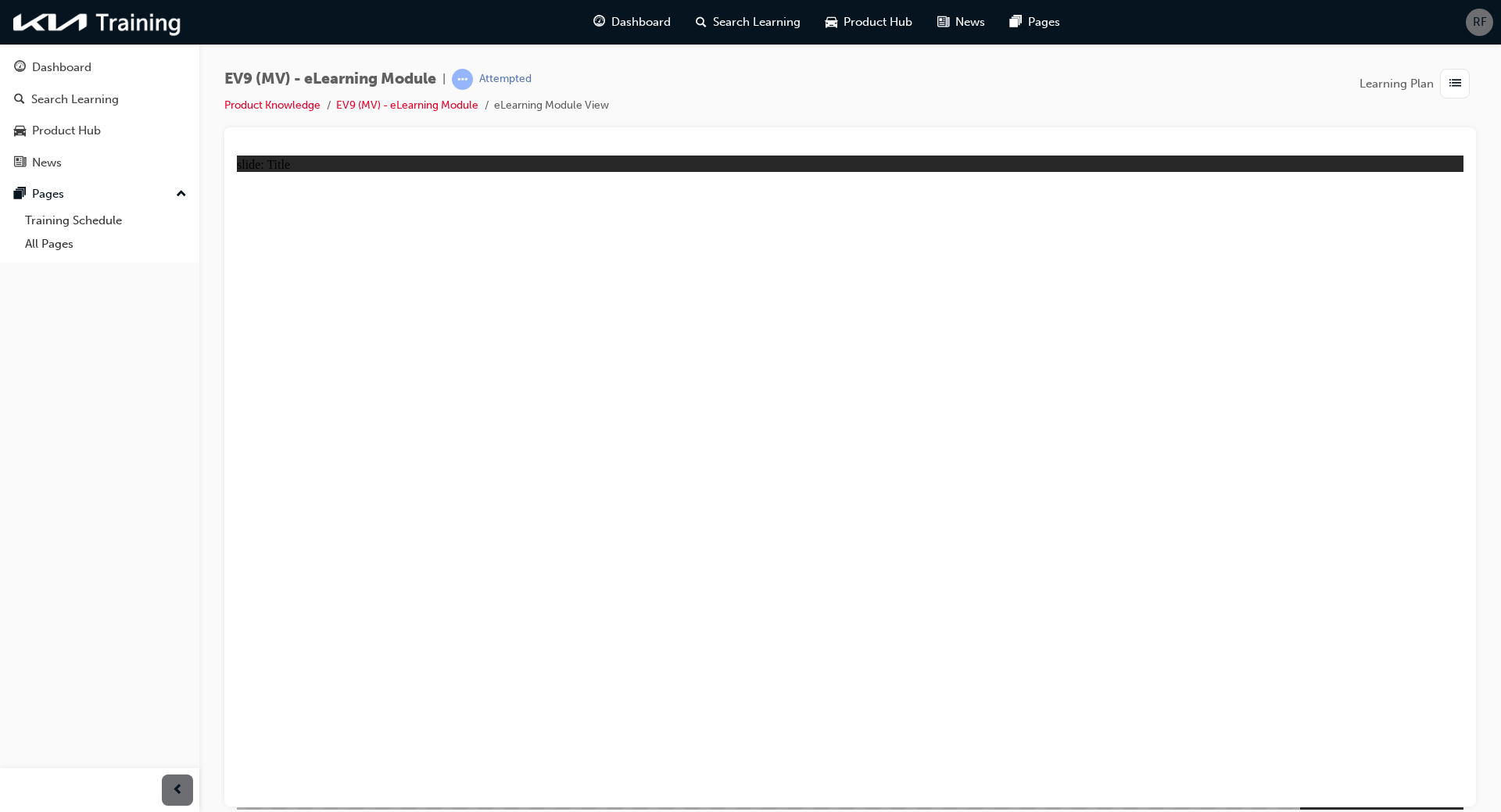 click 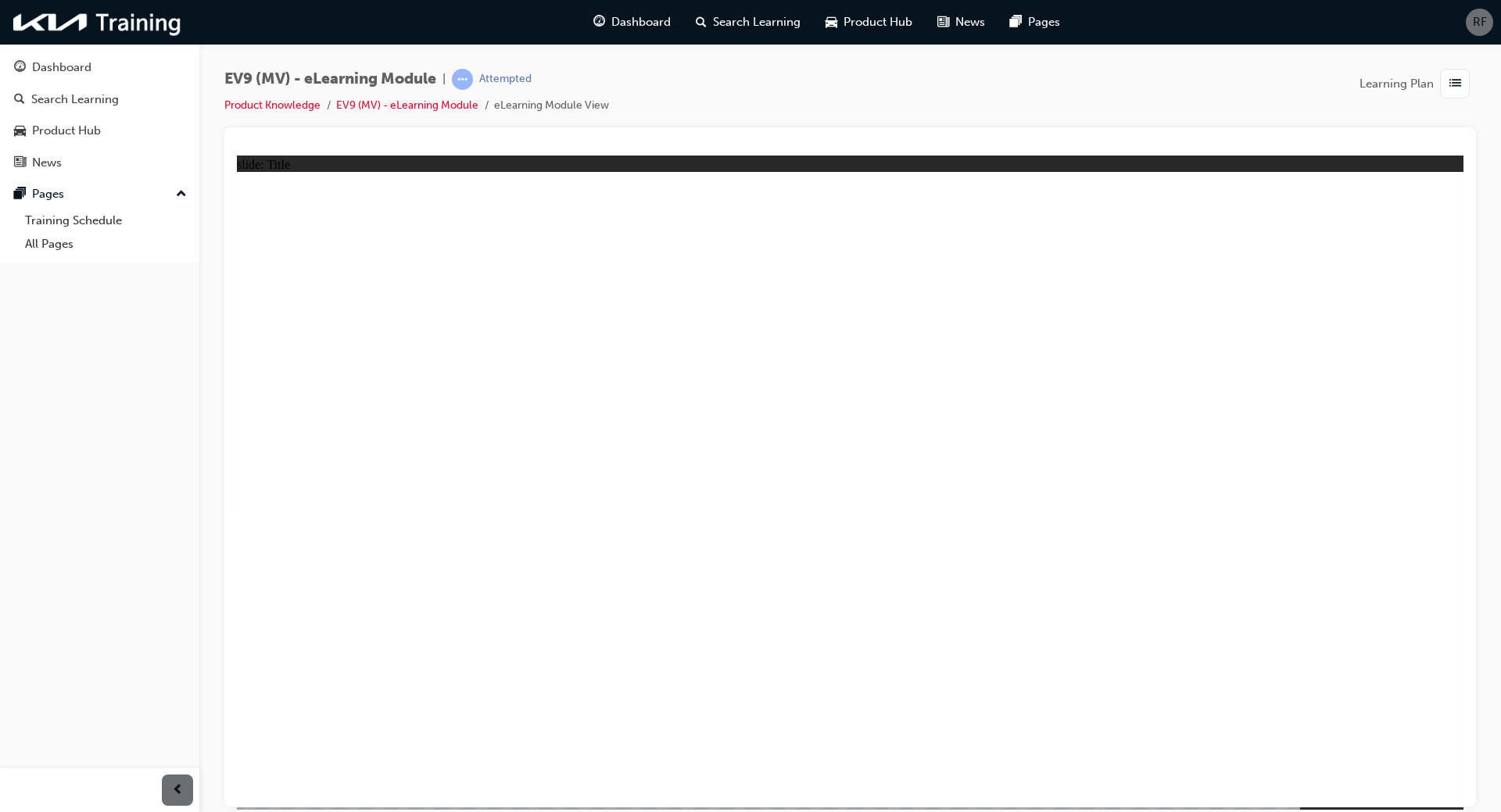 click 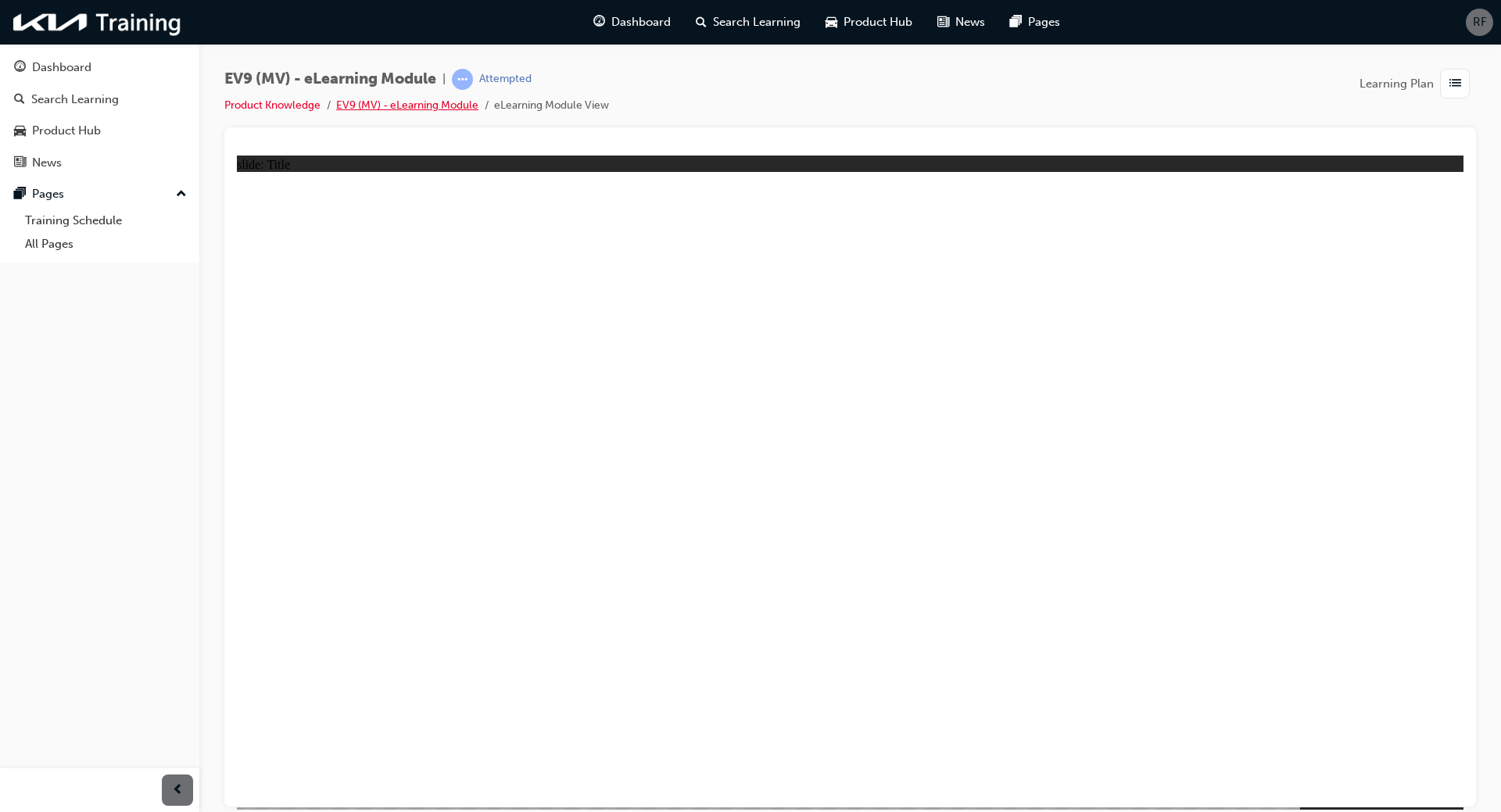 click on "EV9 (MV) - eLearning Module" at bounding box center (407, 105) 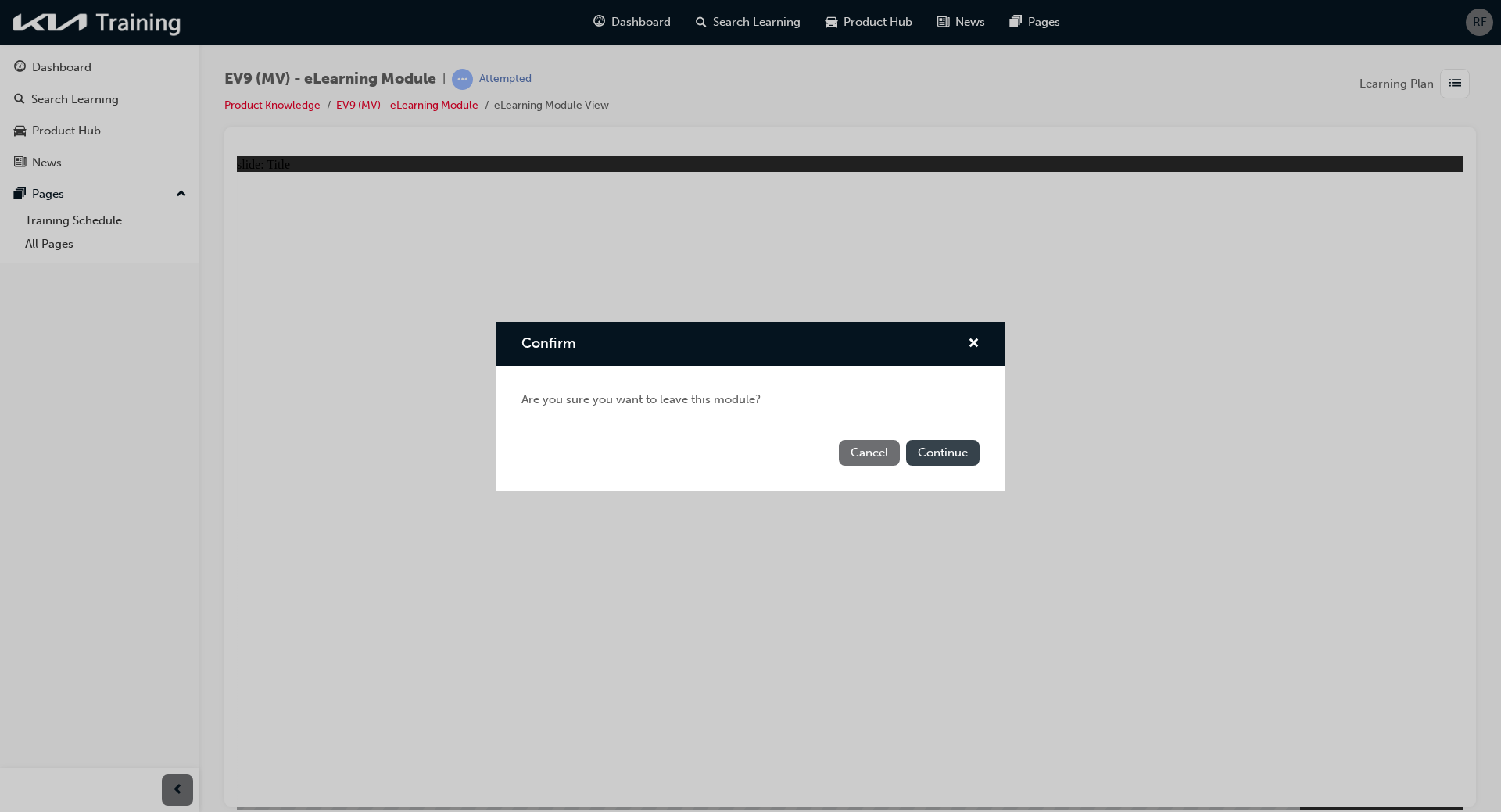 click on "Continue" at bounding box center (943, 453) 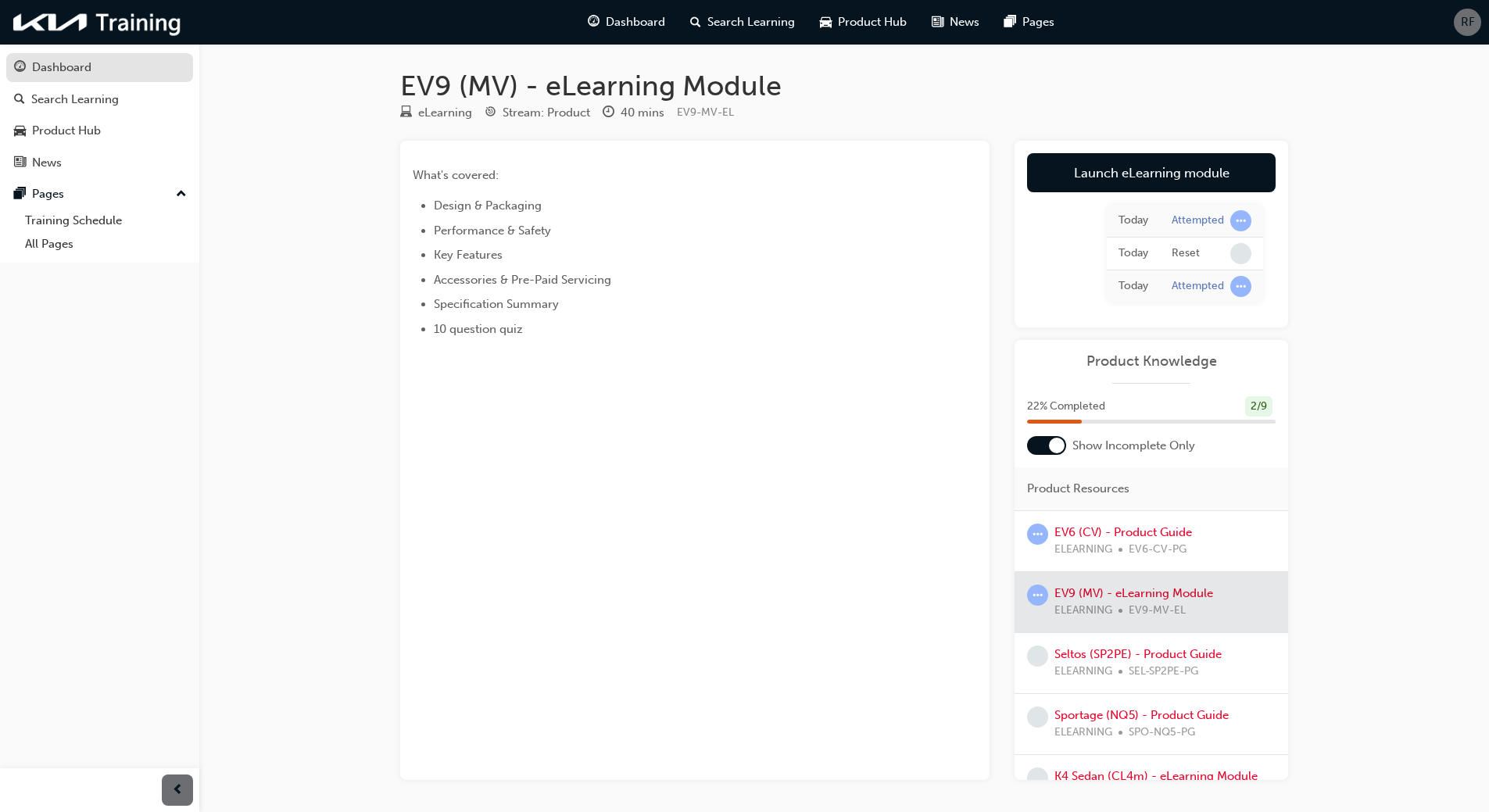 click on "Dashboard" at bounding box center (99, 67) 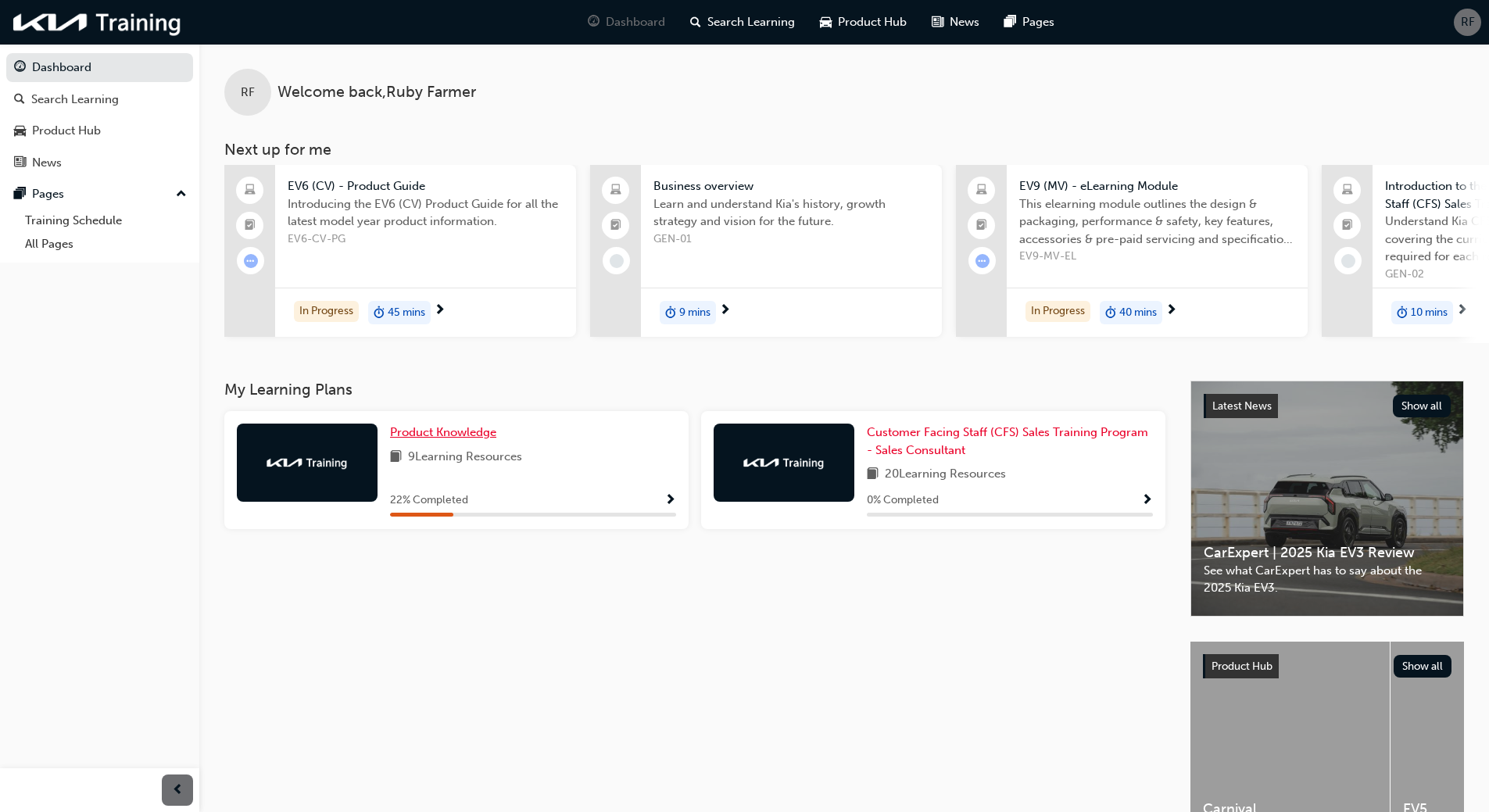click on "Product Knowledge" at bounding box center [443, 432] 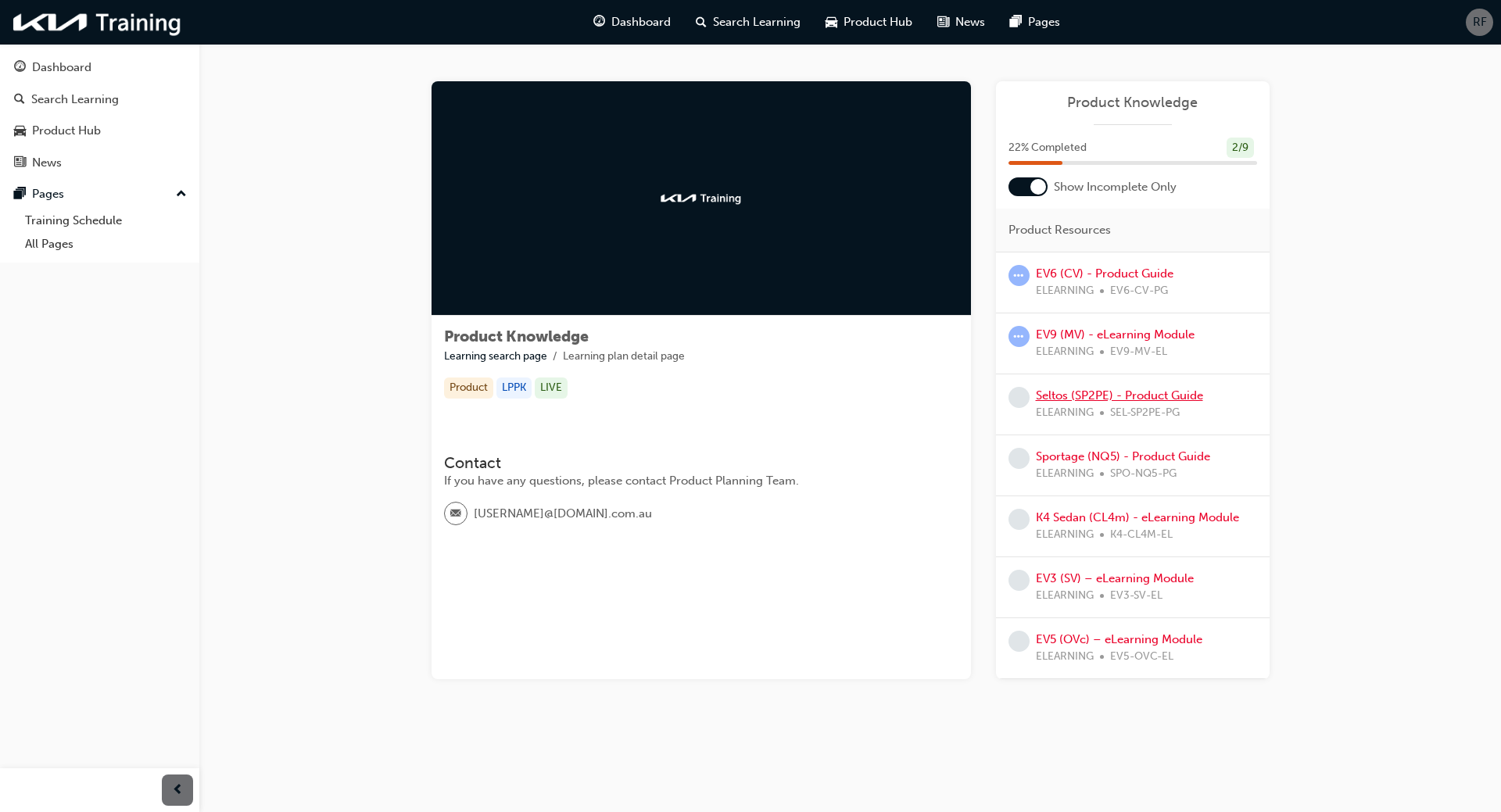 click on "Seltos (SP2PE) - Product Guide" at bounding box center (1119, 395) 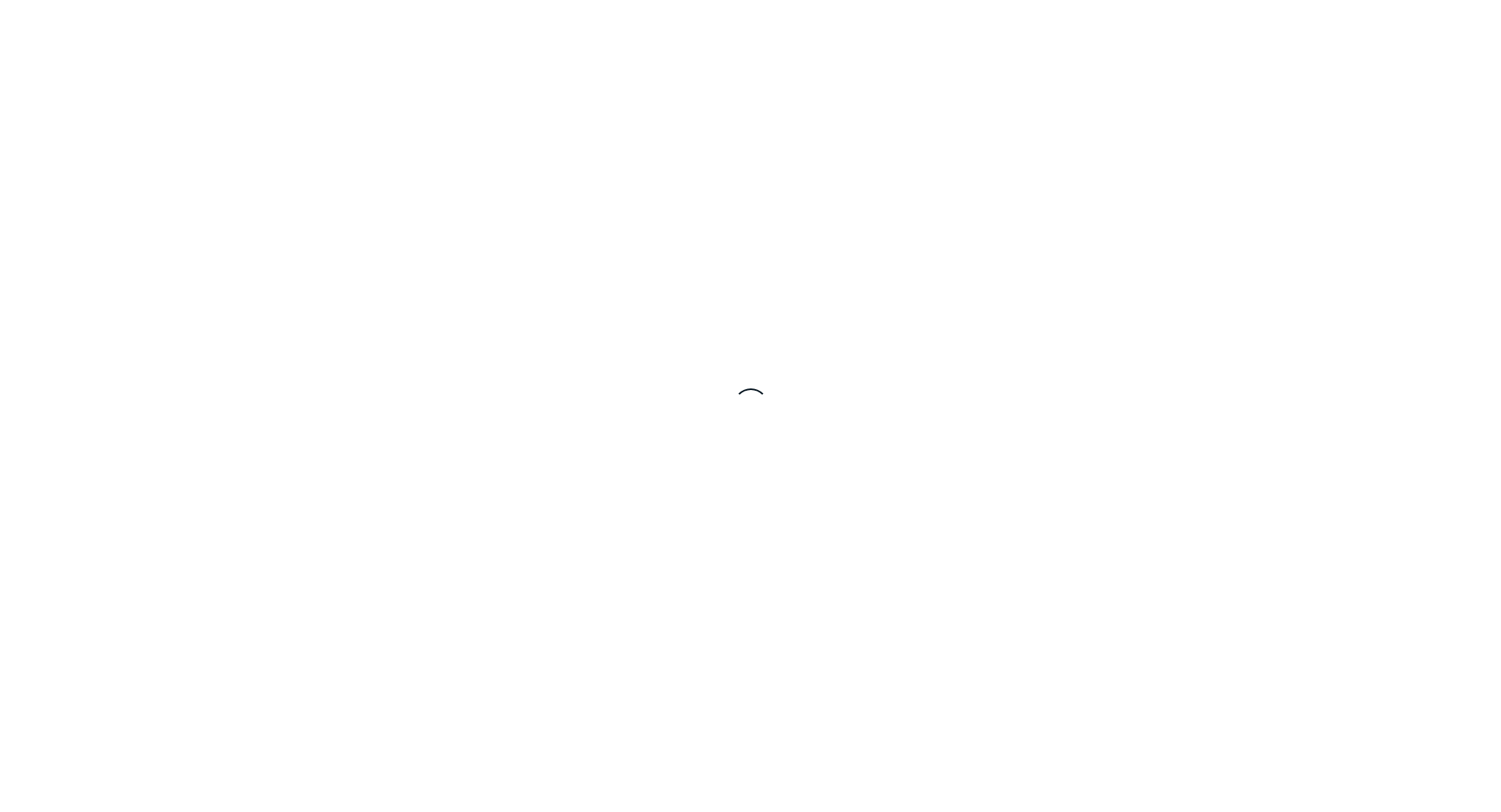 scroll, scrollTop: 0, scrollLeft: 0, axis: both 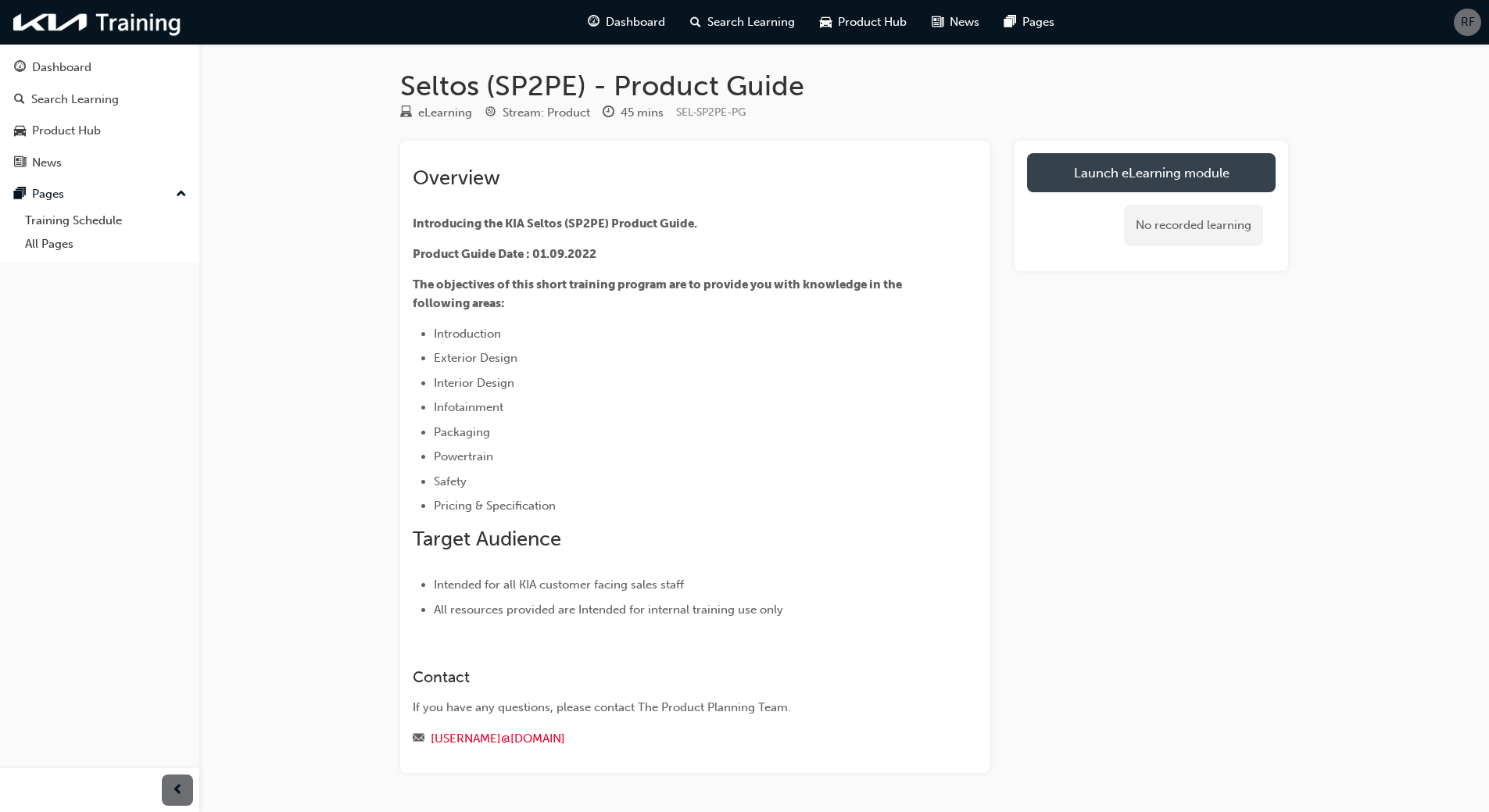 click on "Launch eLearning module" at bounding box center (1151, 173) 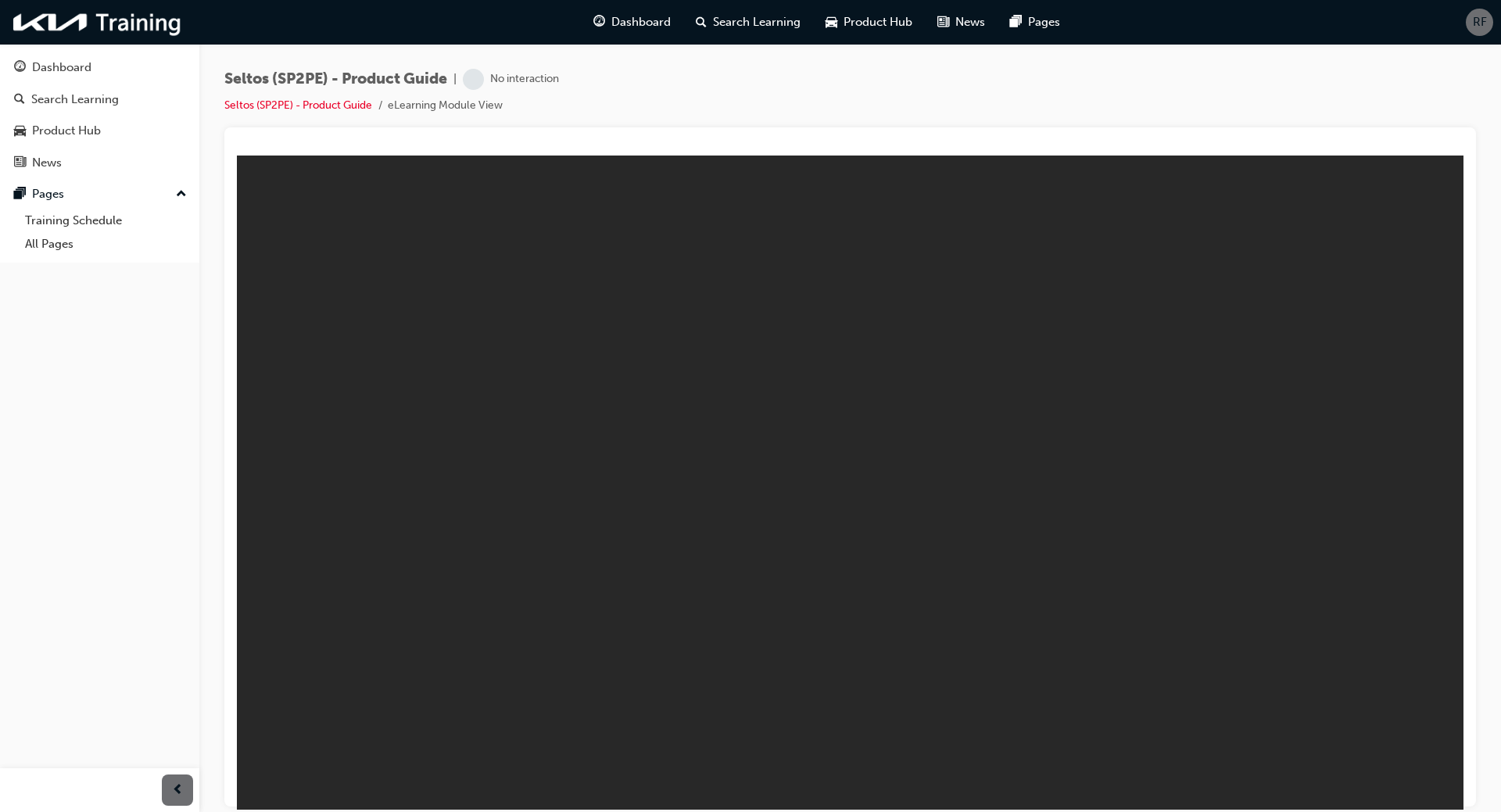 scroll, scrollTop: 0, scrollLeft: 0, axis: both 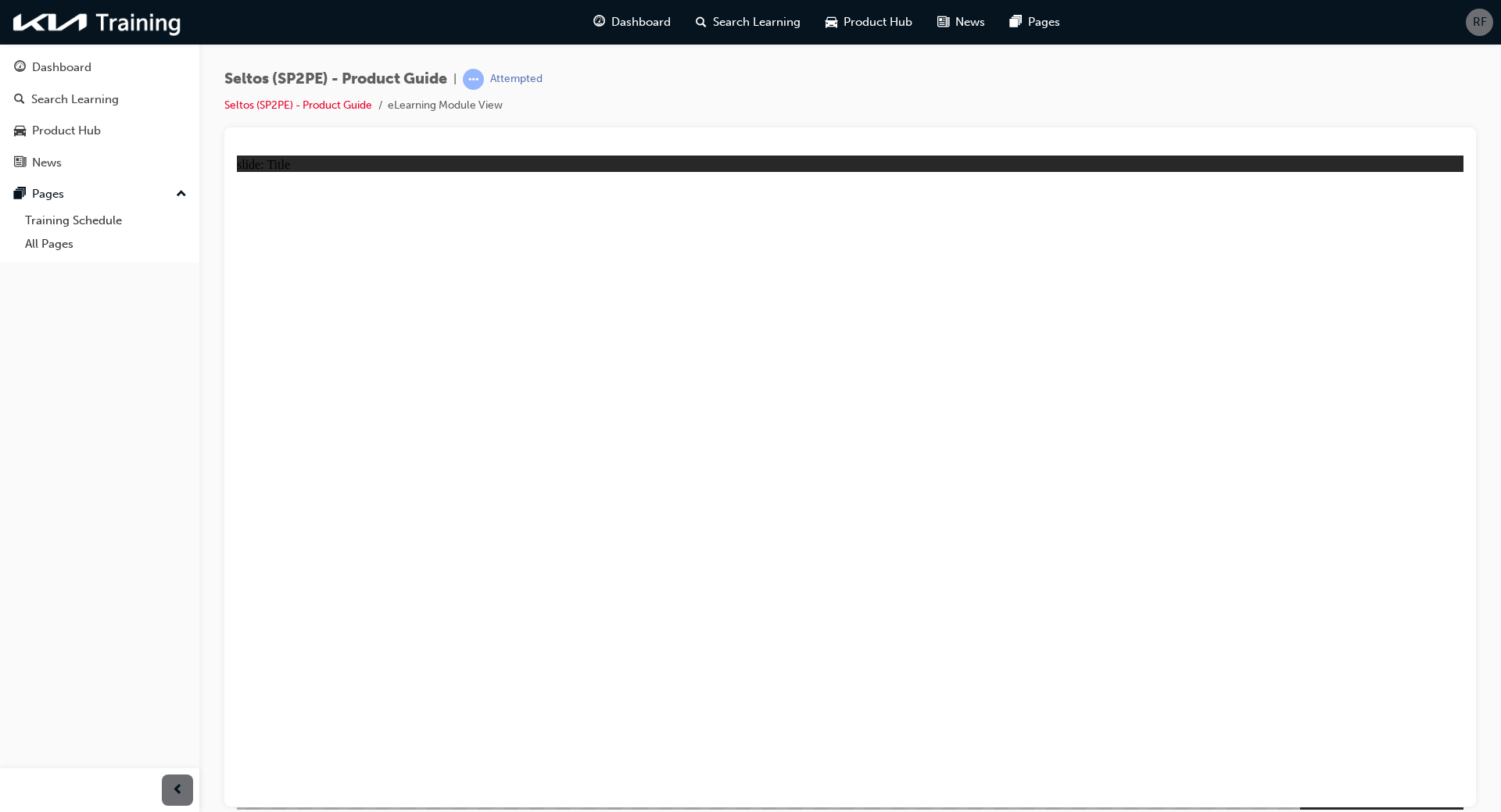 click 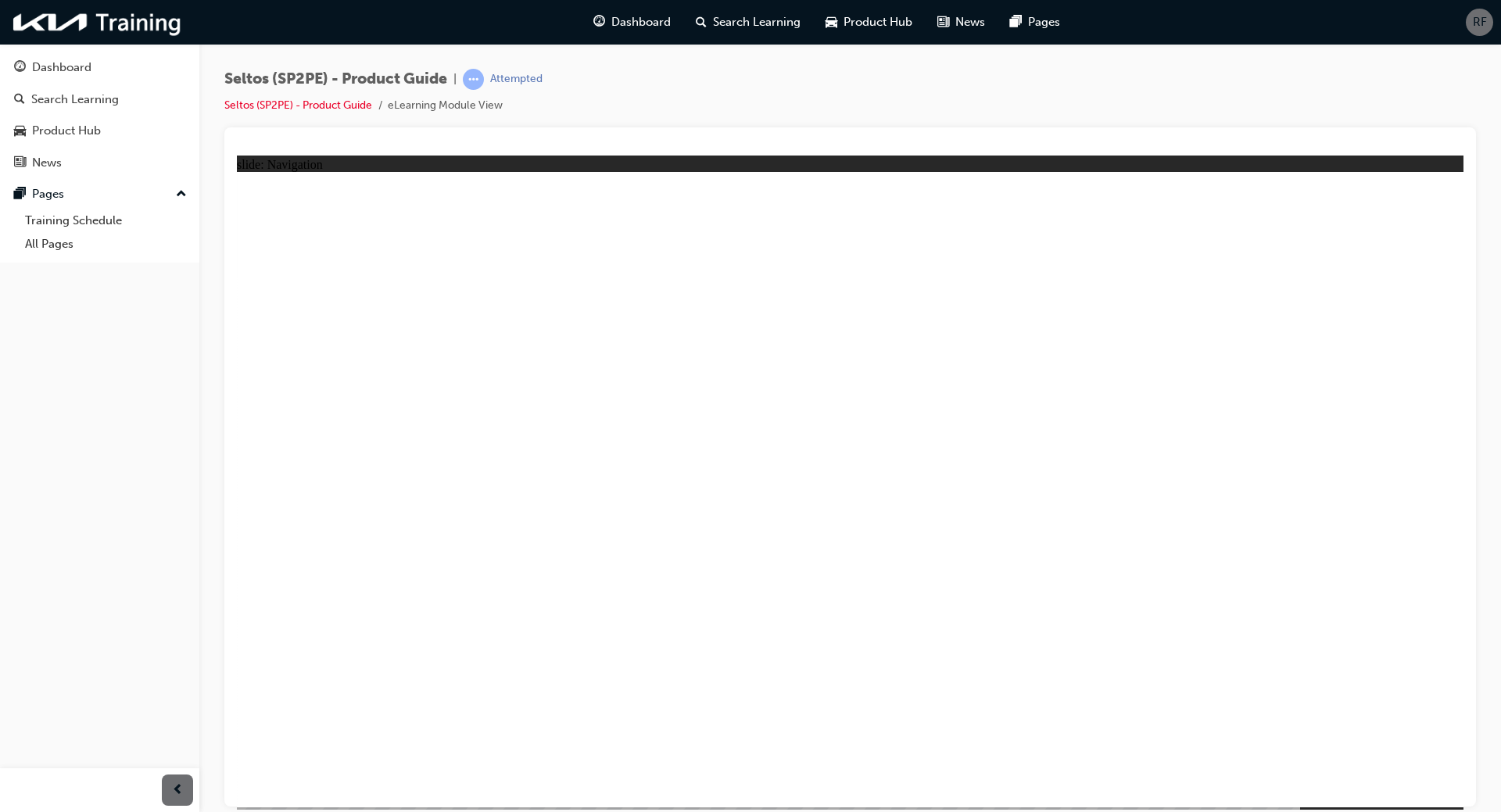 click 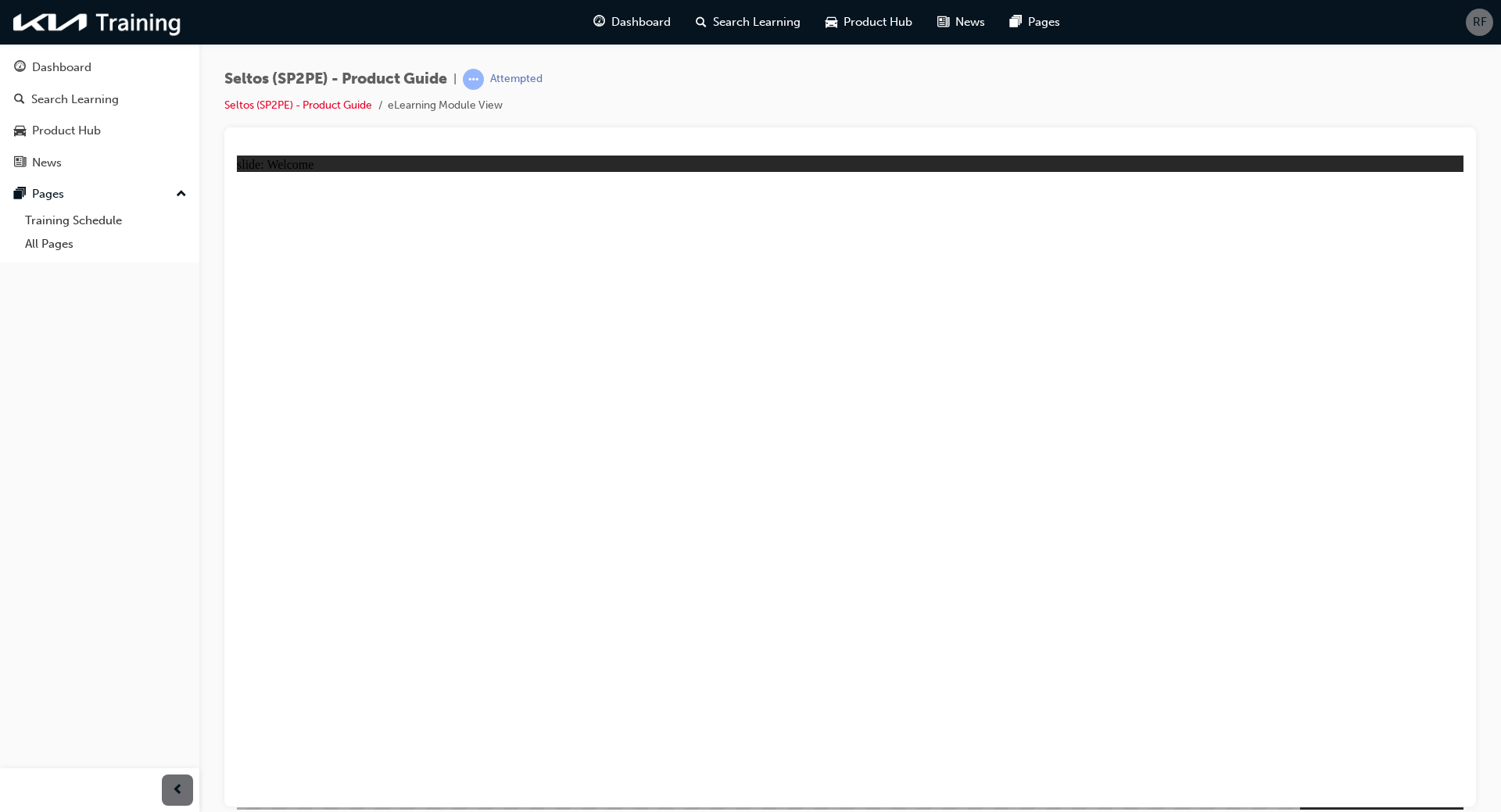 click 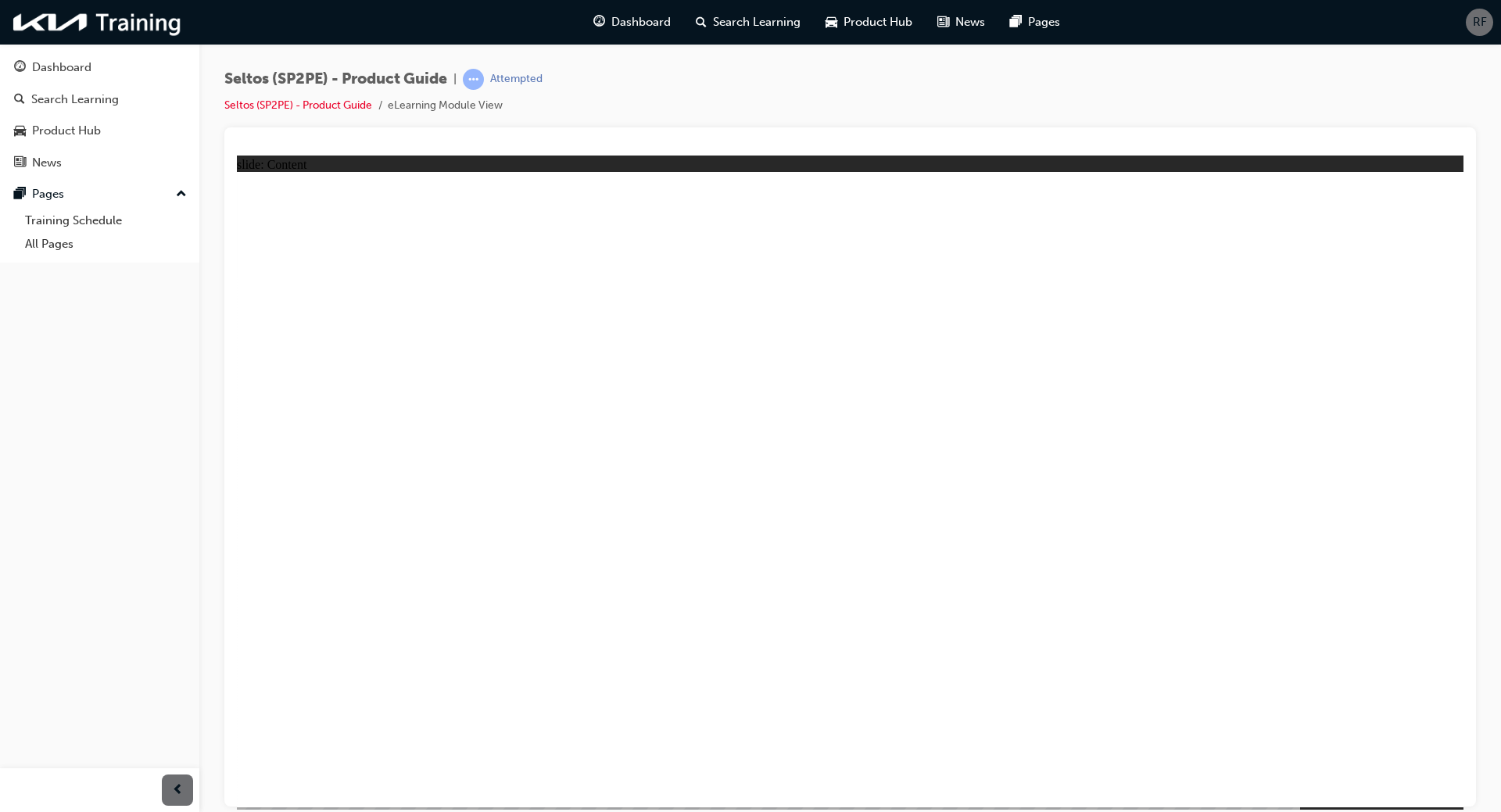click 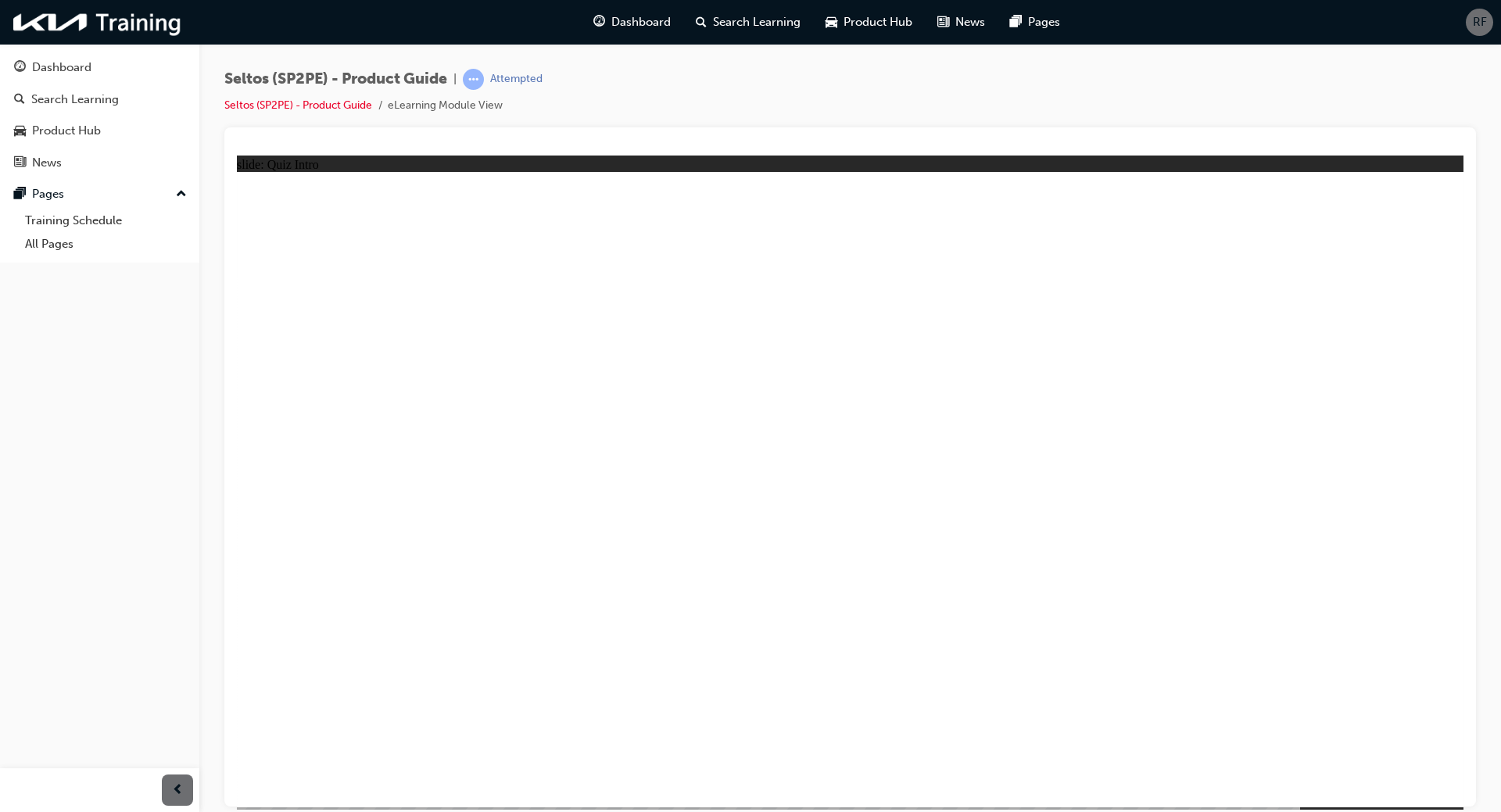 click 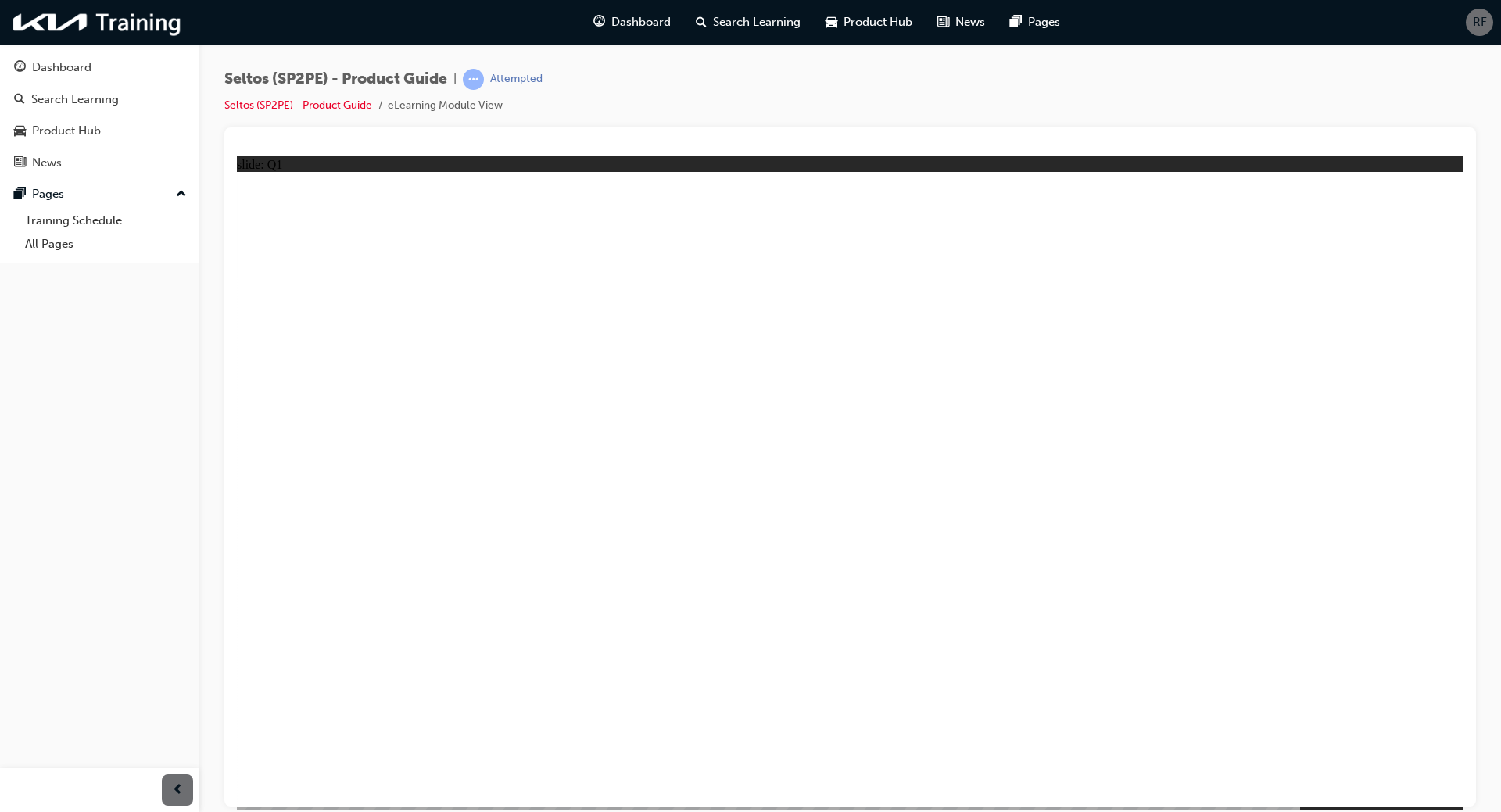 click 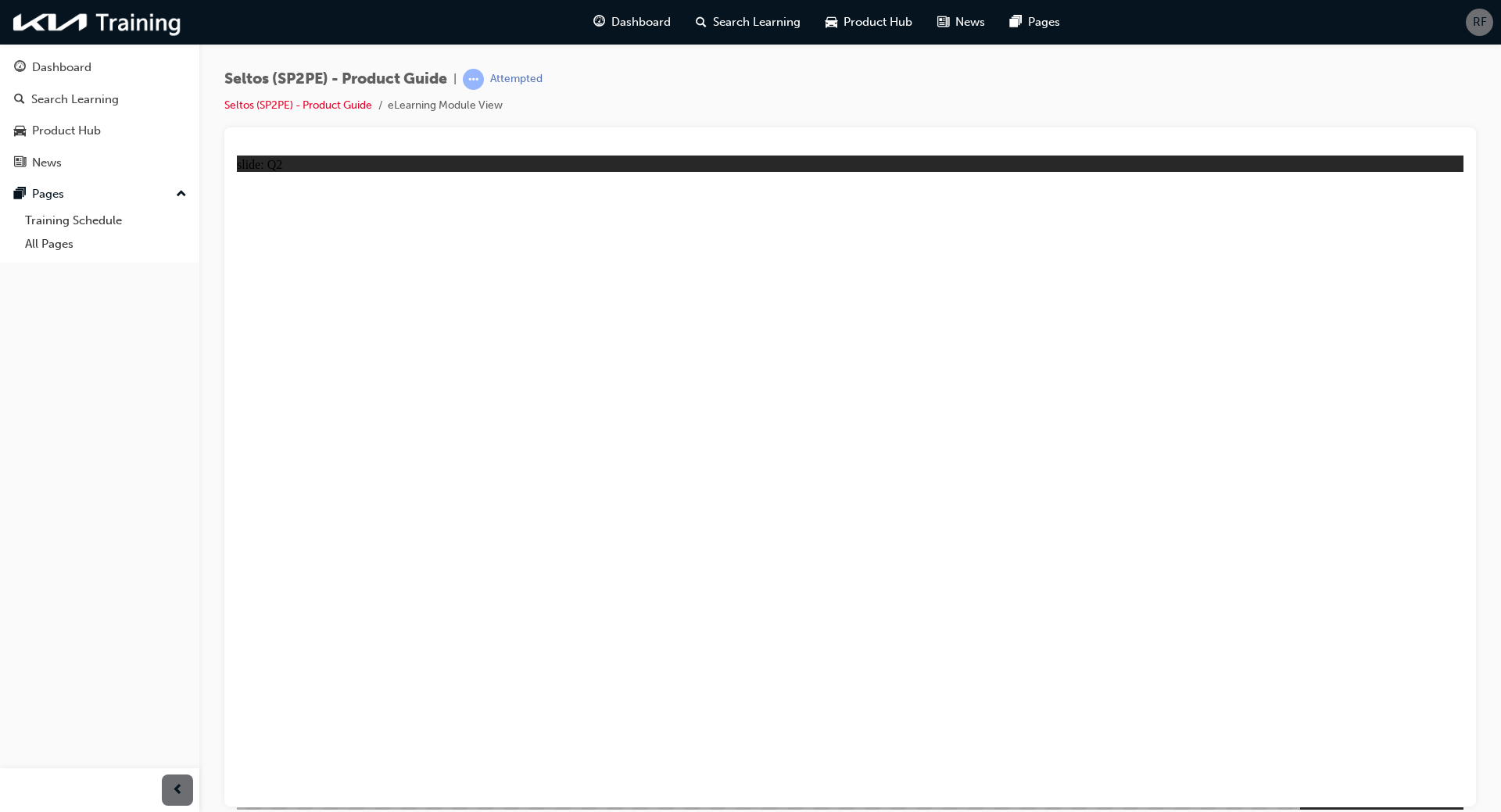 click 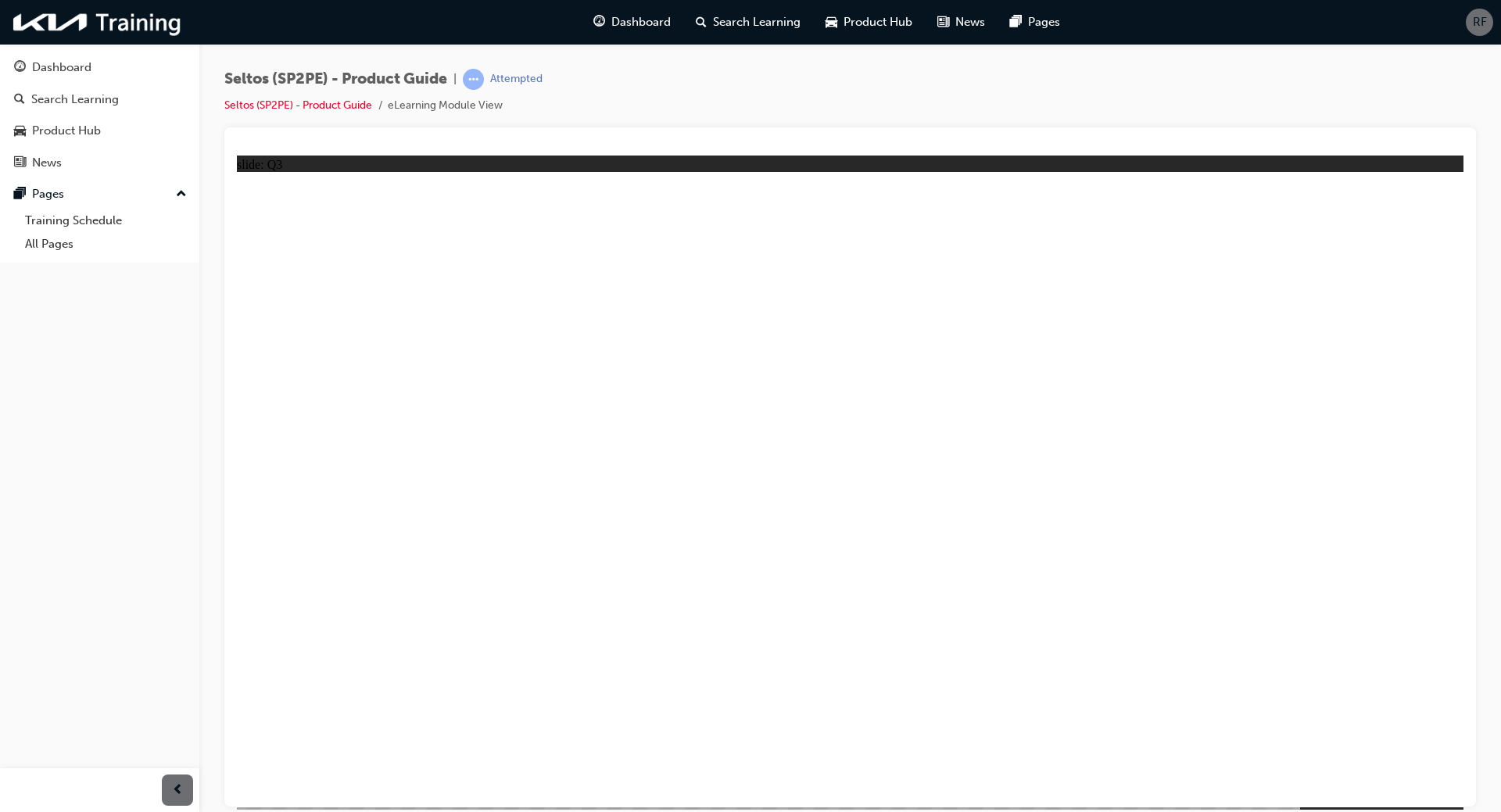 click 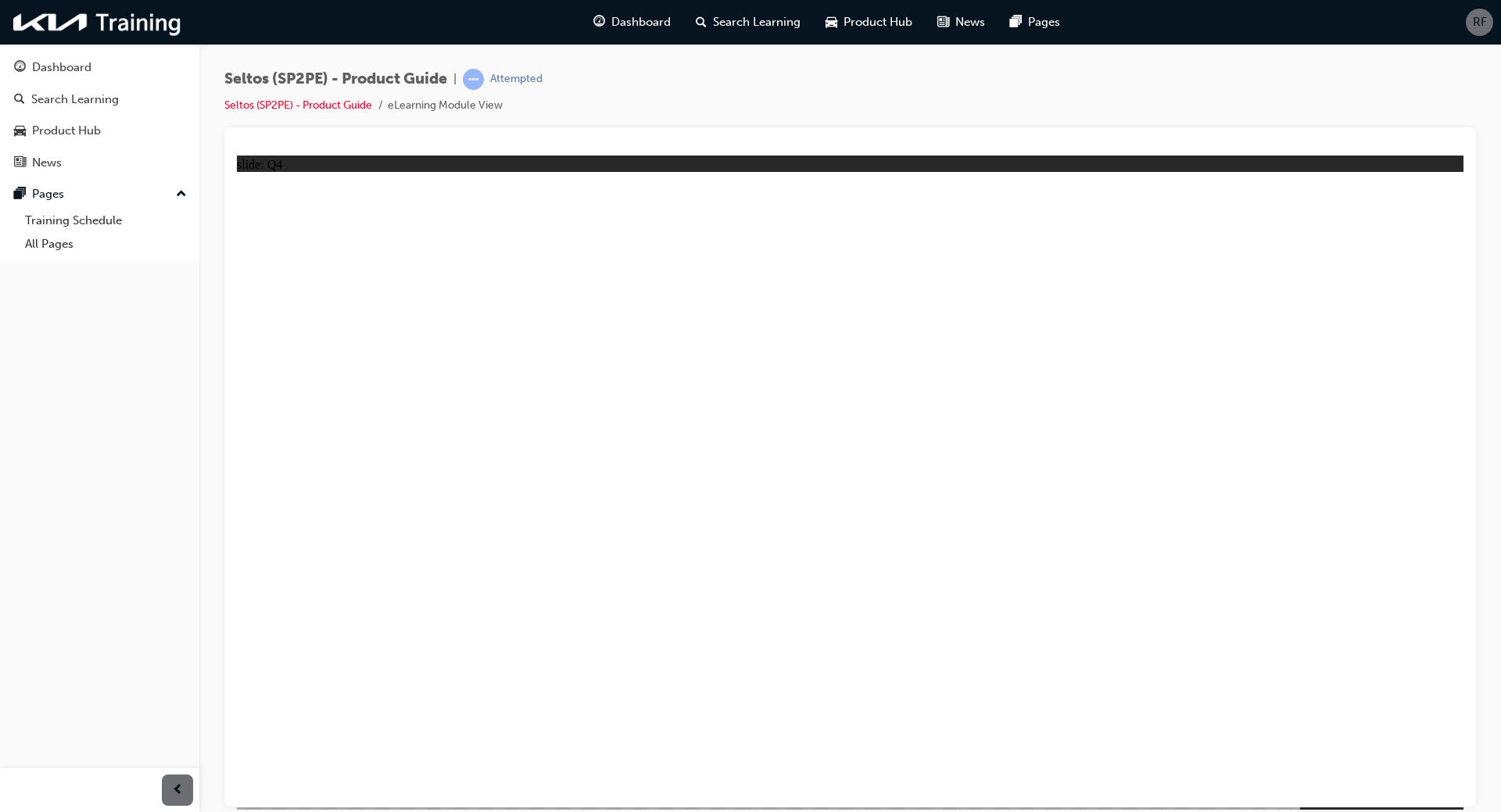 click 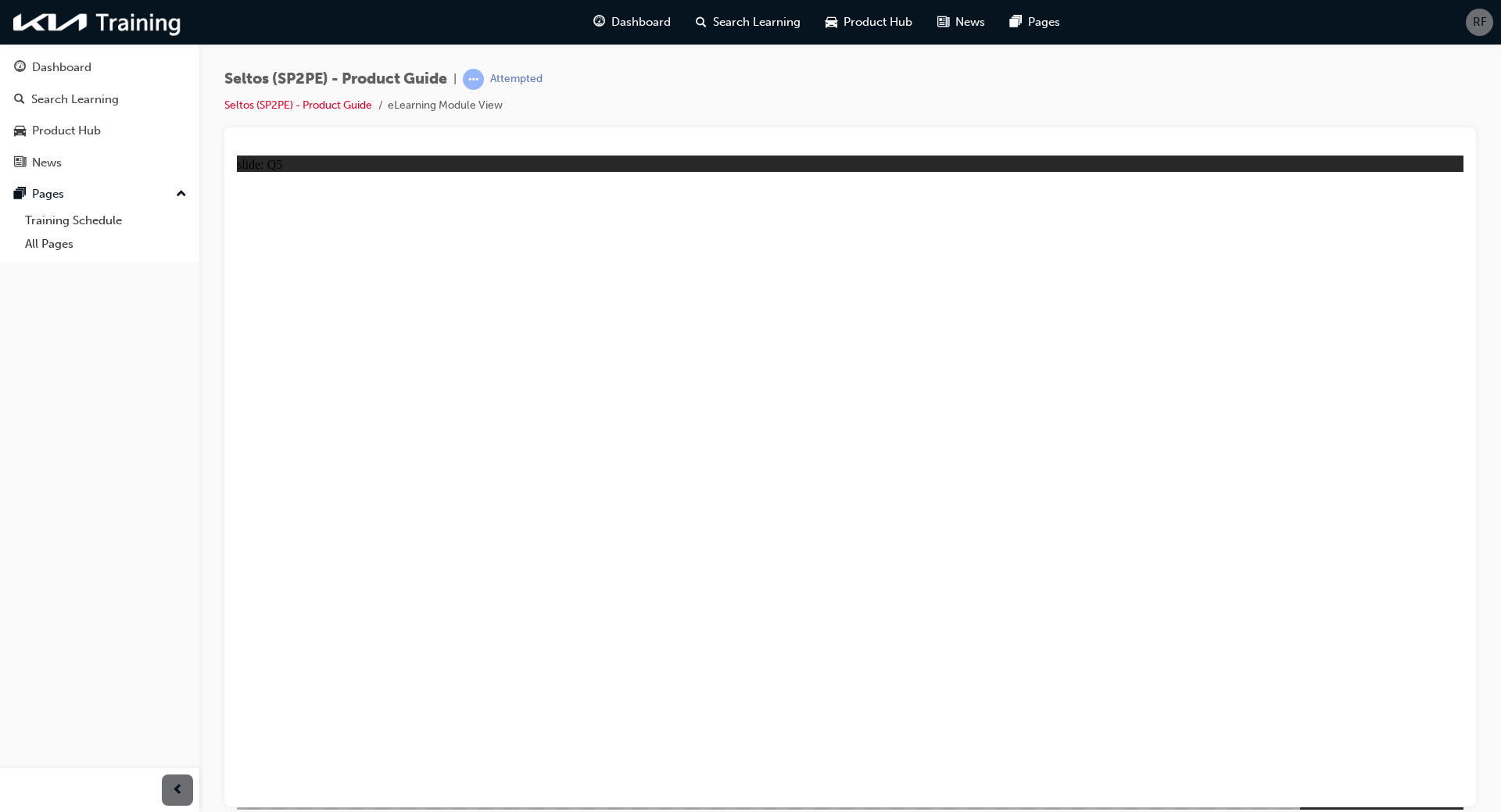 click 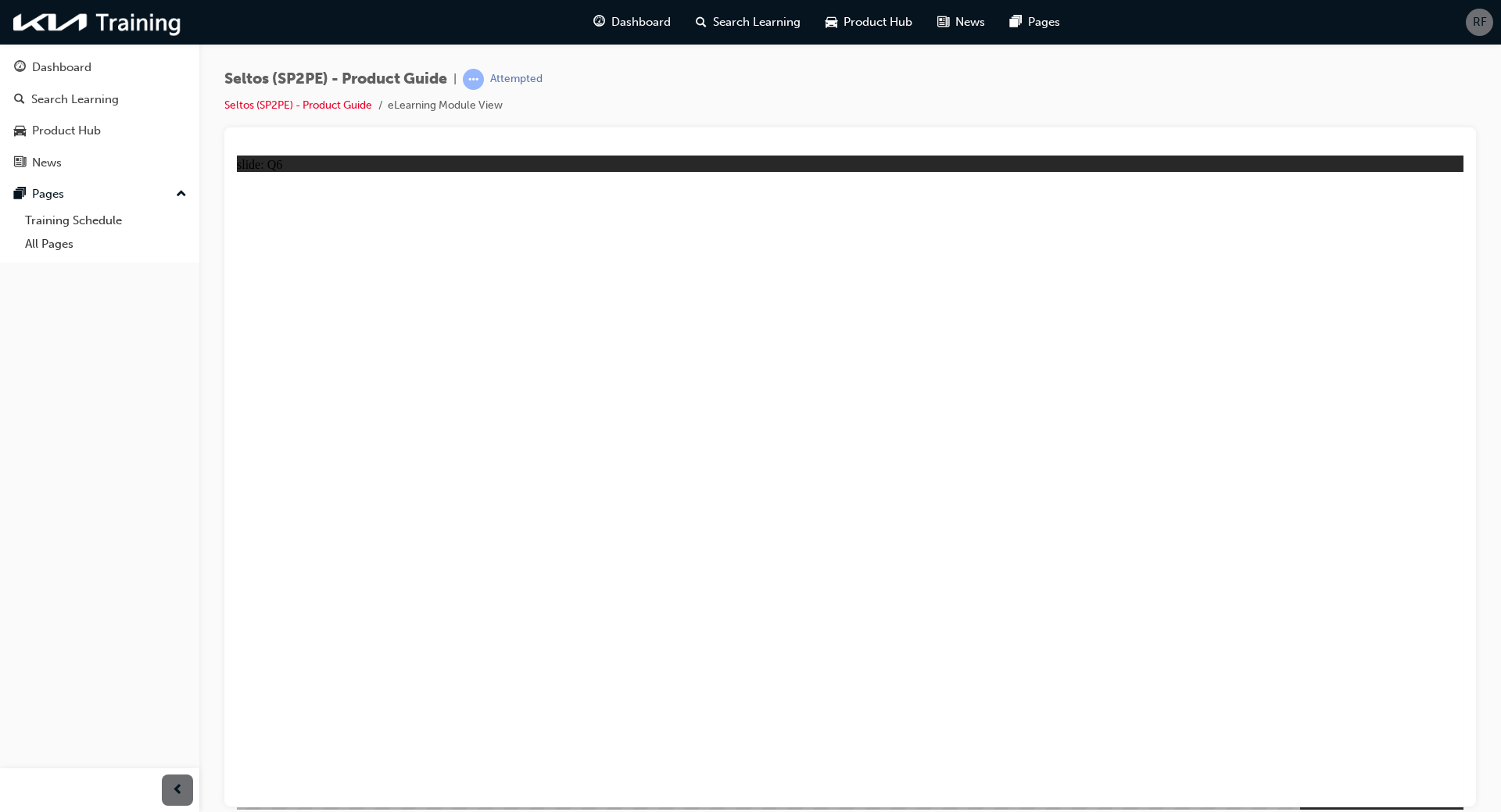click 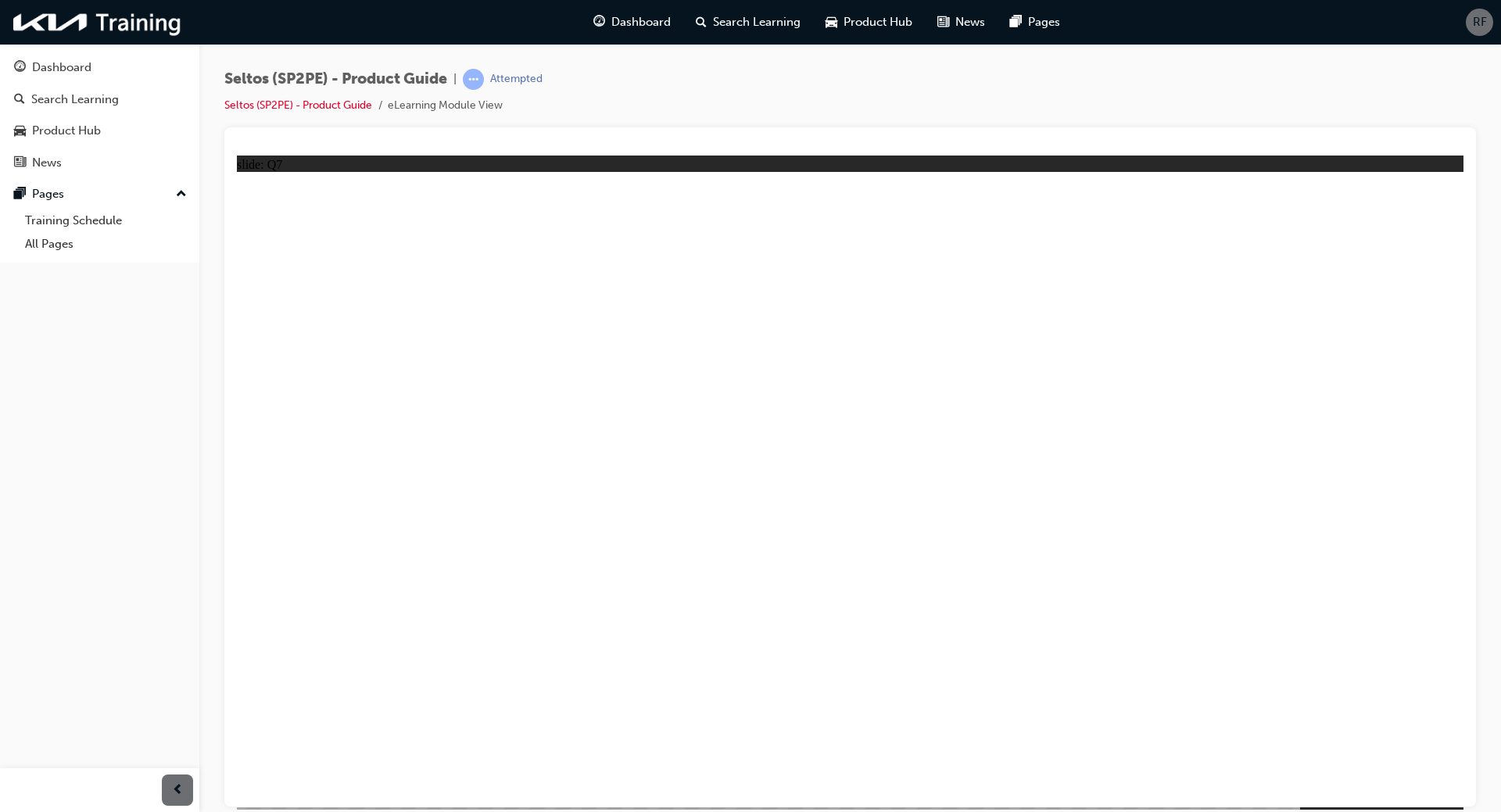 click 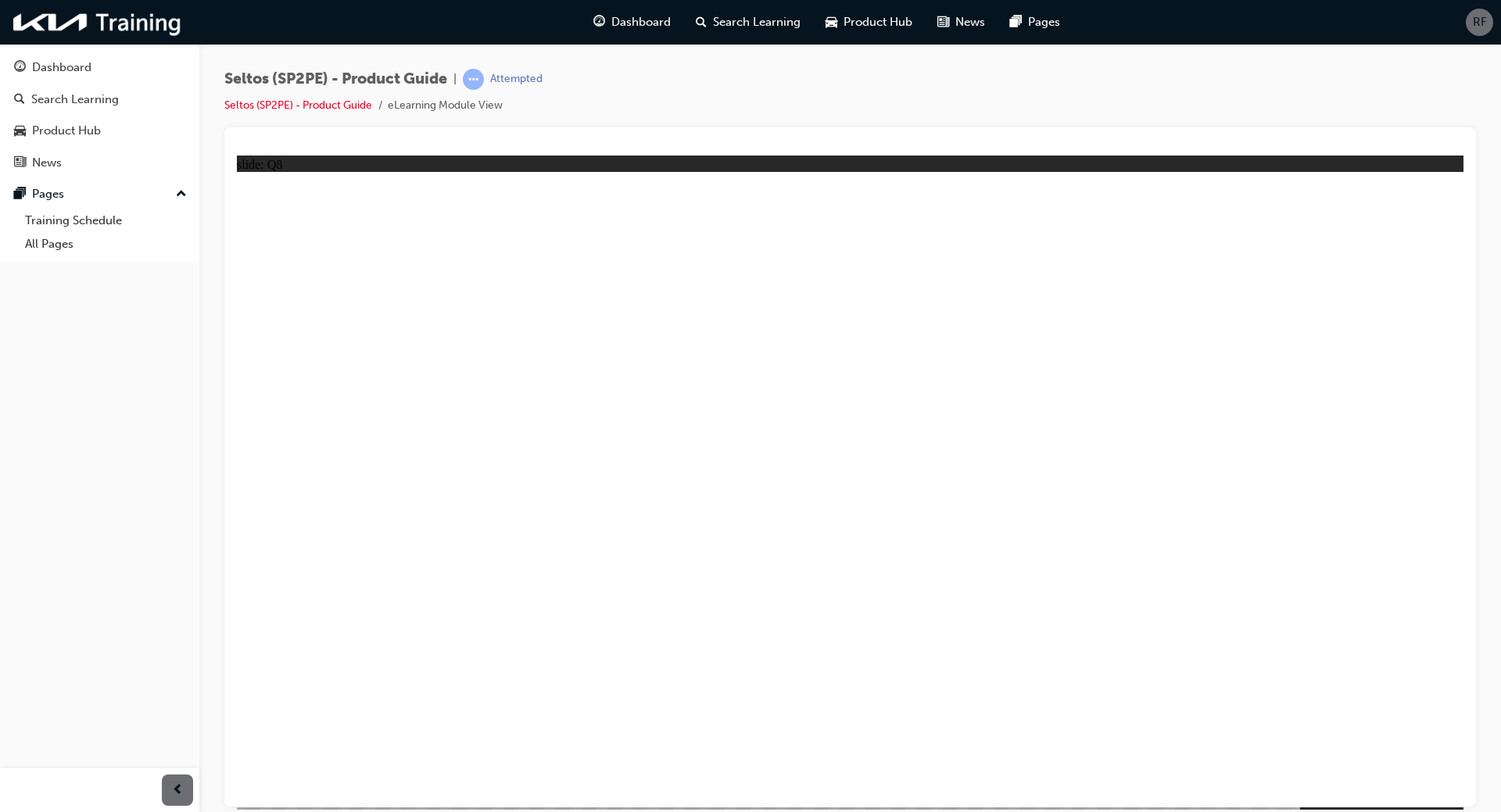 click 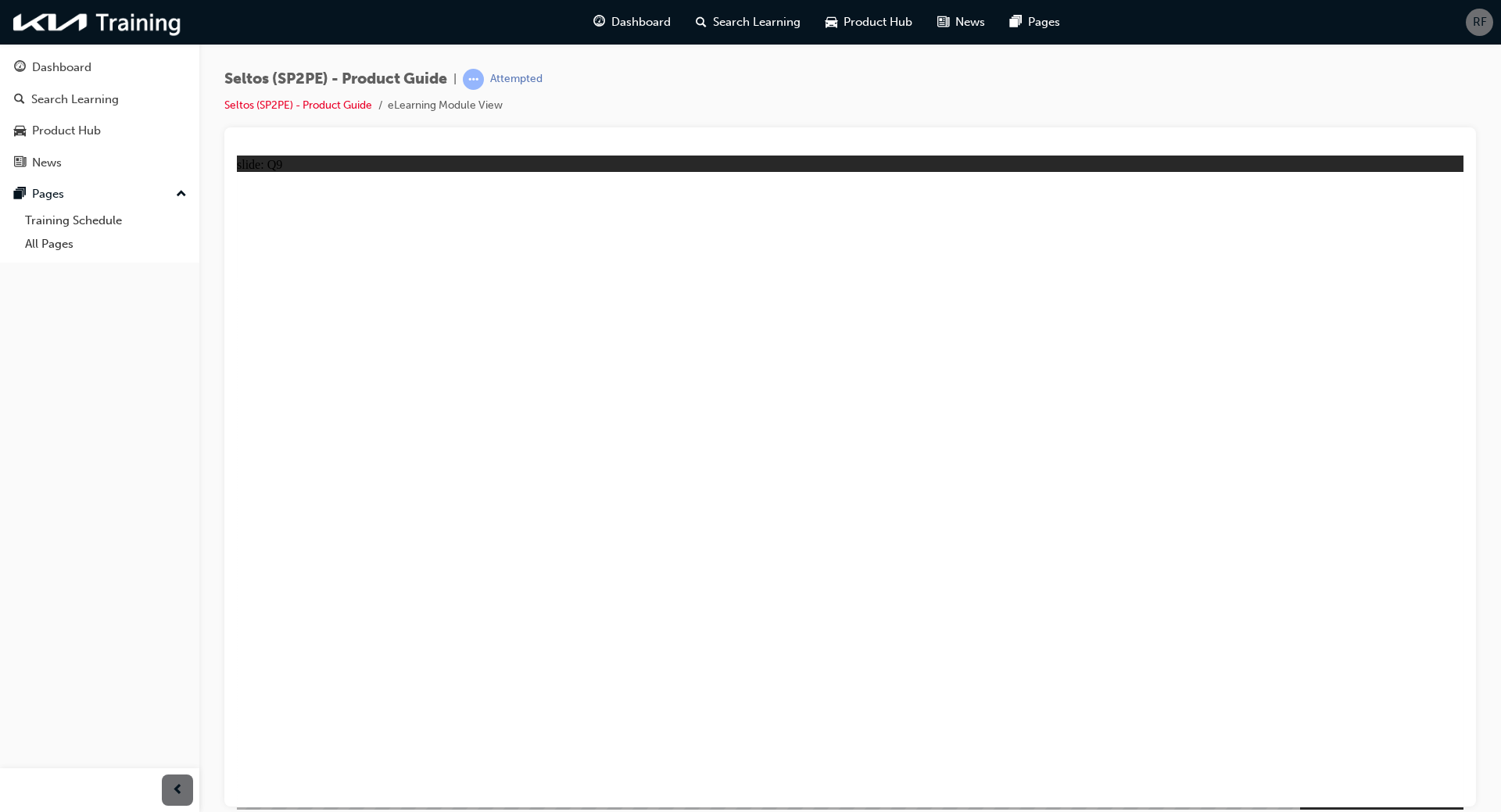 click 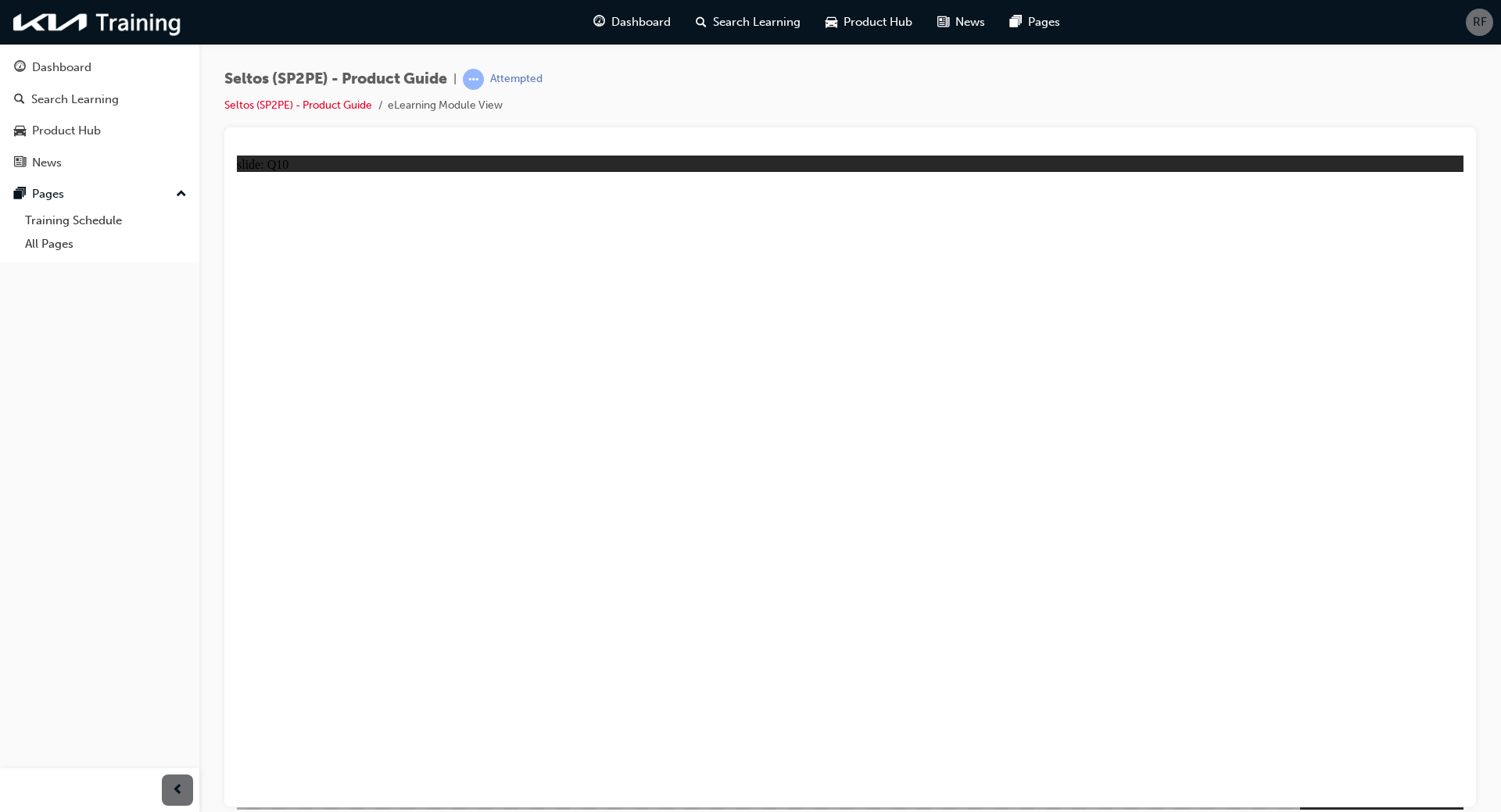 click 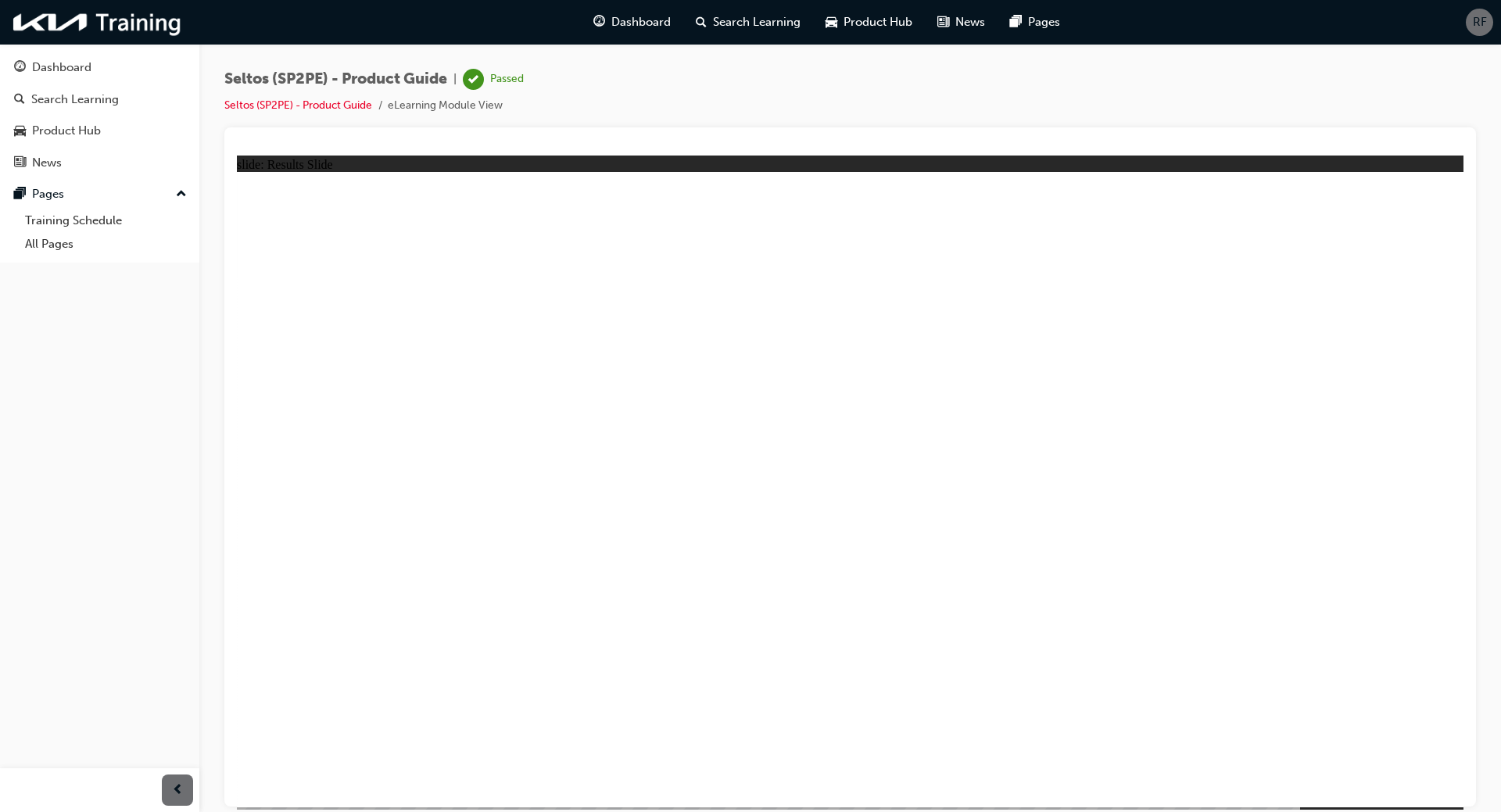 click 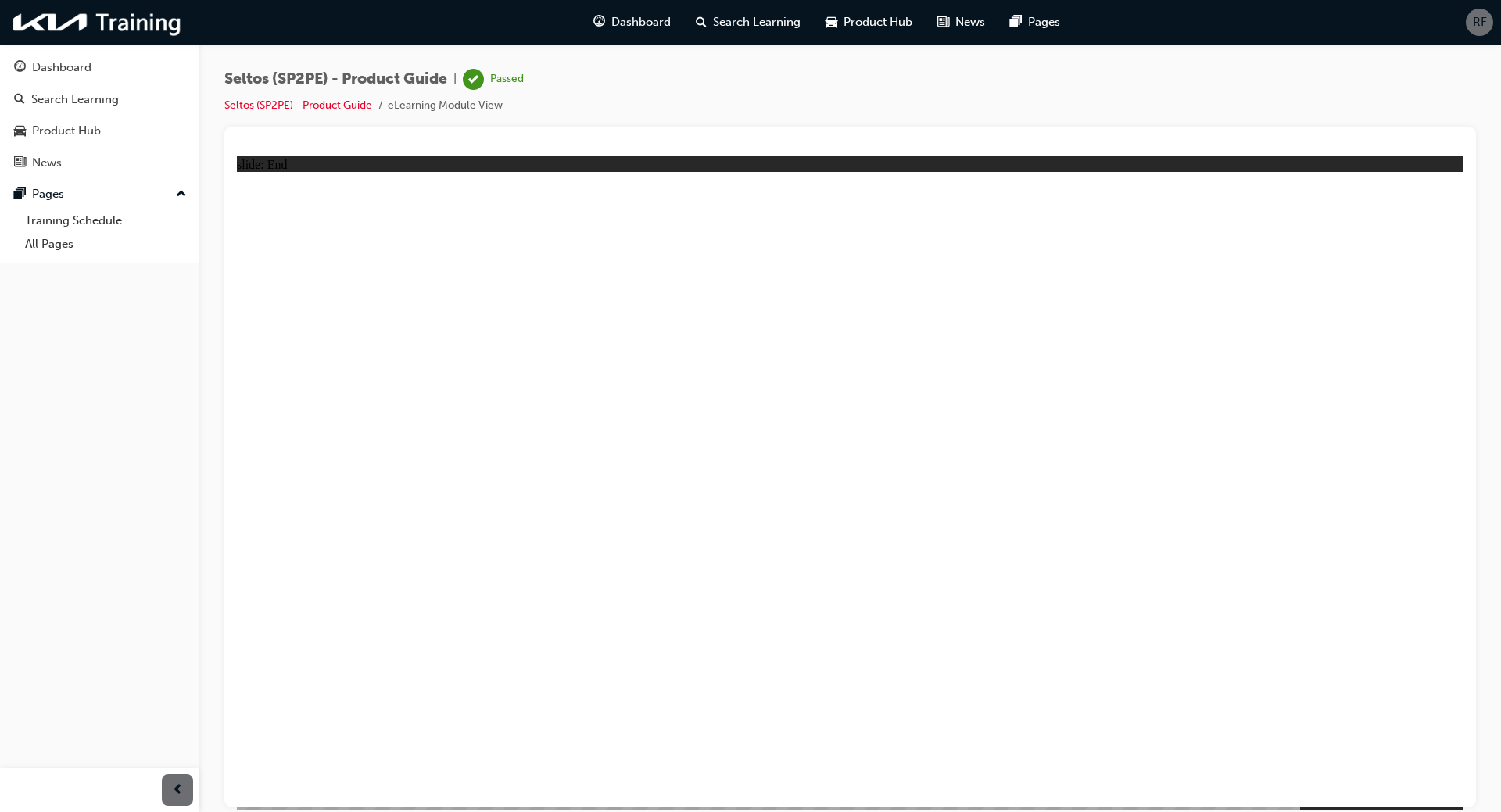 click 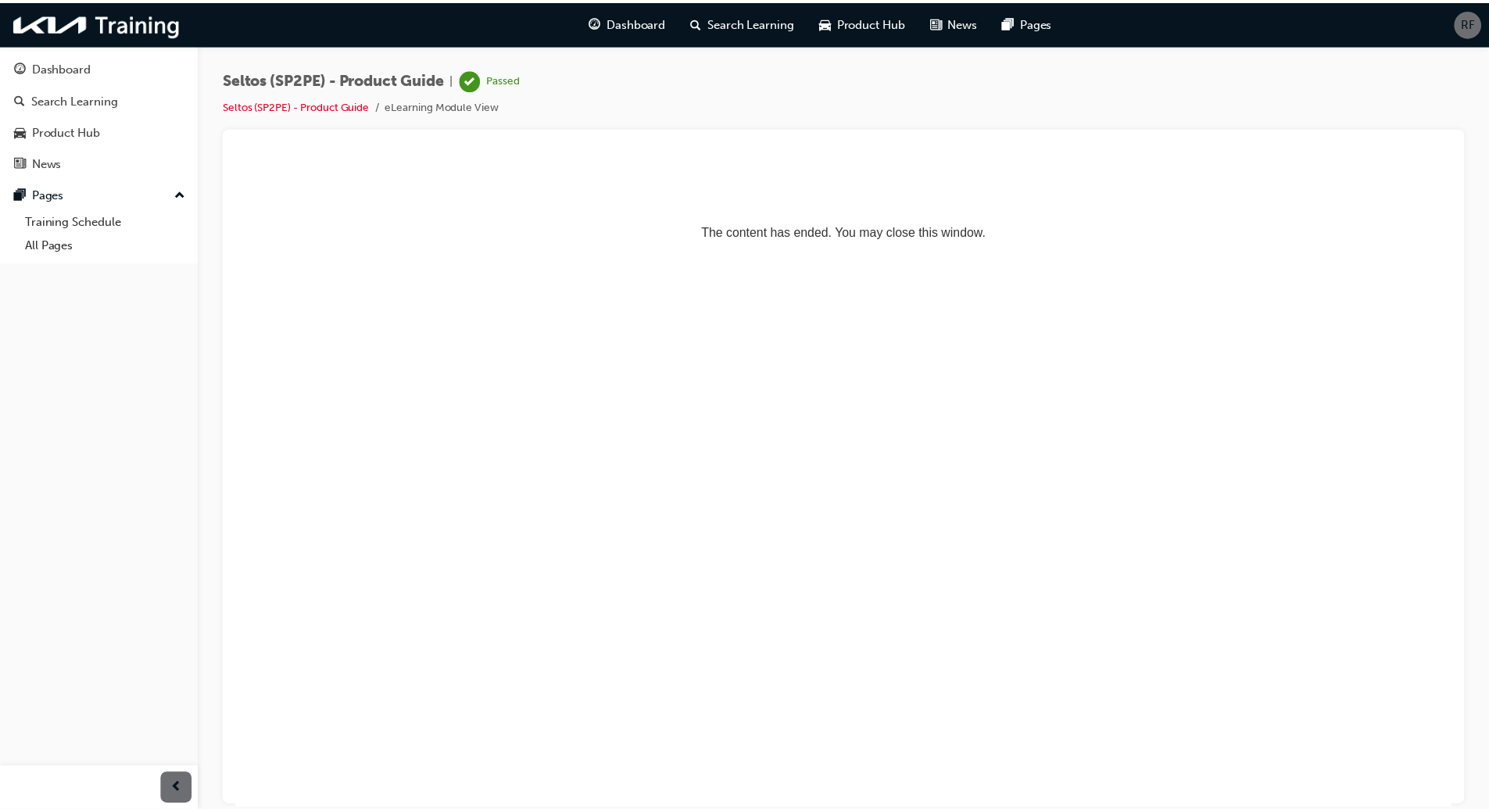 scroll, scrollTop: 0, scrollLeft: 0, axis: both 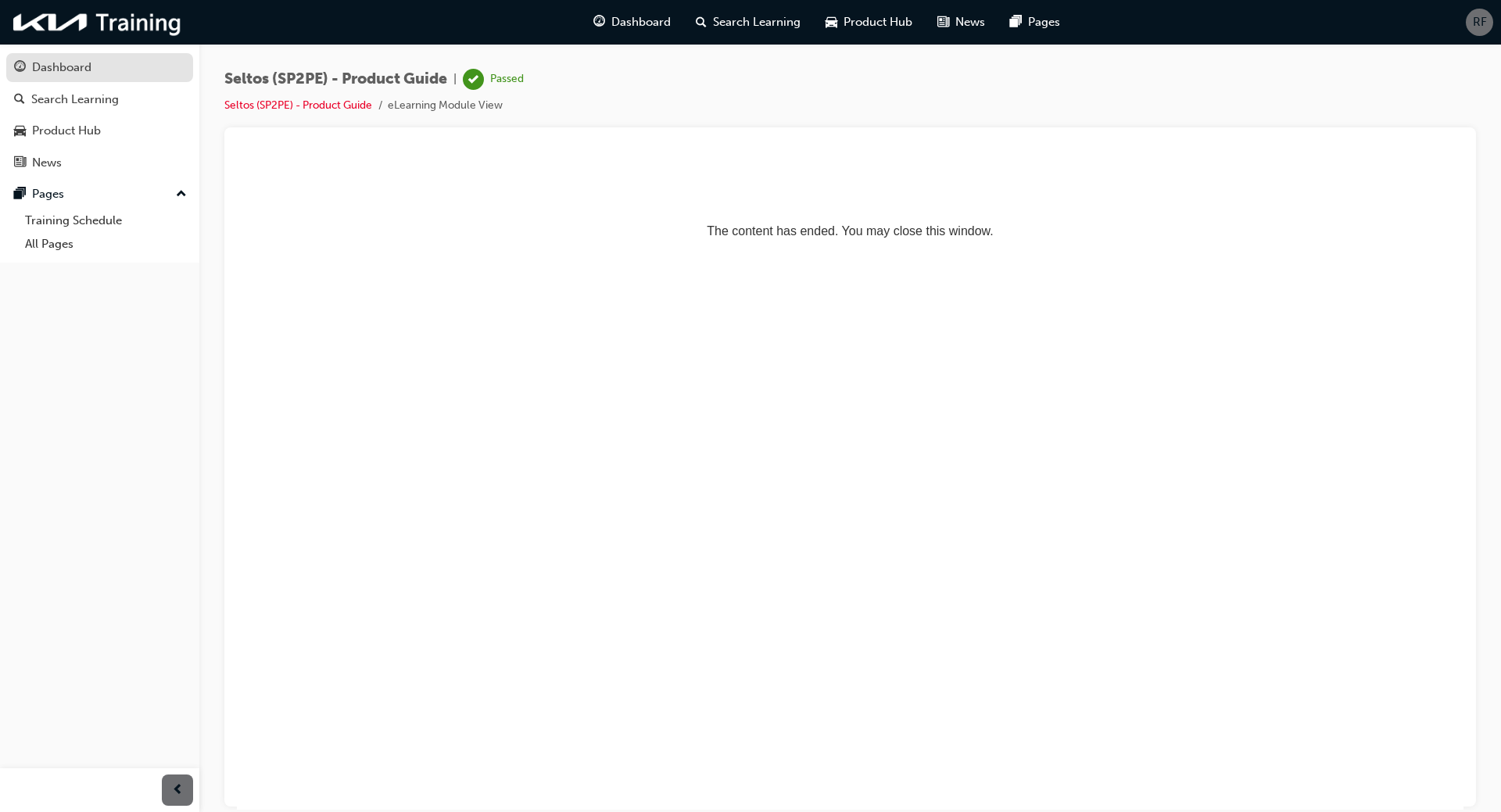 click on "Dashboard" at bounding box center (62, 67) 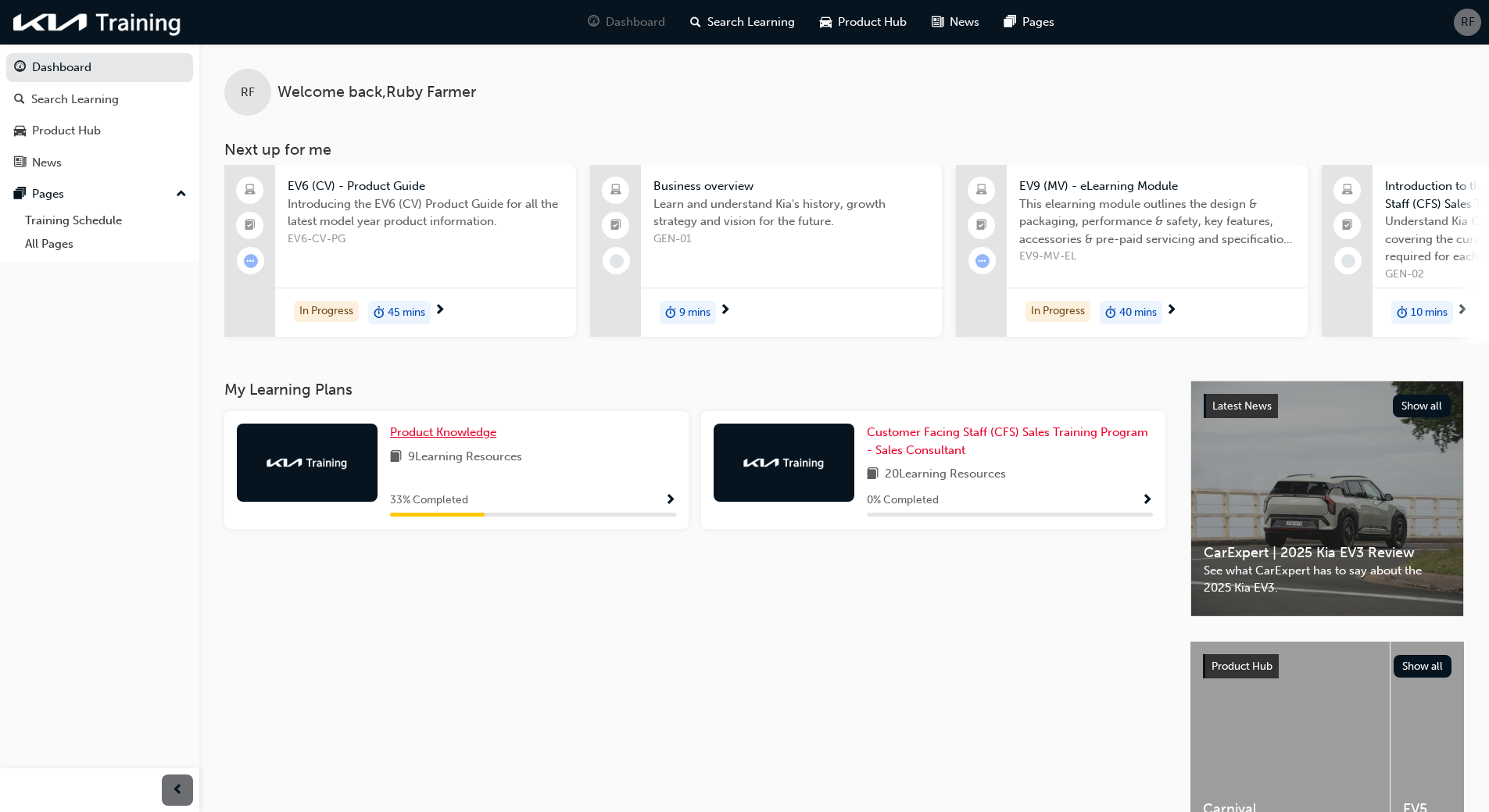 click on "Product Knowledge" at bounding box center [443, 432] 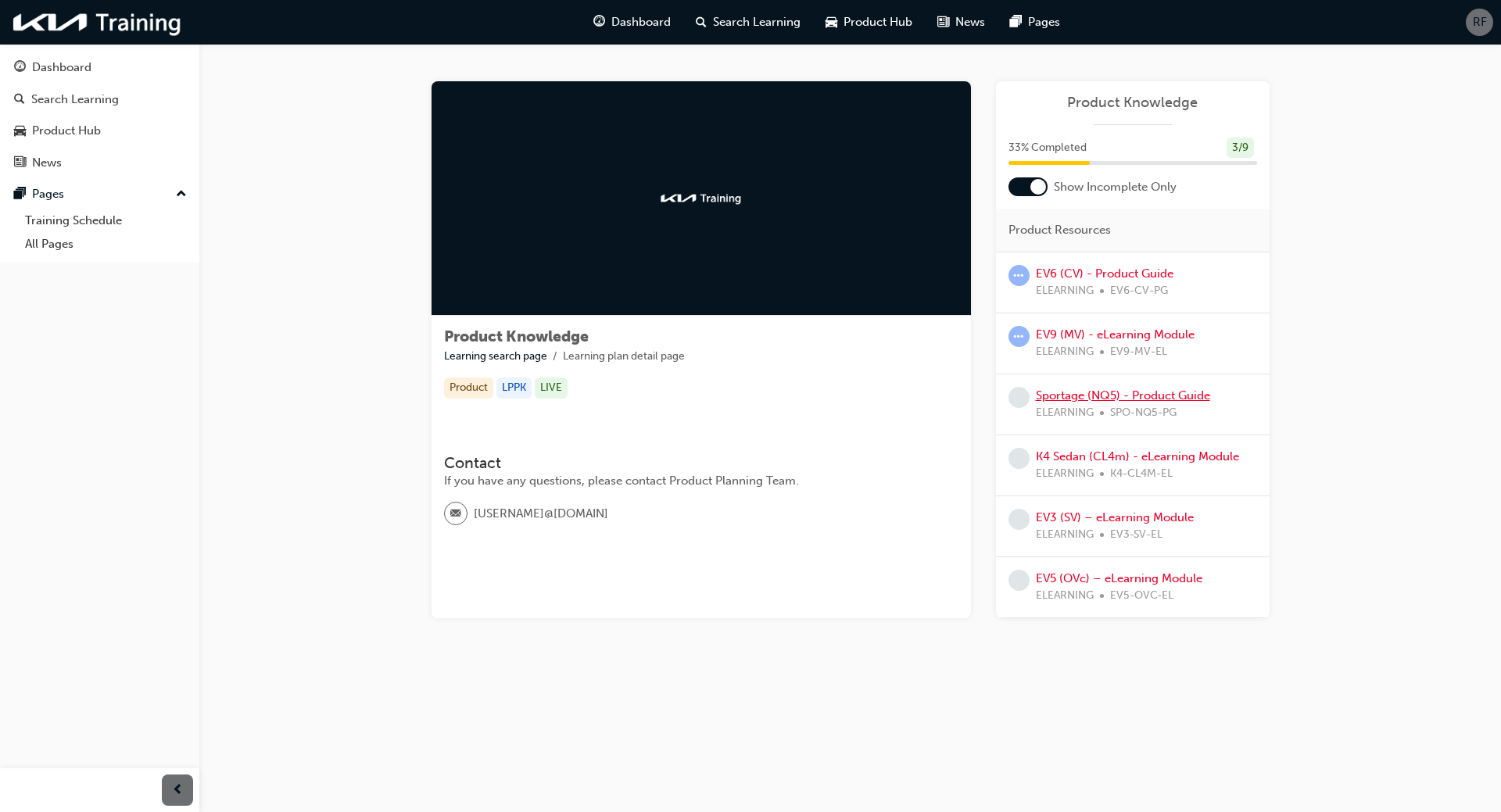 click on "Sportage (NQ5) - Product Guide" at bounding box center [1123, 395] 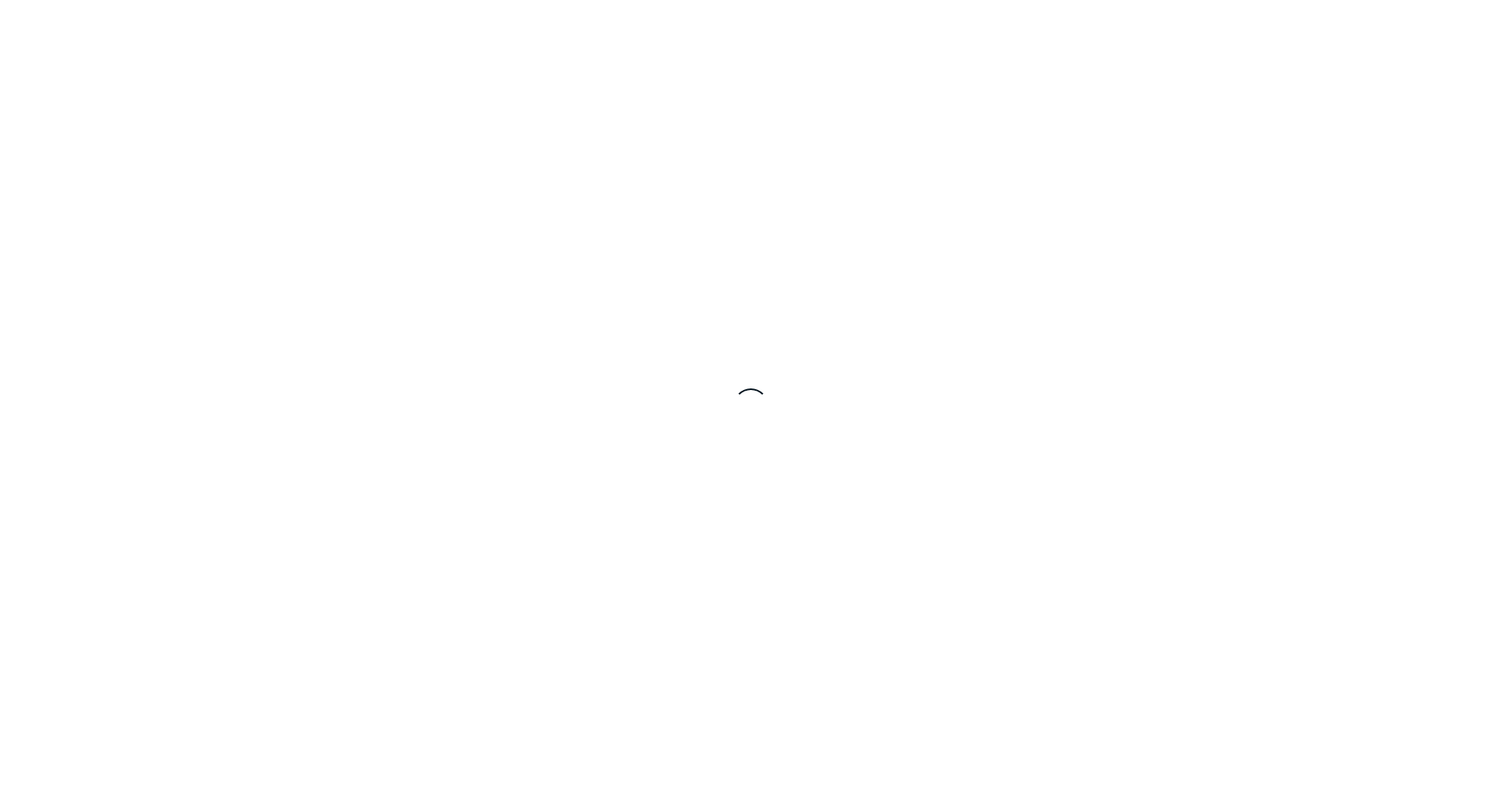 scroll, scrollTop: 0, scrollLeft: 0, axis: both 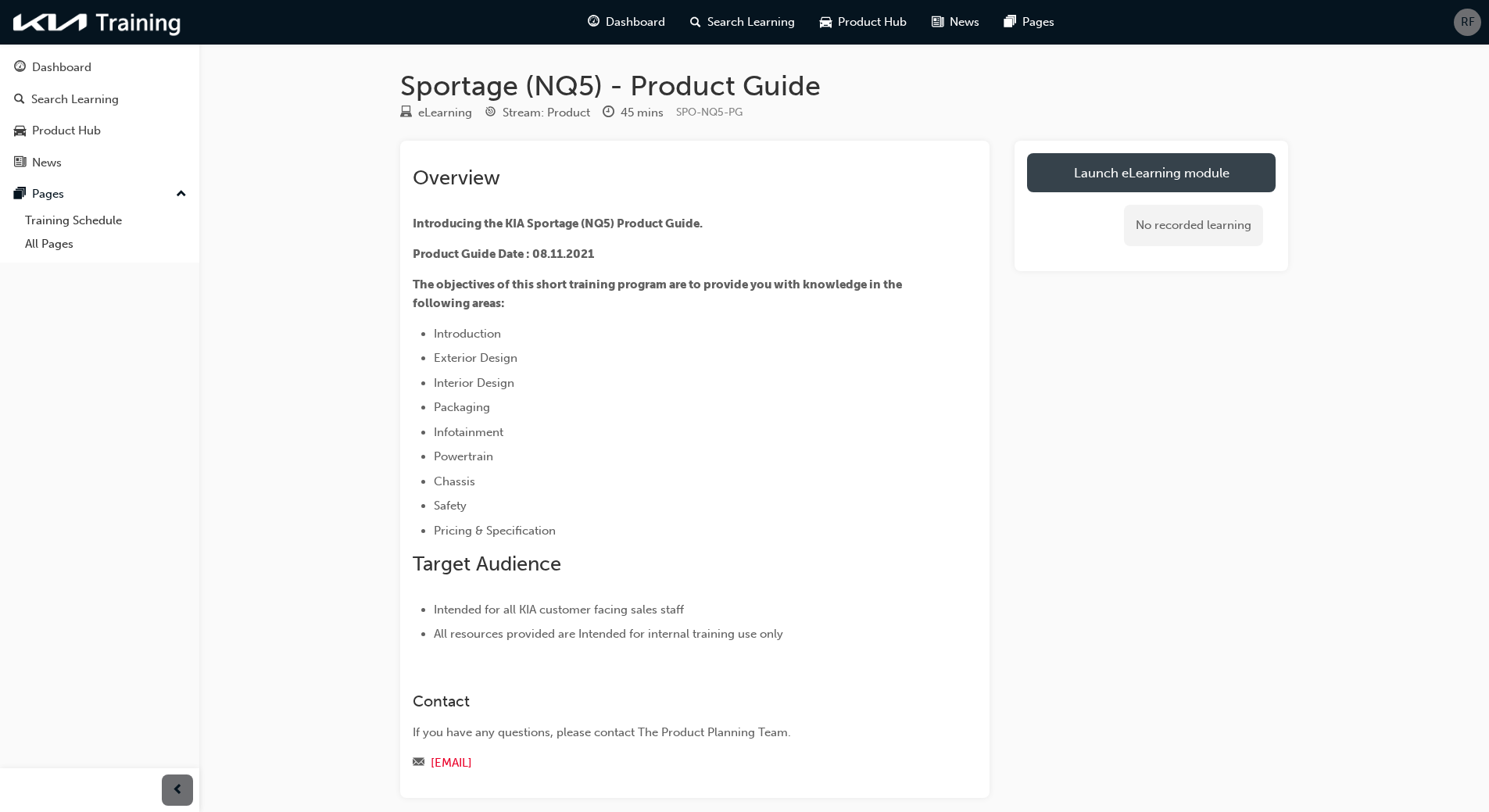 click on "Launch eLearning module" at bounding box center [1151, 173] 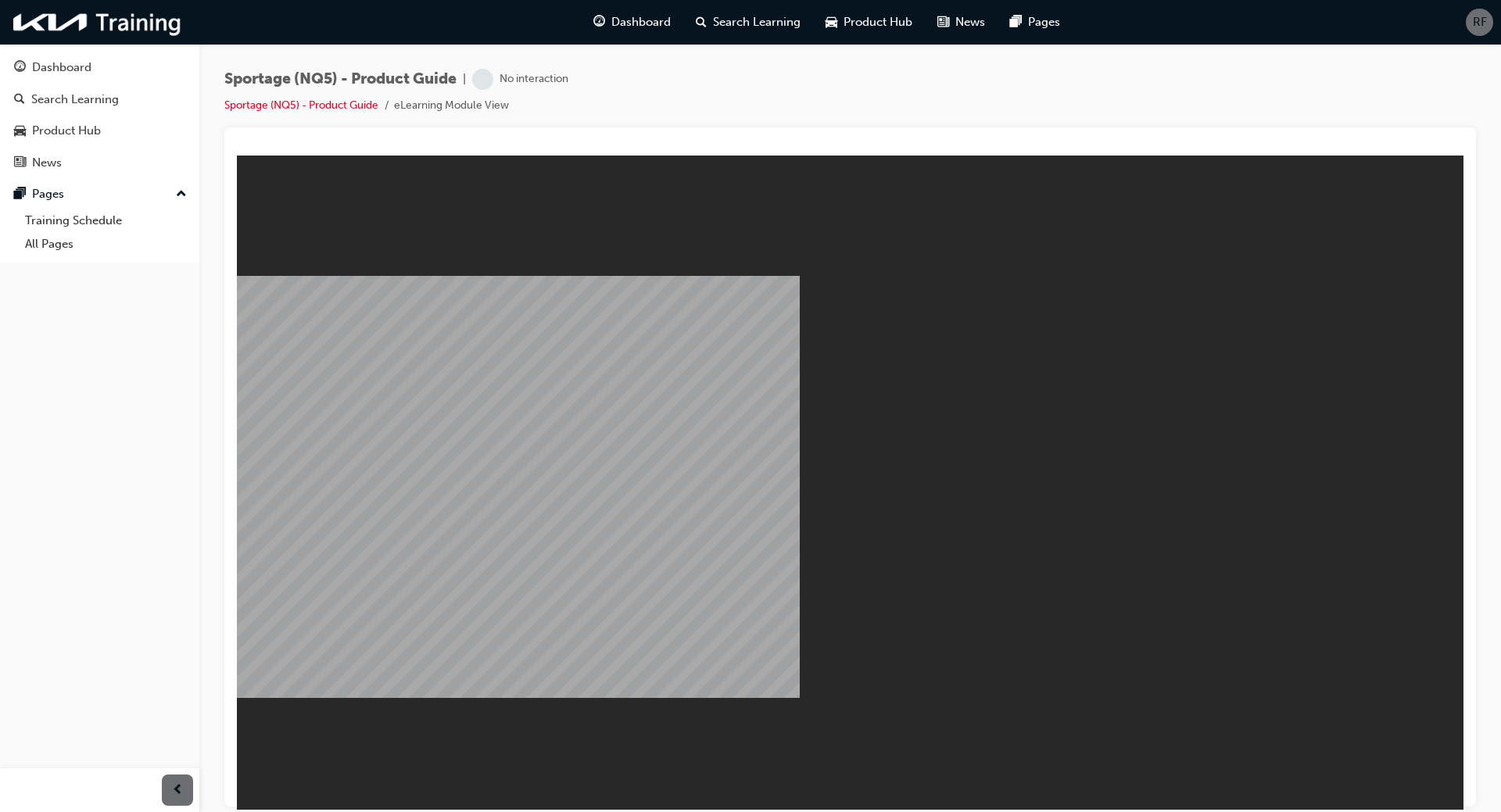 scroll, scrollTop: 0, scrollLeft: 0, axis: both 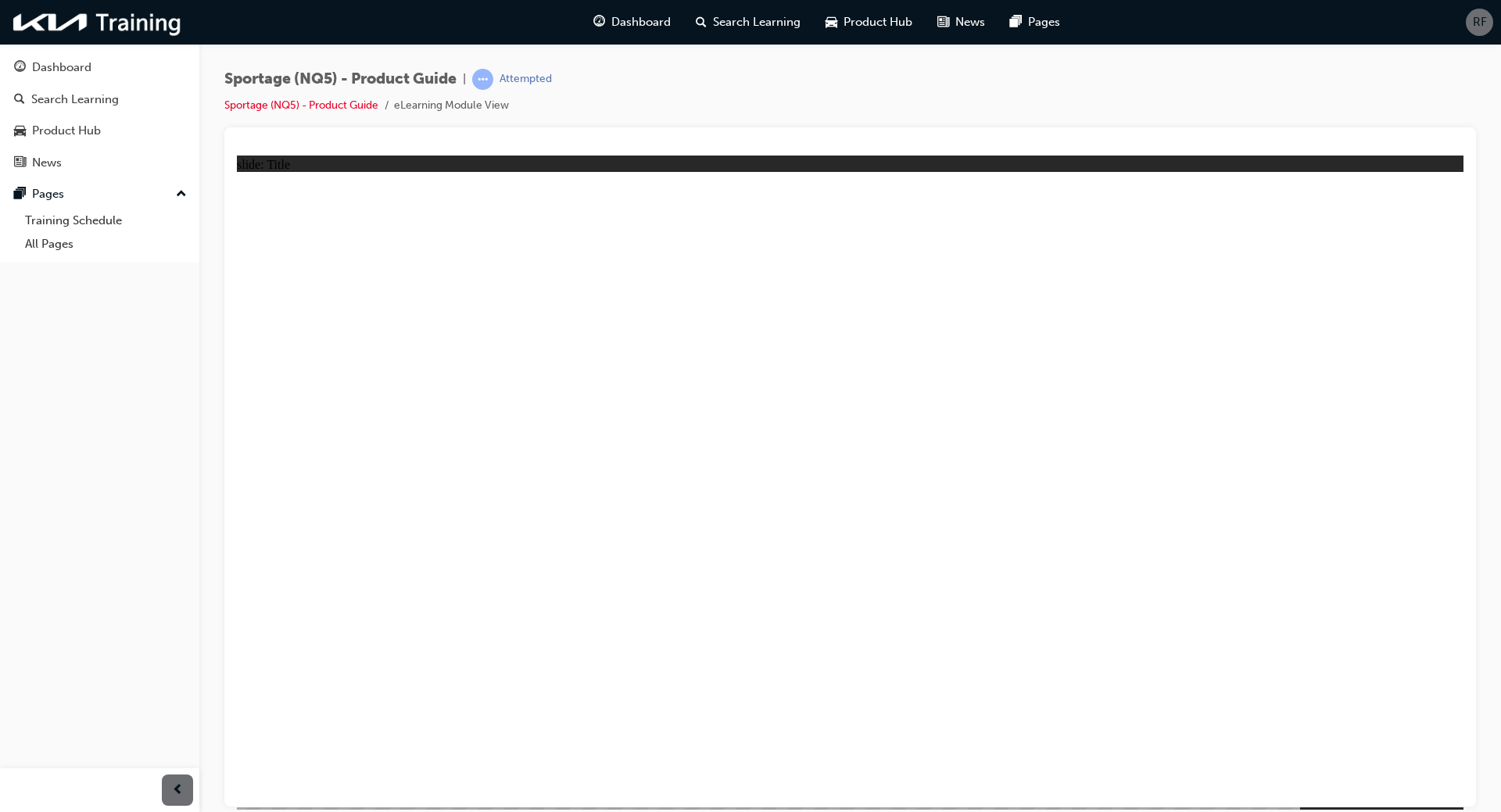 click 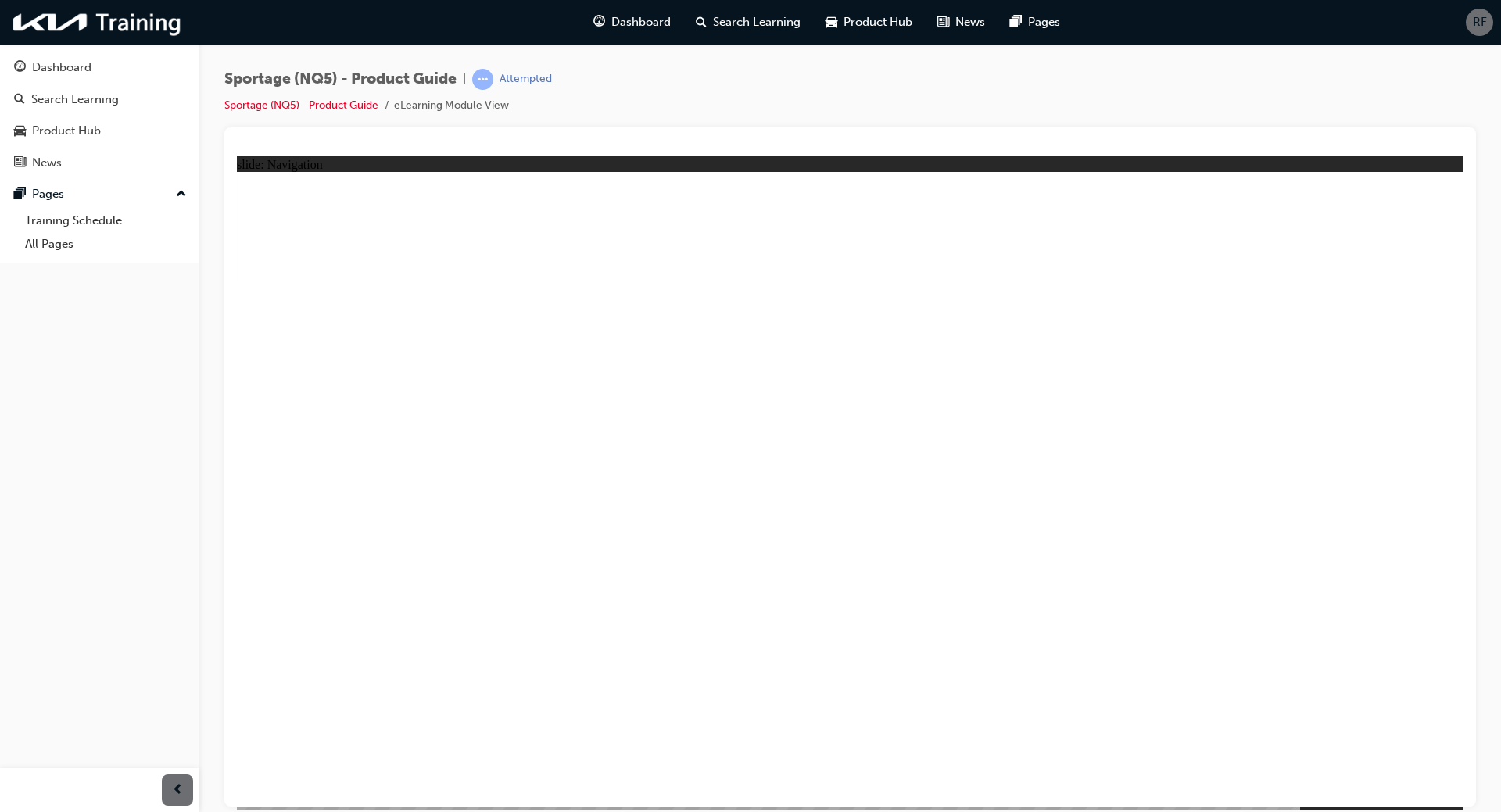 click 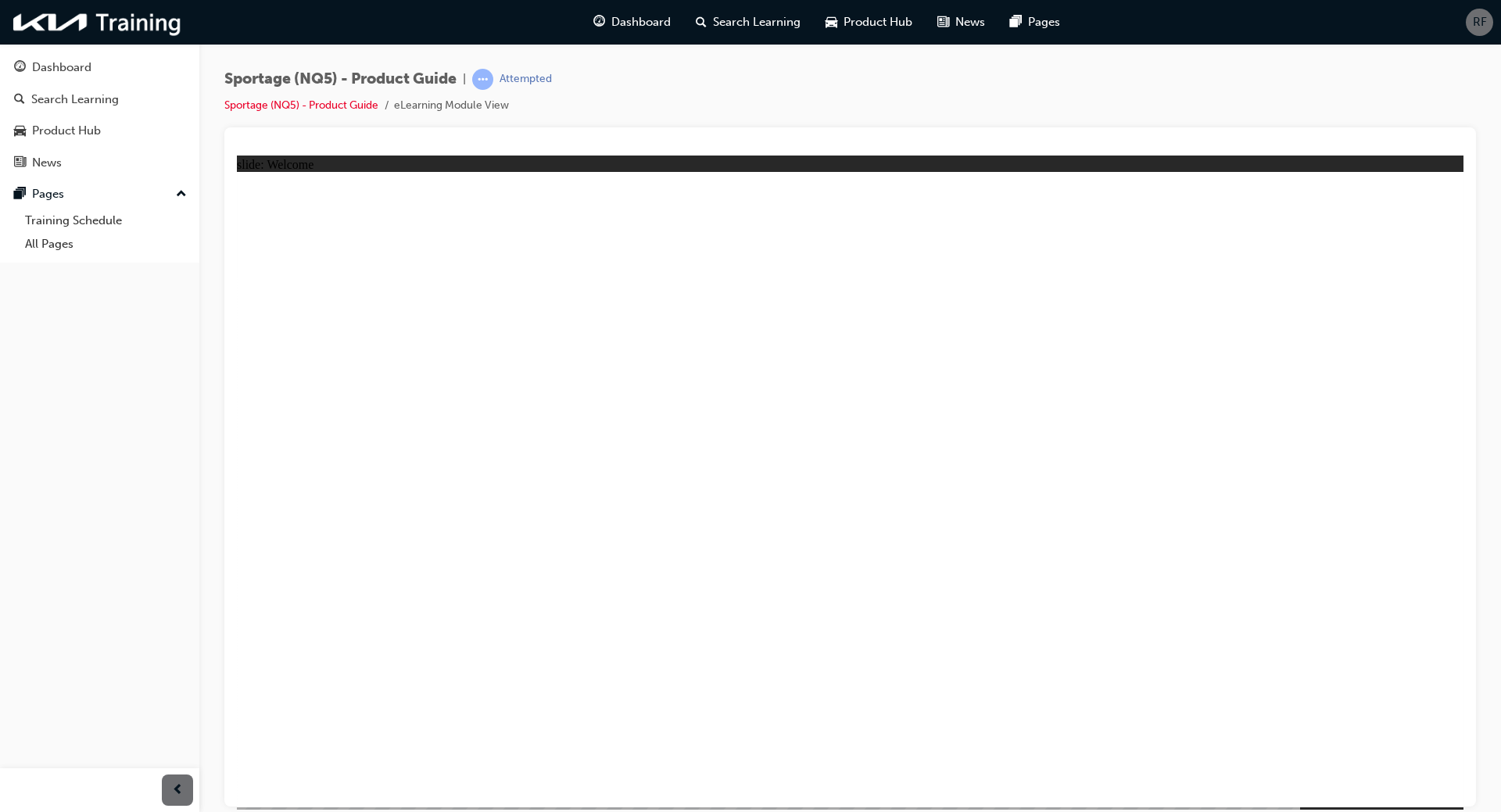 click at bounding box center (1424, 3413) 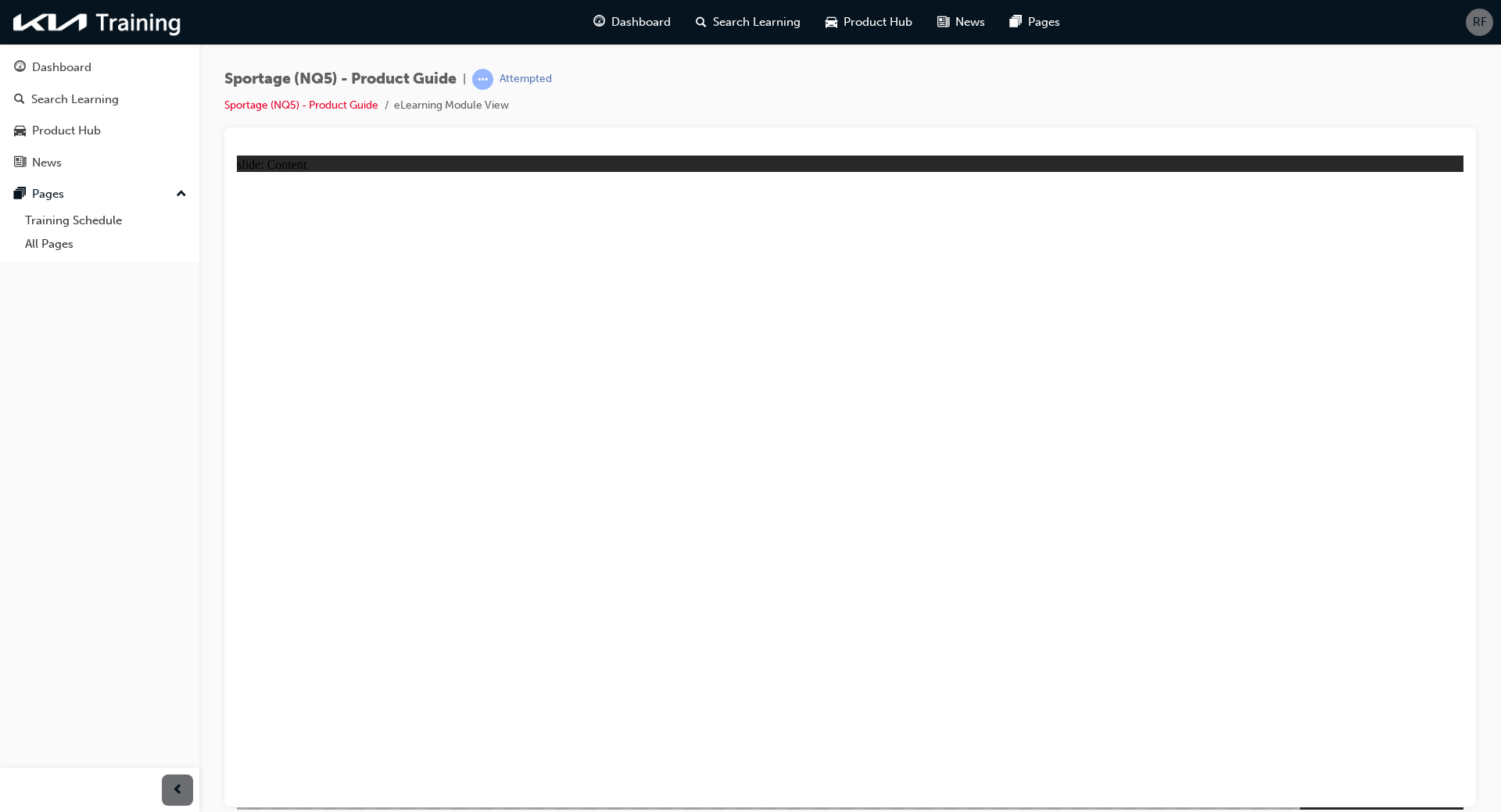 click 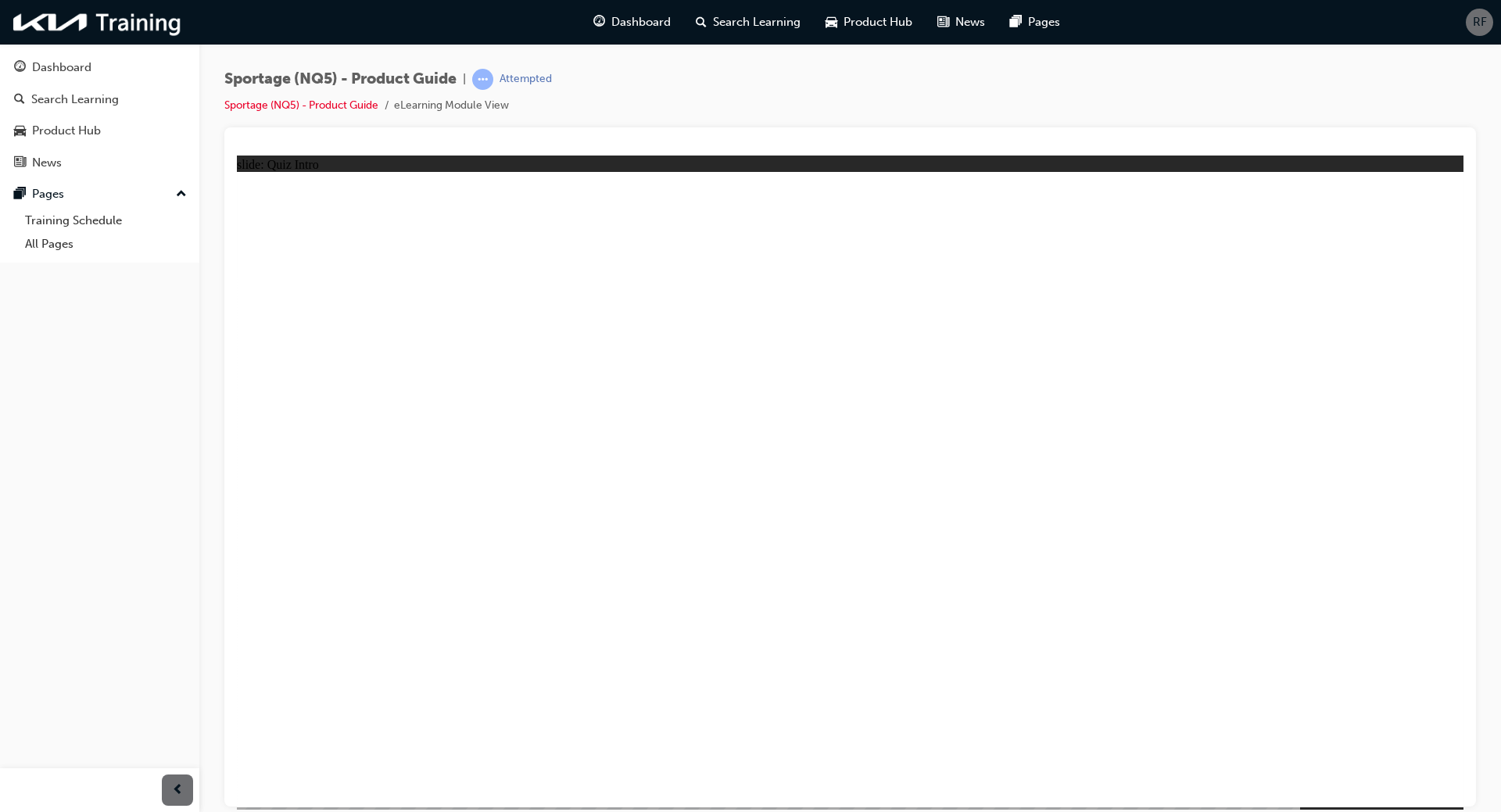 click on "Menu Resources Knowledge Check Click next to proceed." at bounding box center [850, 1711] 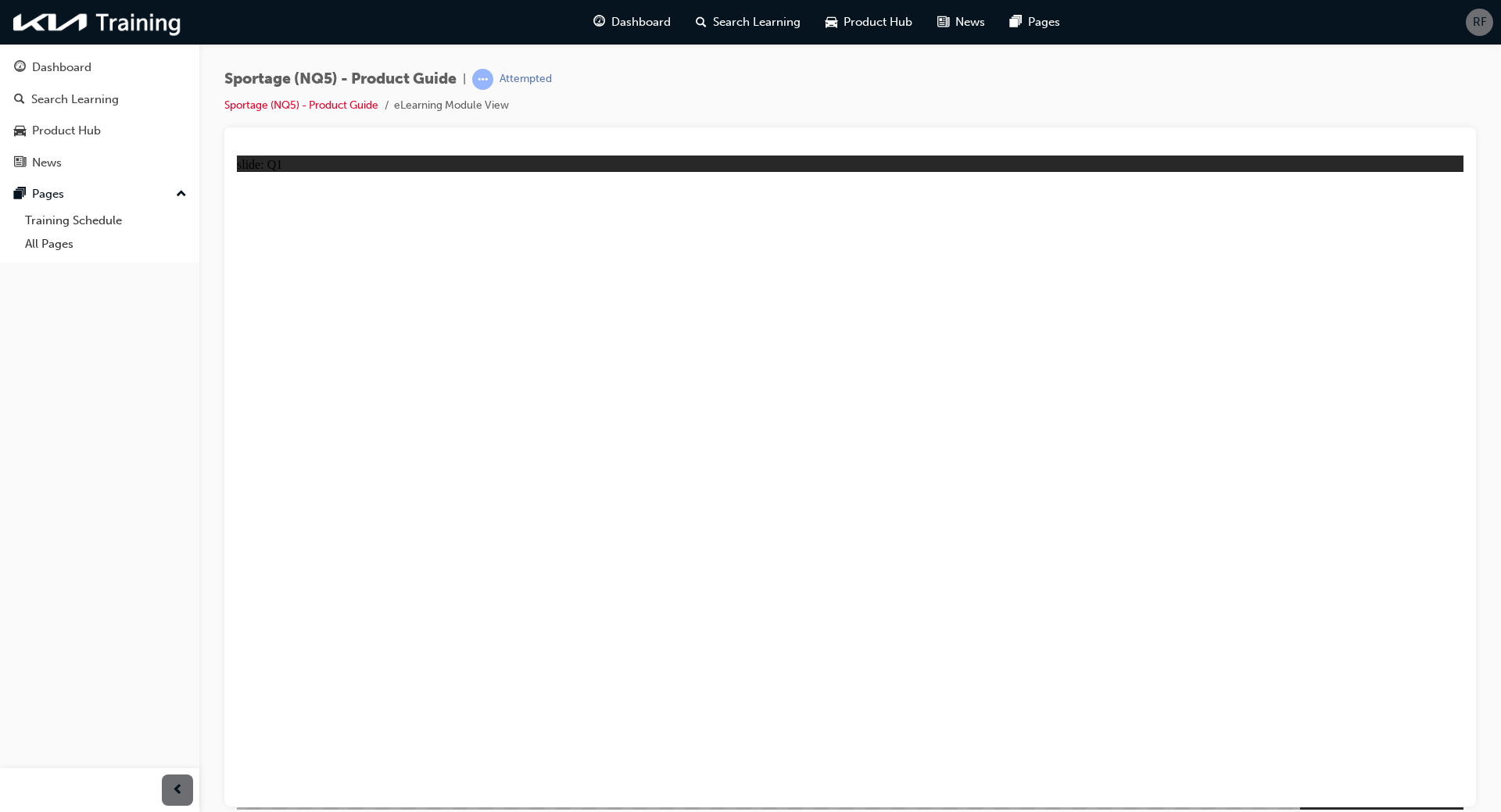 click at bounding box center (850, 1386) 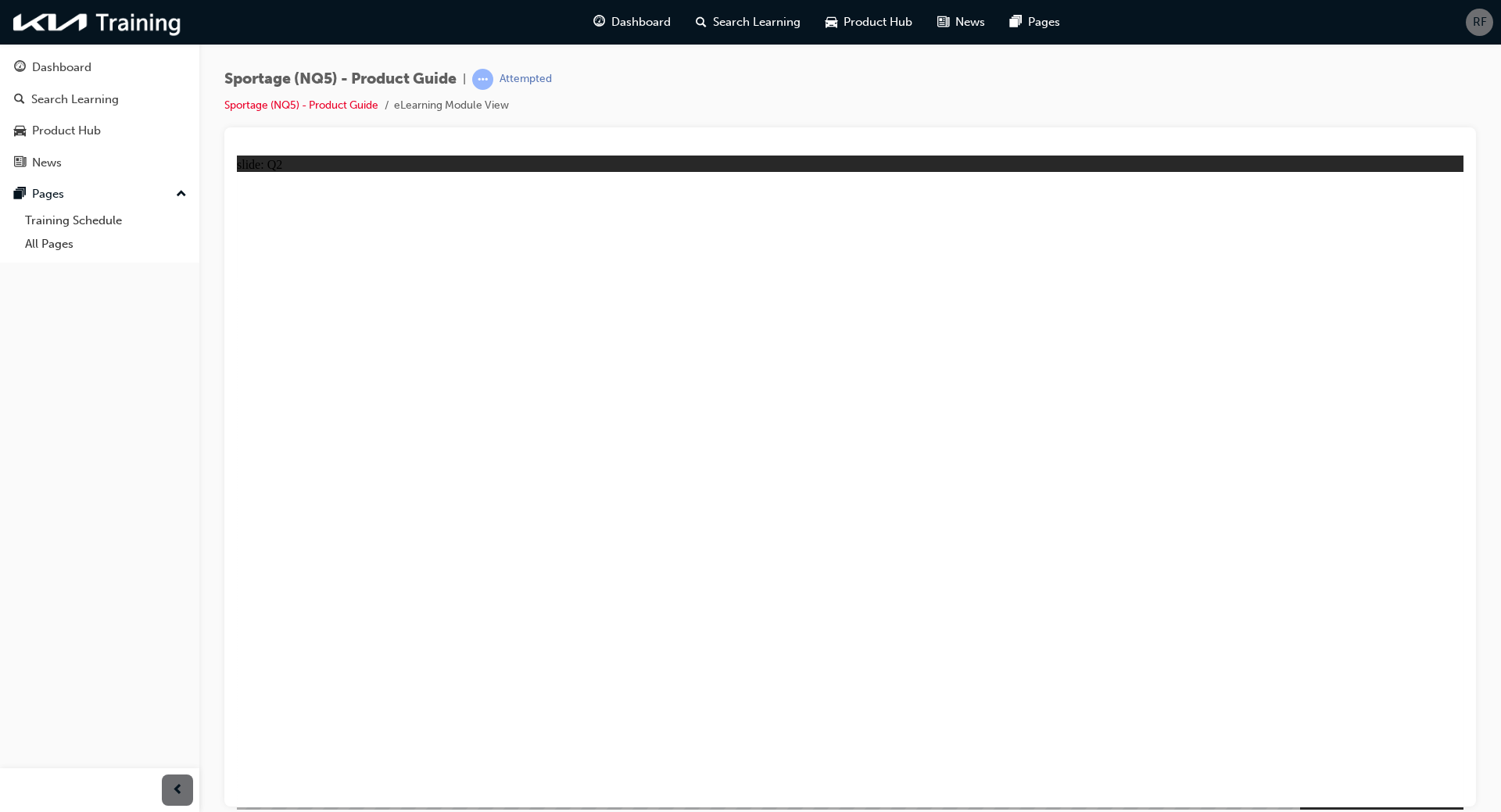 click 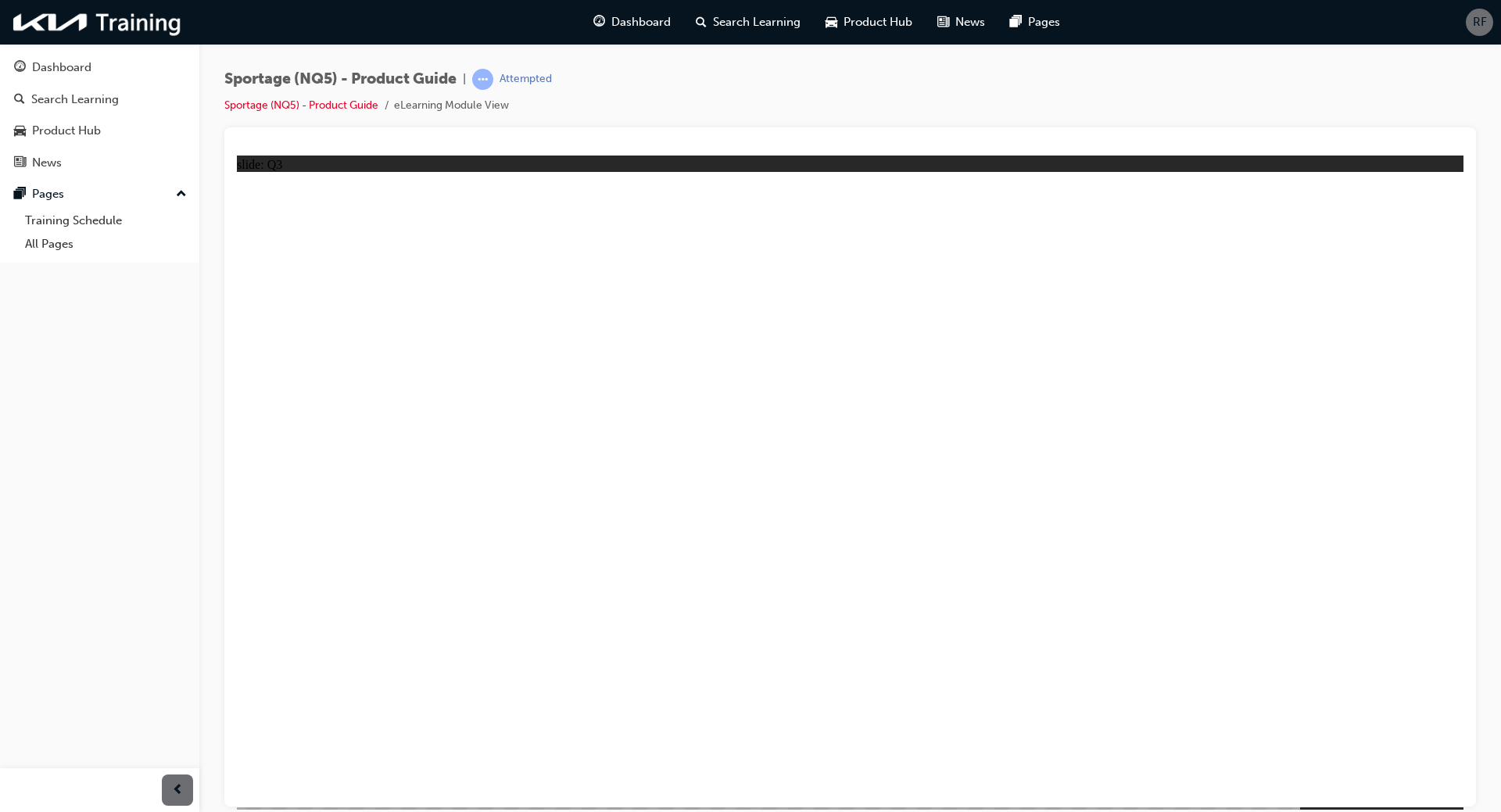 click 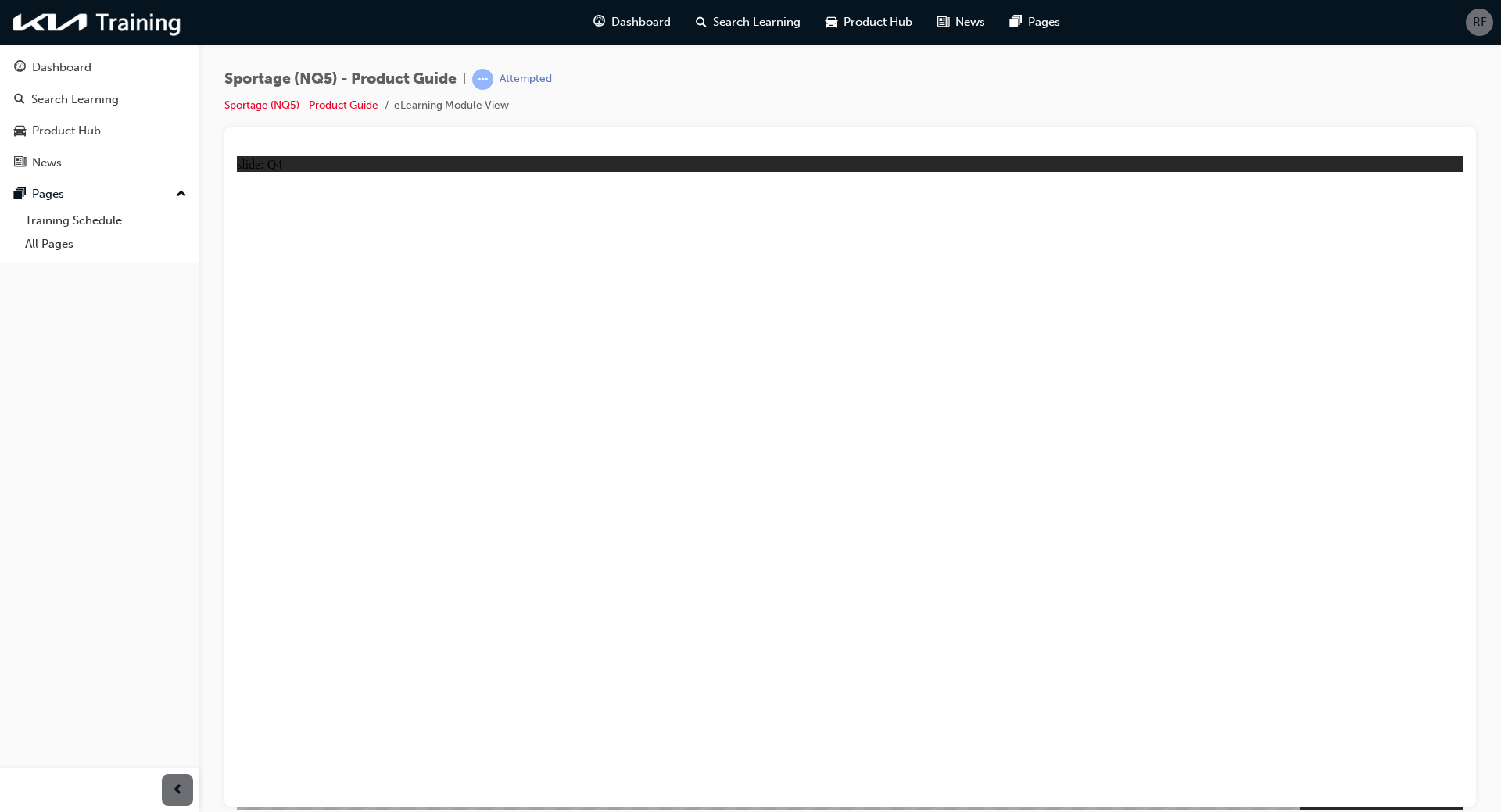 click 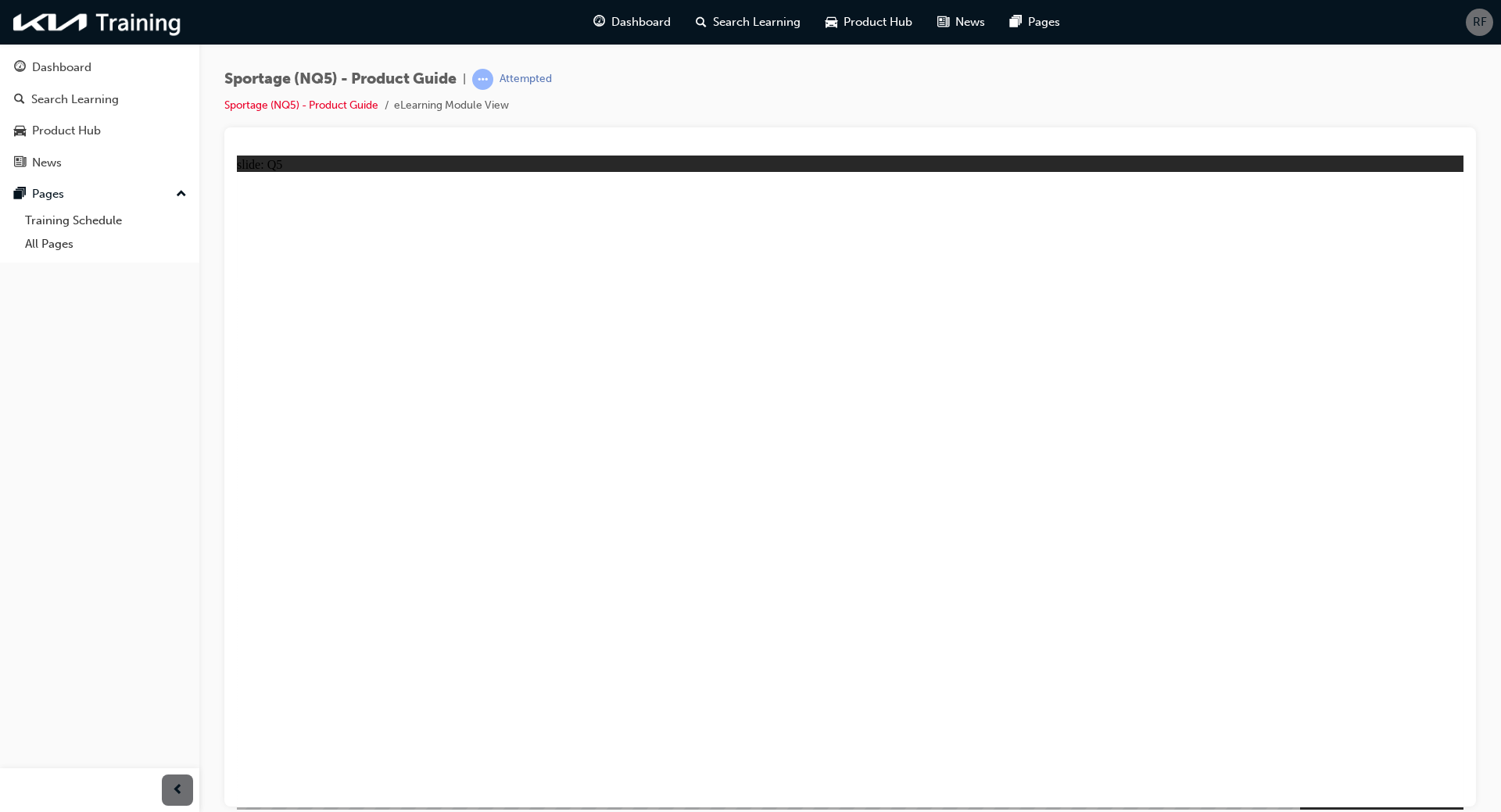 click 